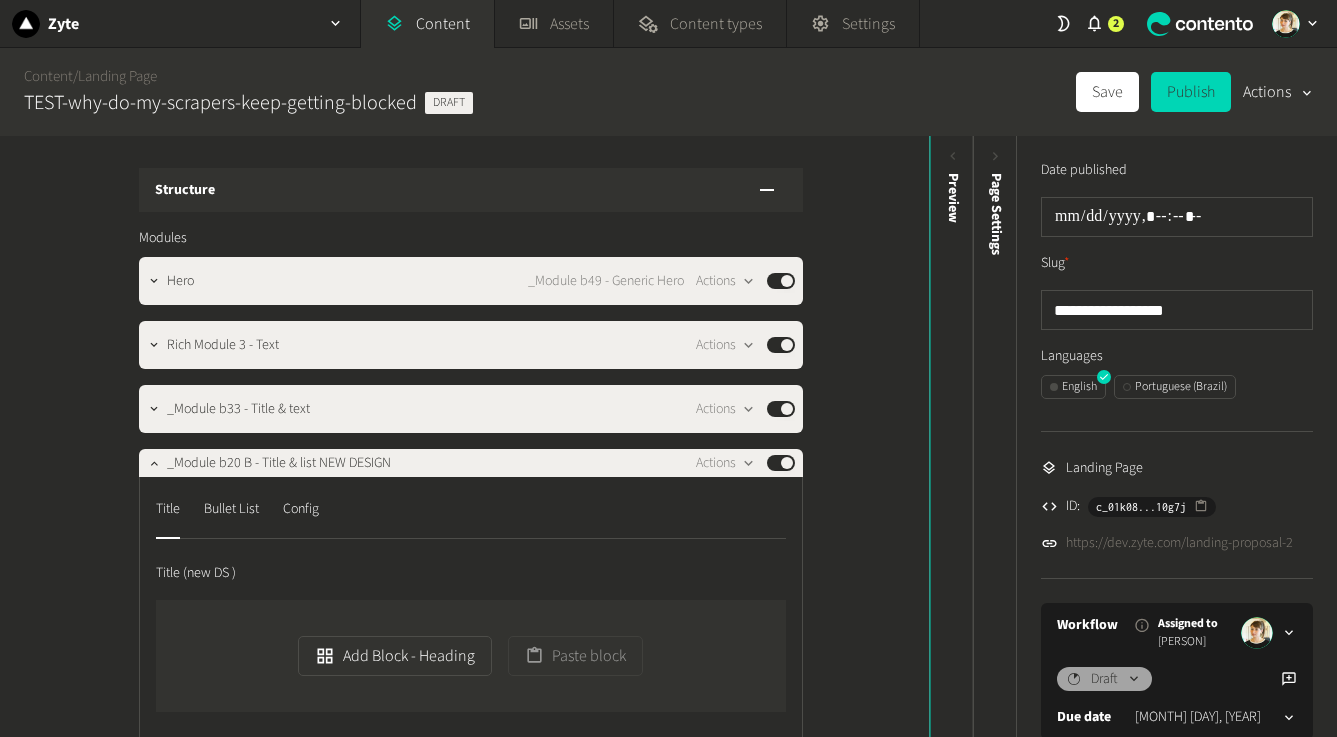 scroll, scrollTop: 0, scrollLeft: 0, axis: both 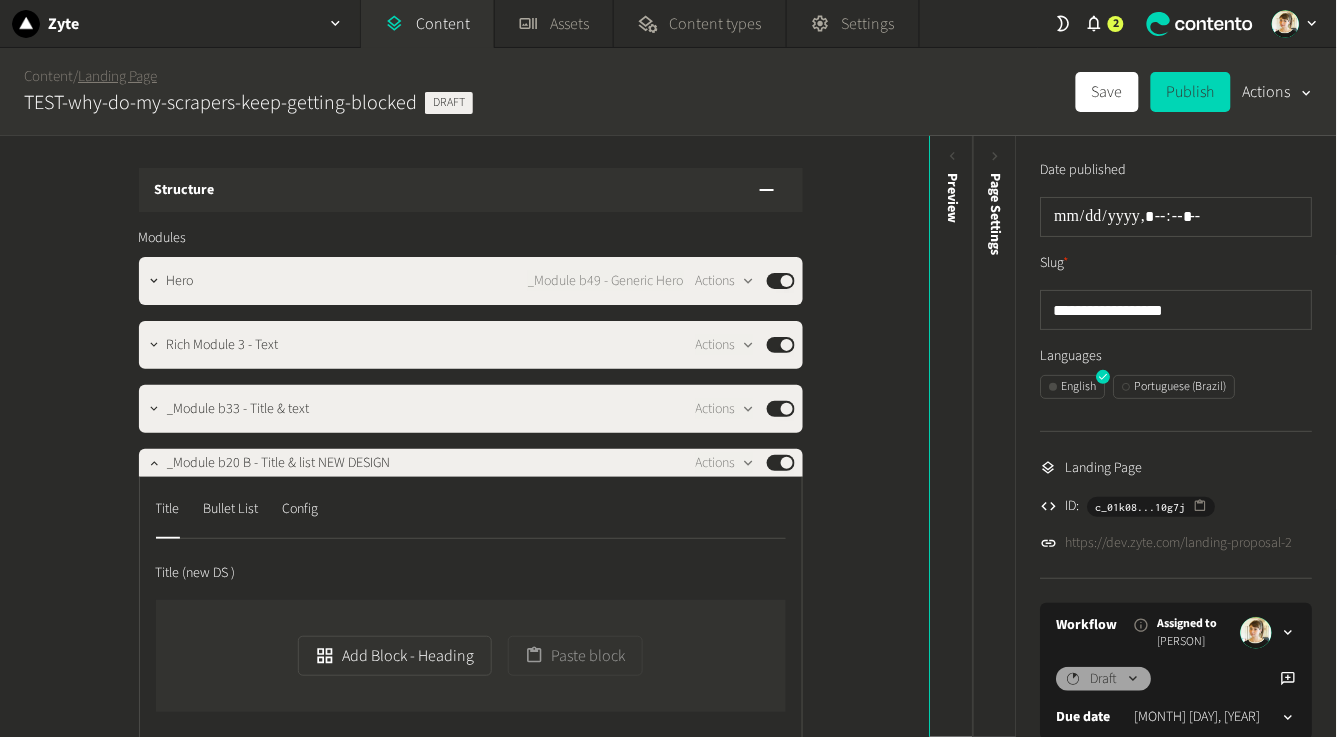 click on "Landing Page" 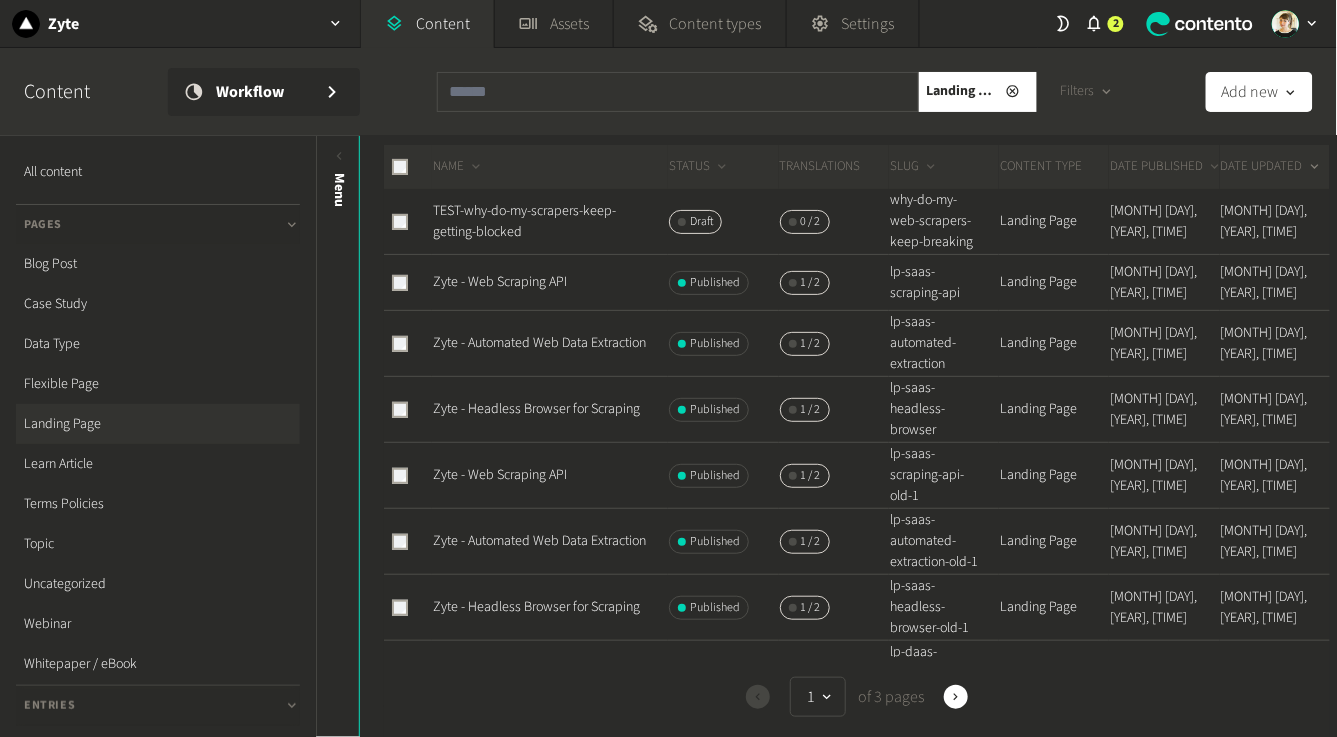 scroll, scrollTop: 0, scrollLeft: 0, axis: both 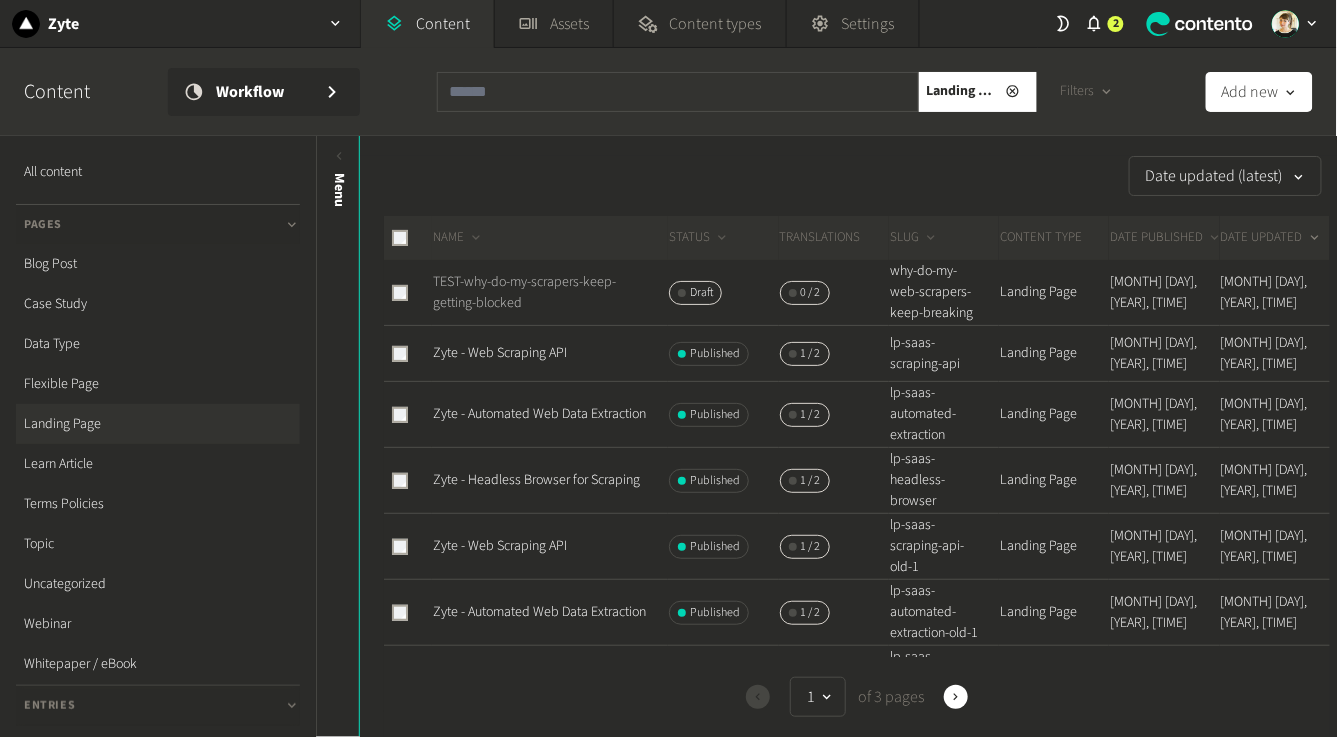 click on "TEST-why-do-my-scrapers-keep-getting-blocked" 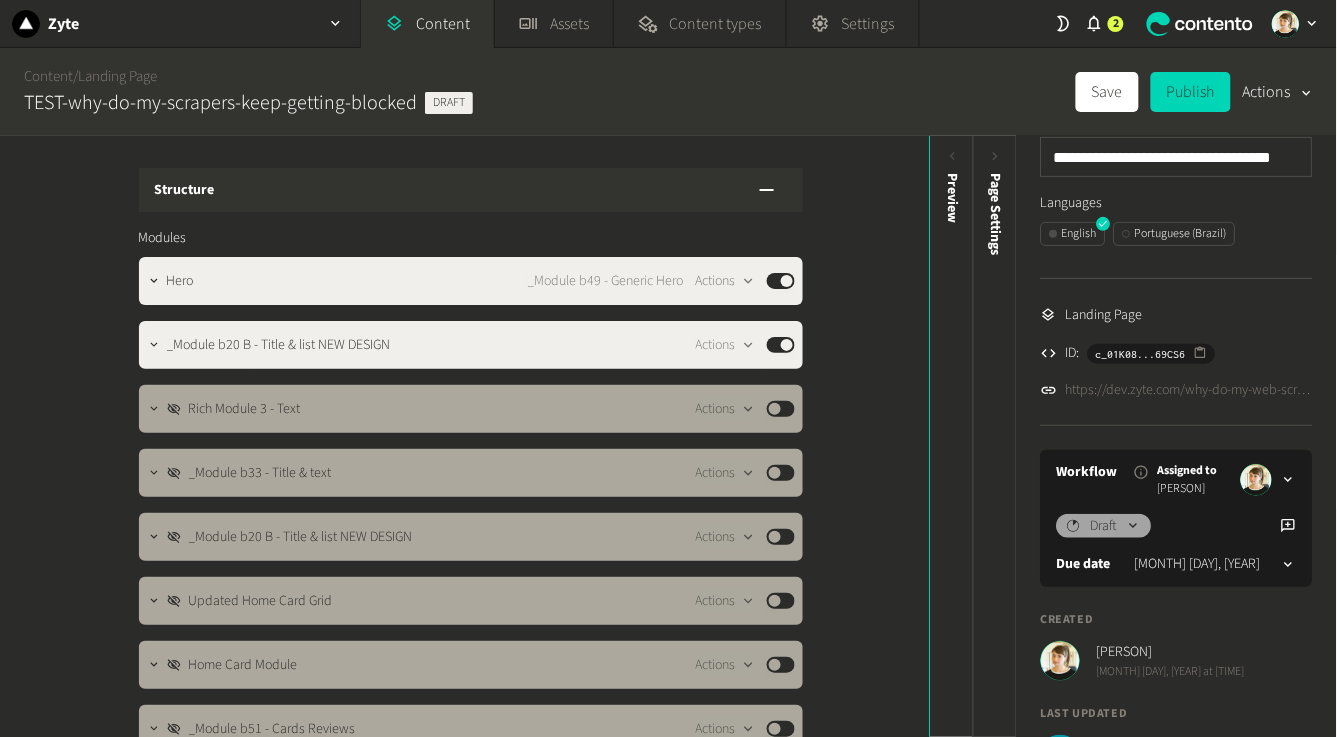 scroll, scrollTop: 213, scrollLeft: 0, axis: vertical 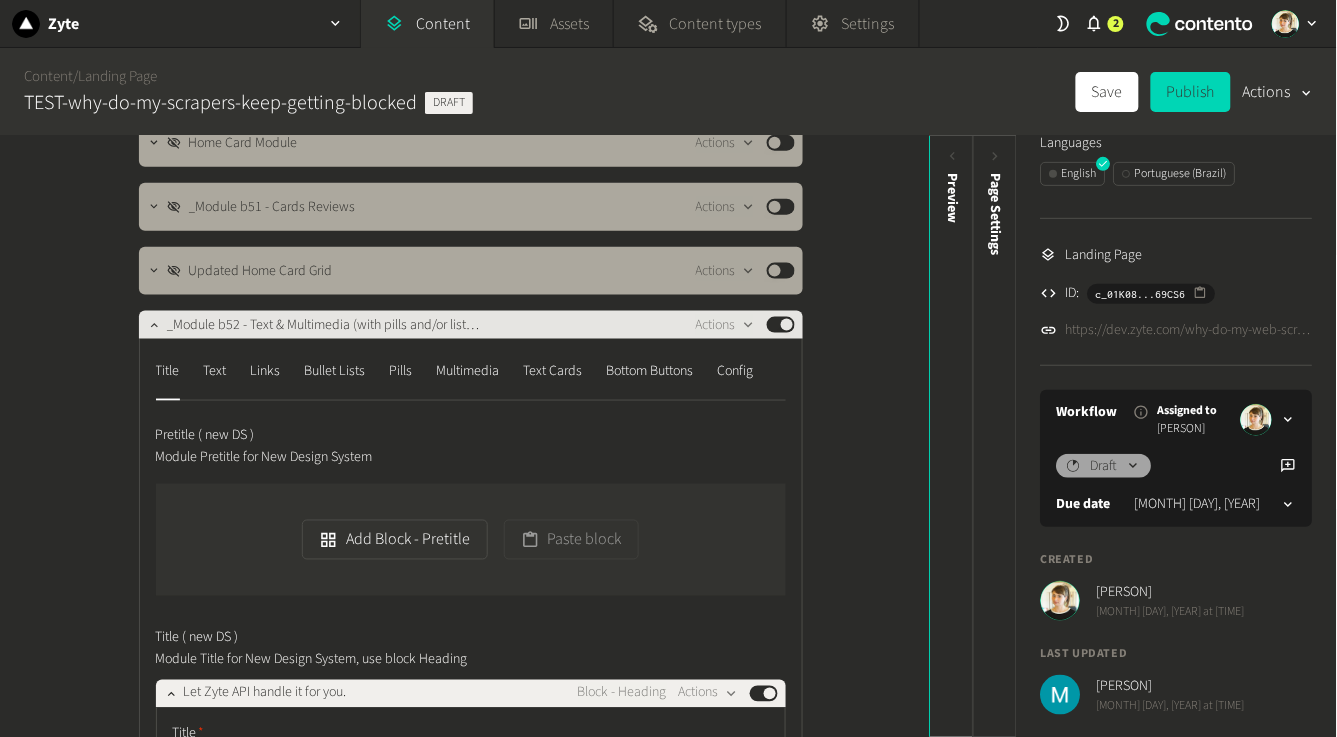 click 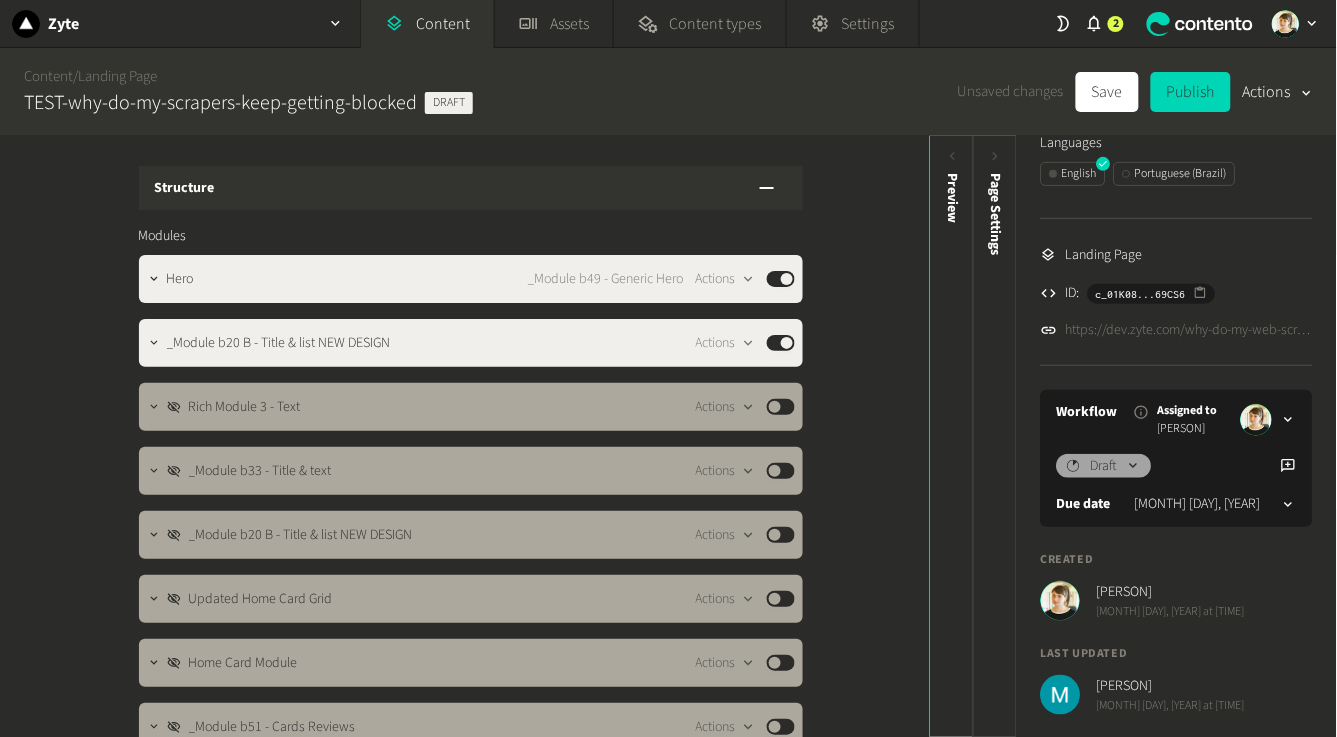 scroll, scrollTop: 0, scrollLeft: 0, axis: both 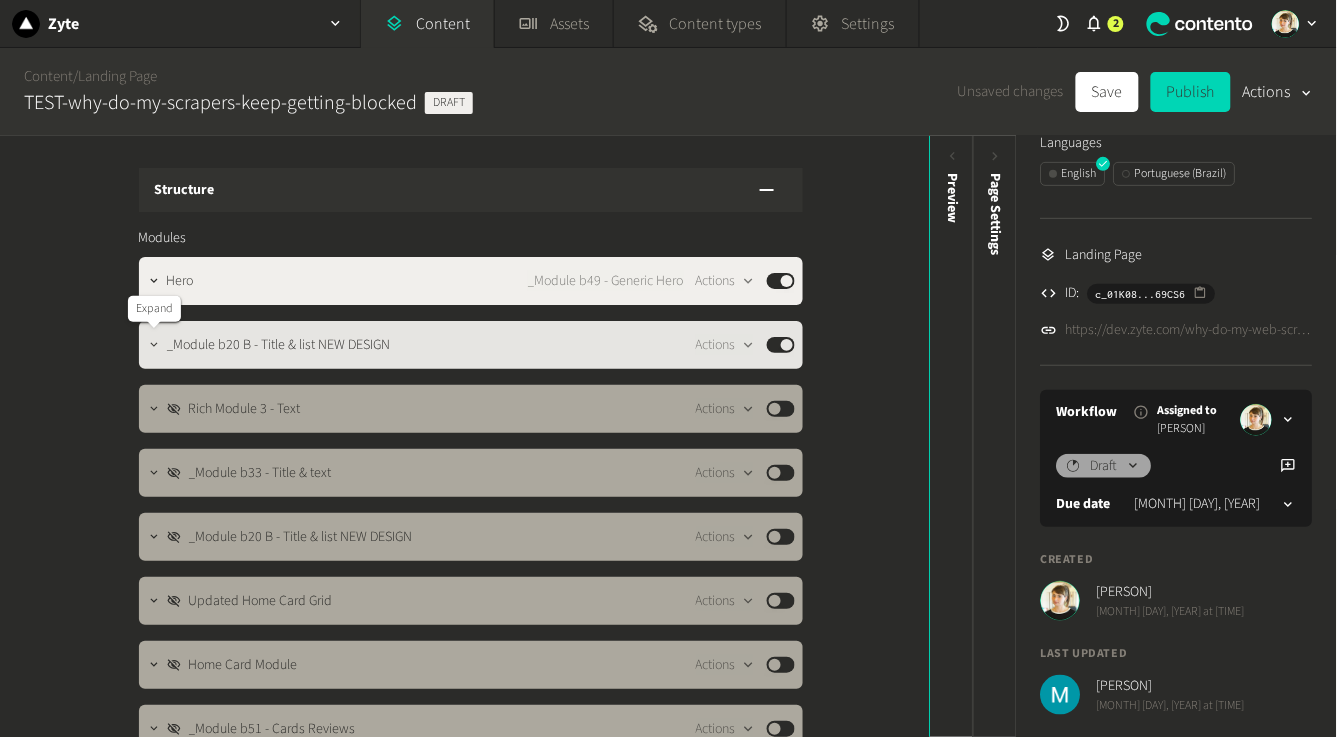 click 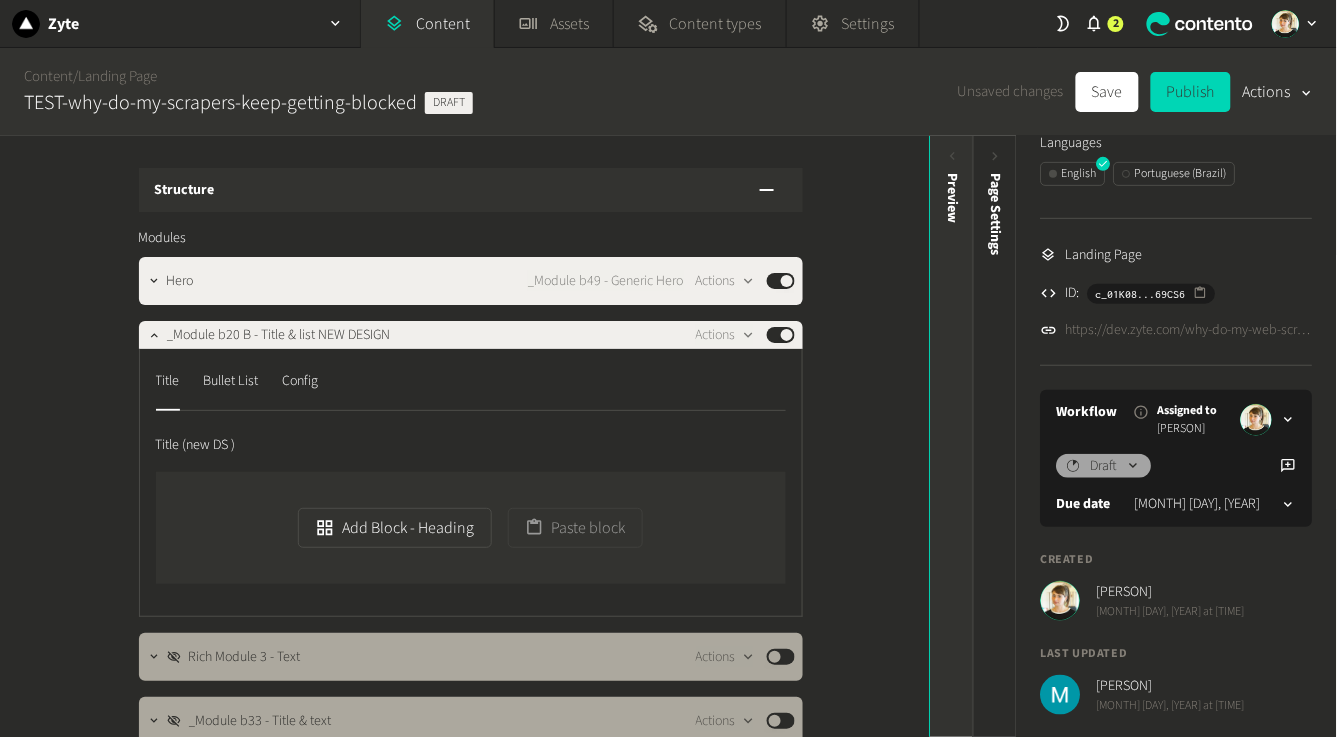 click on "Preview" 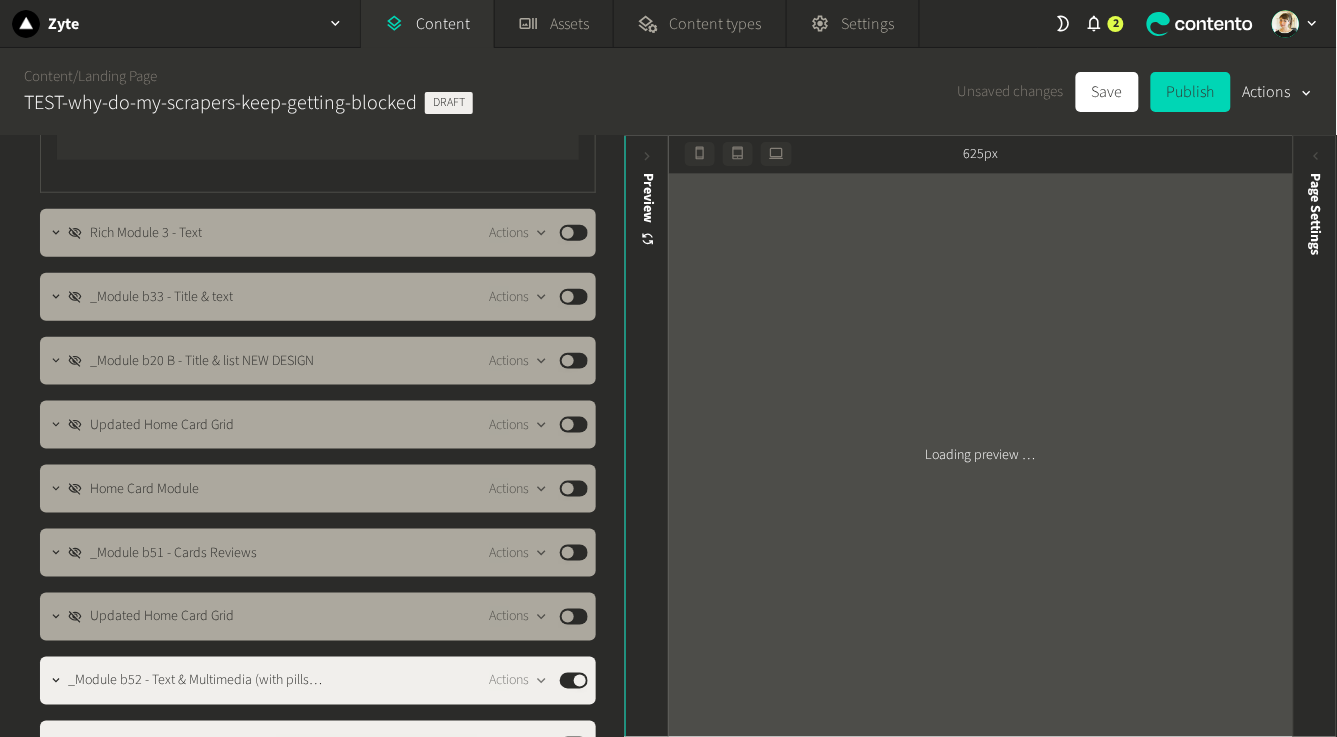 scroll, scrollTop: 745, scrollLeft: 0, axis: vertical 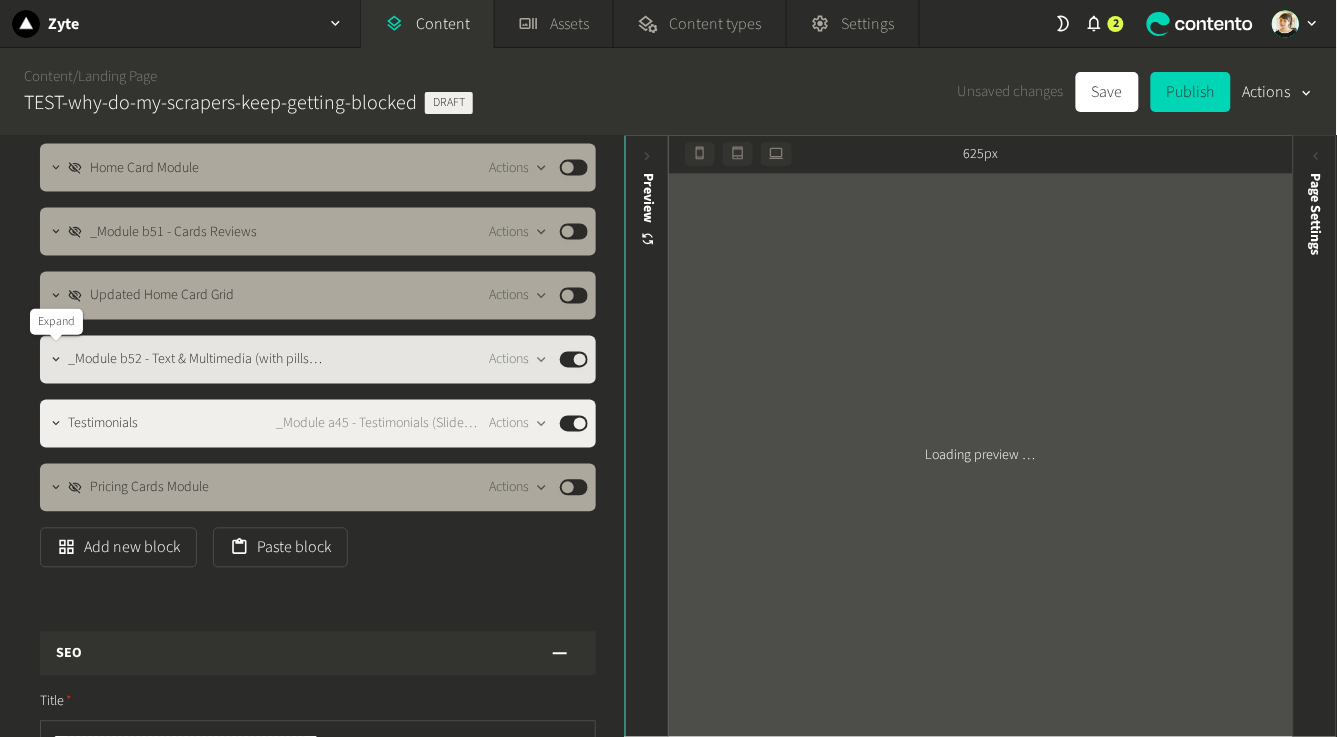 click 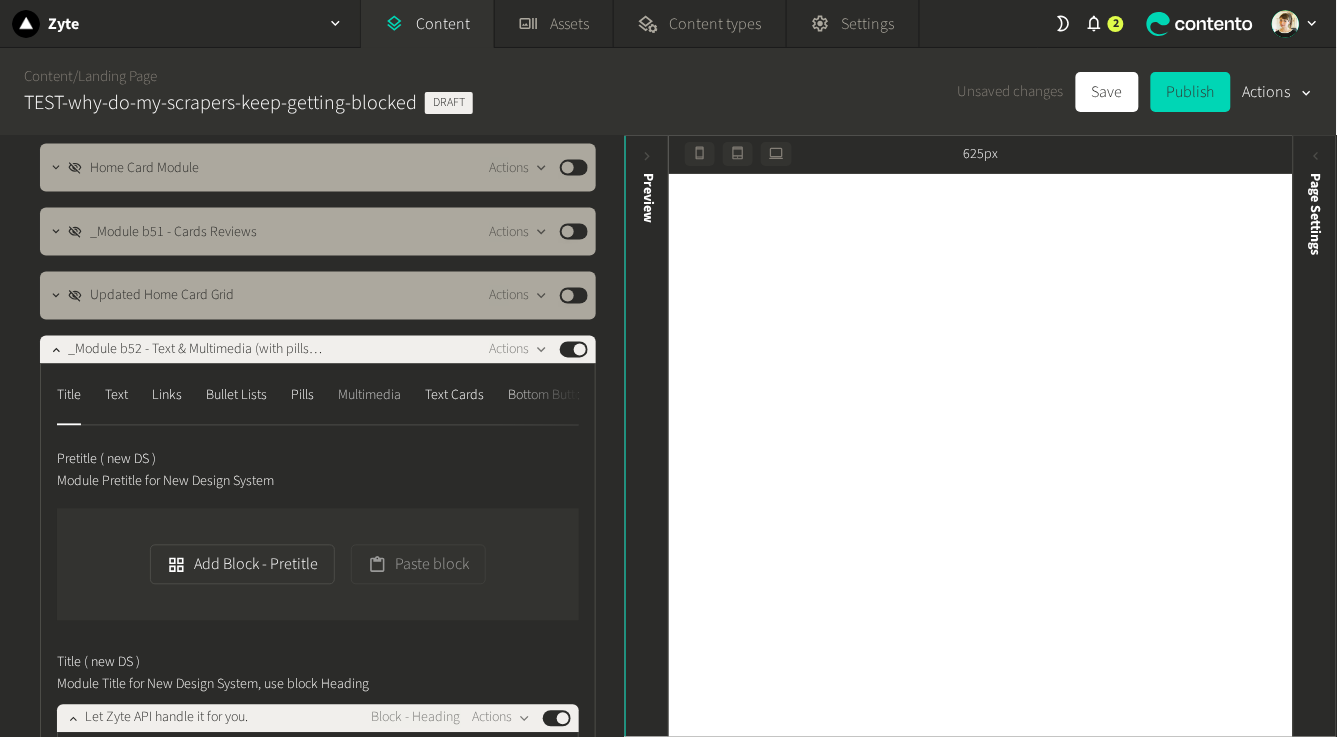 click on "Multimedia" 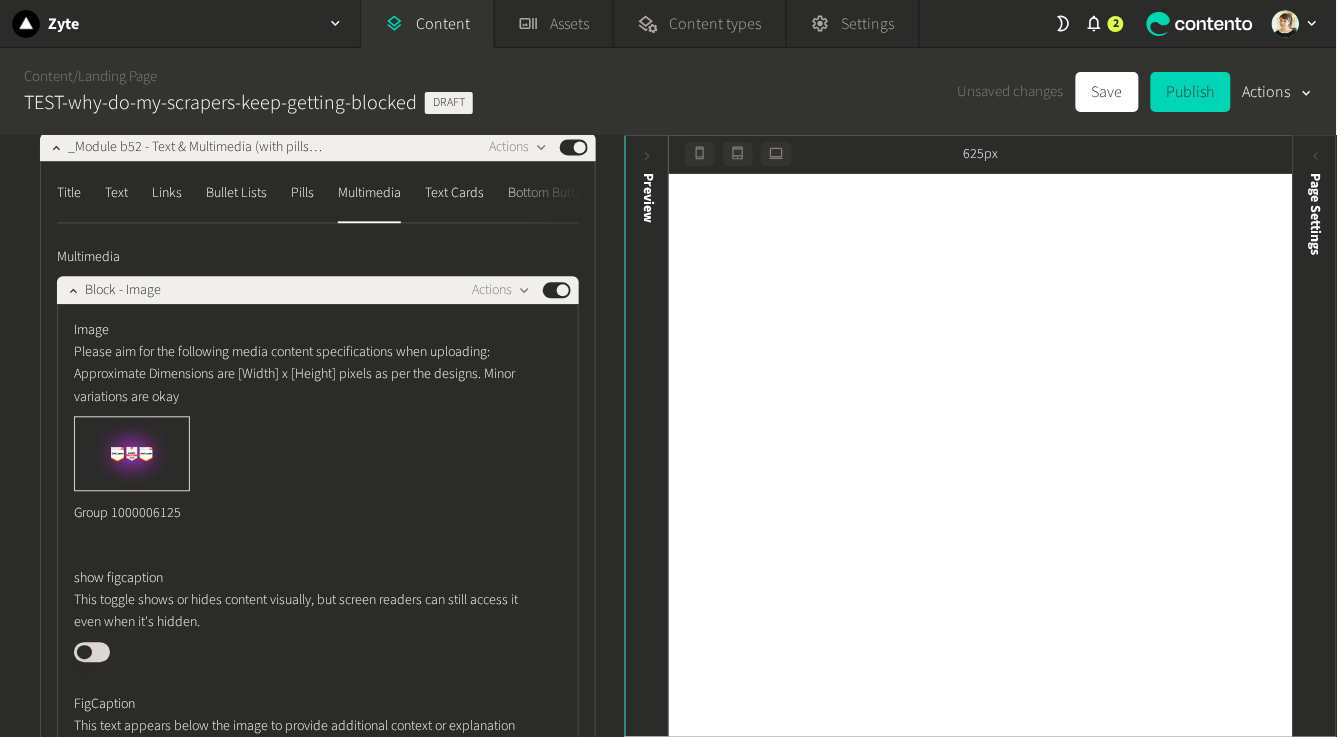 scroll, scrollTop: 952, scrollLeft: 0, axis: vertical 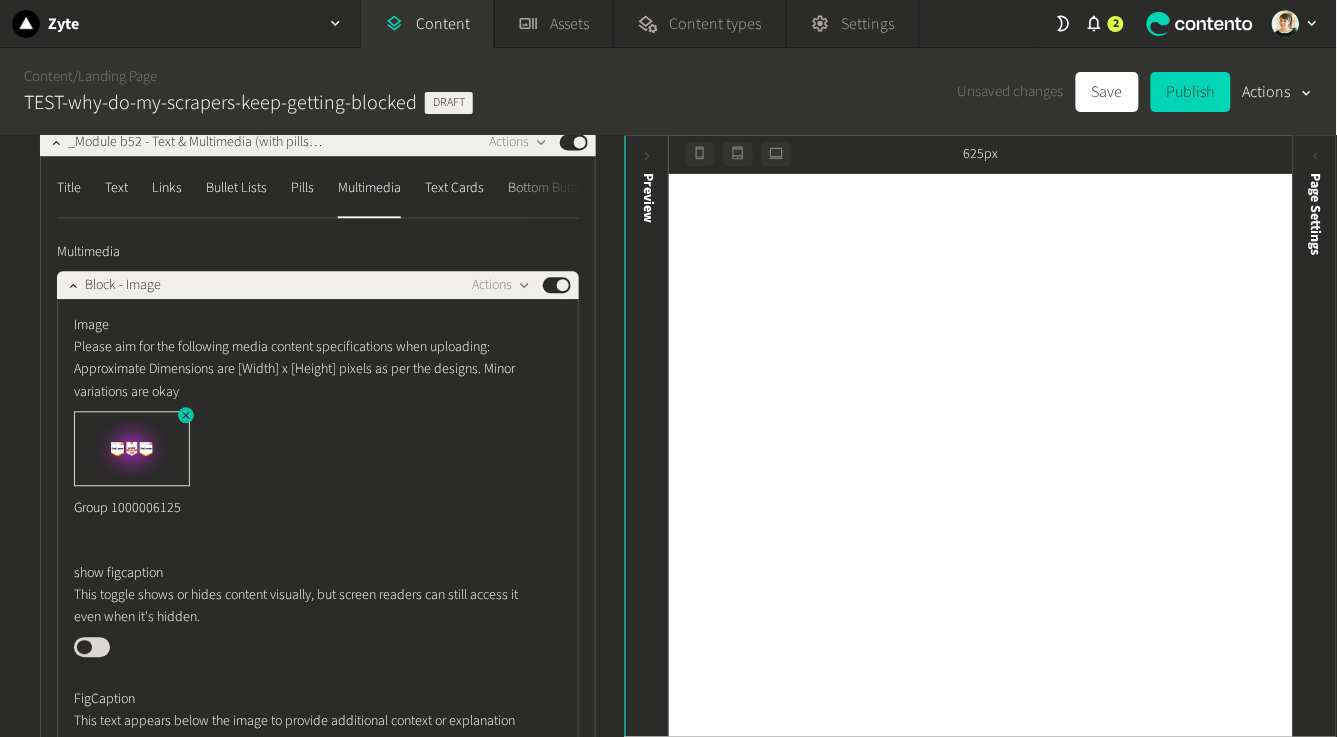 click 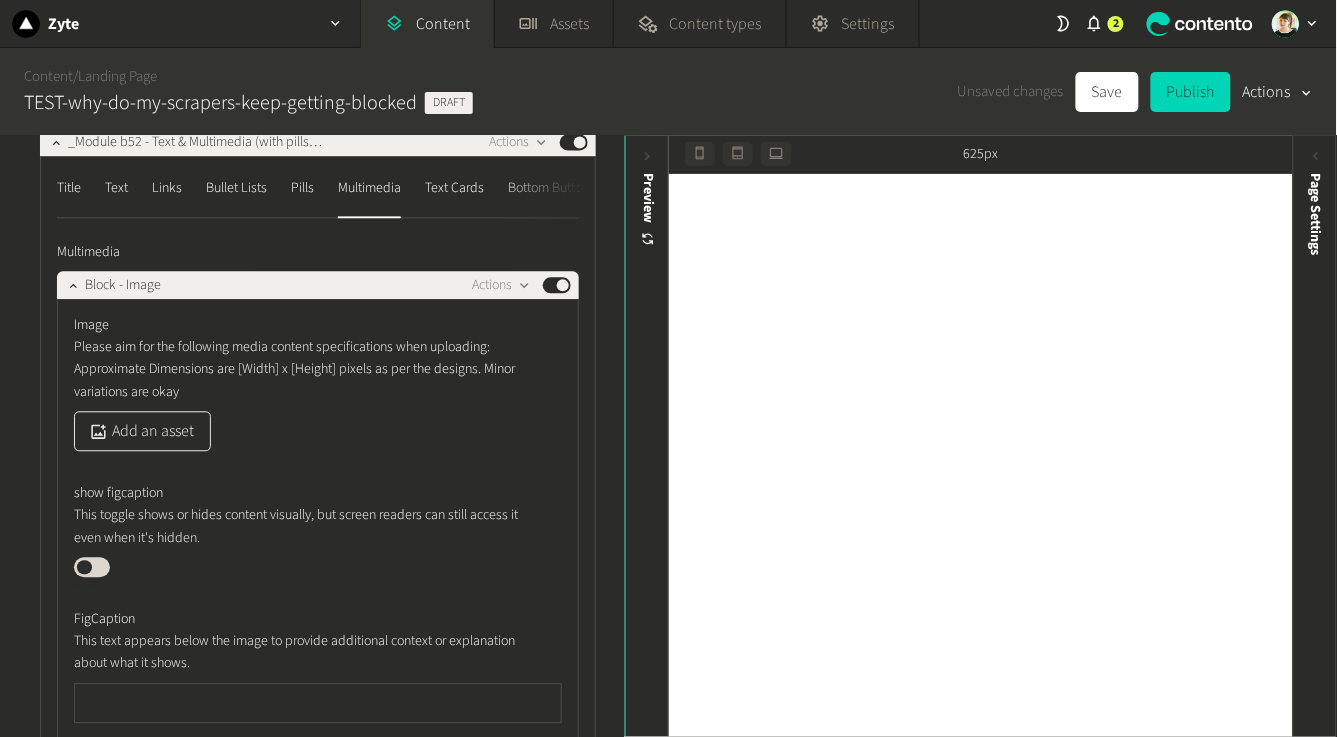 click on "Add an asset" 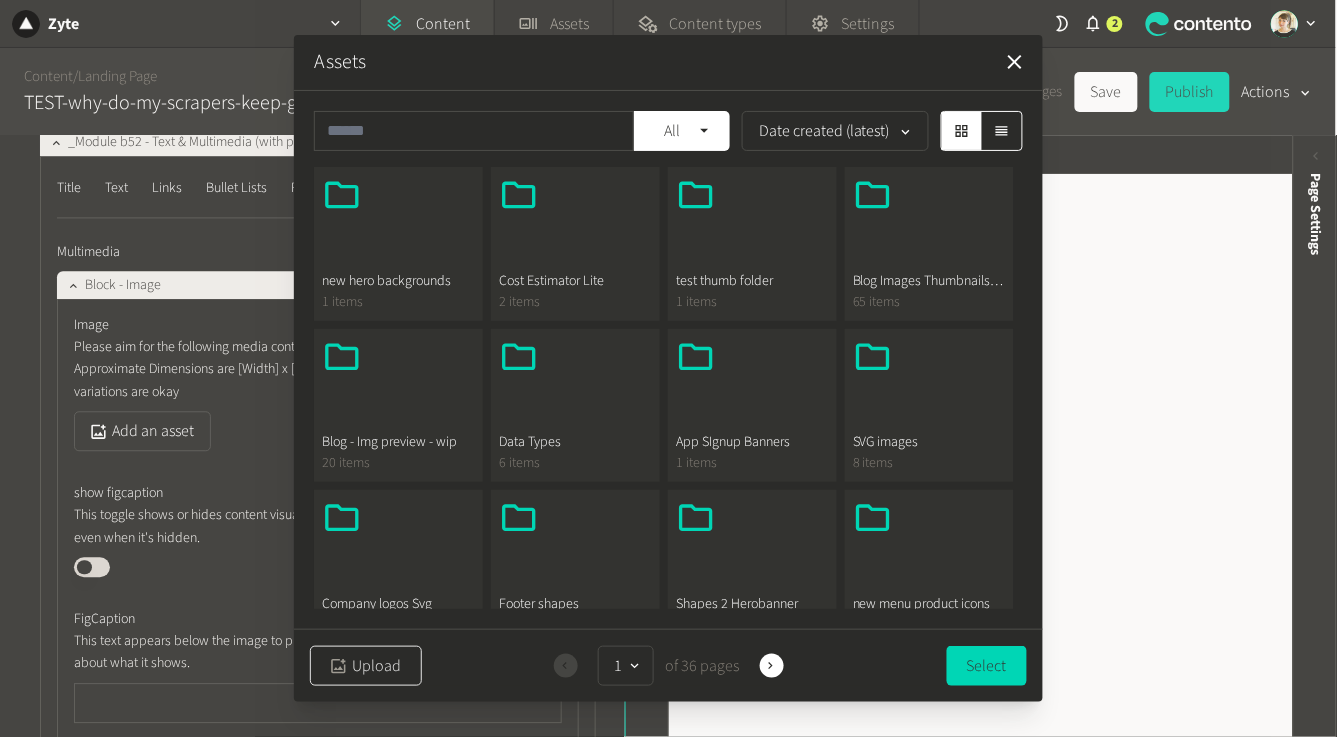 click on "Upload" at bounding box center (366, 666) 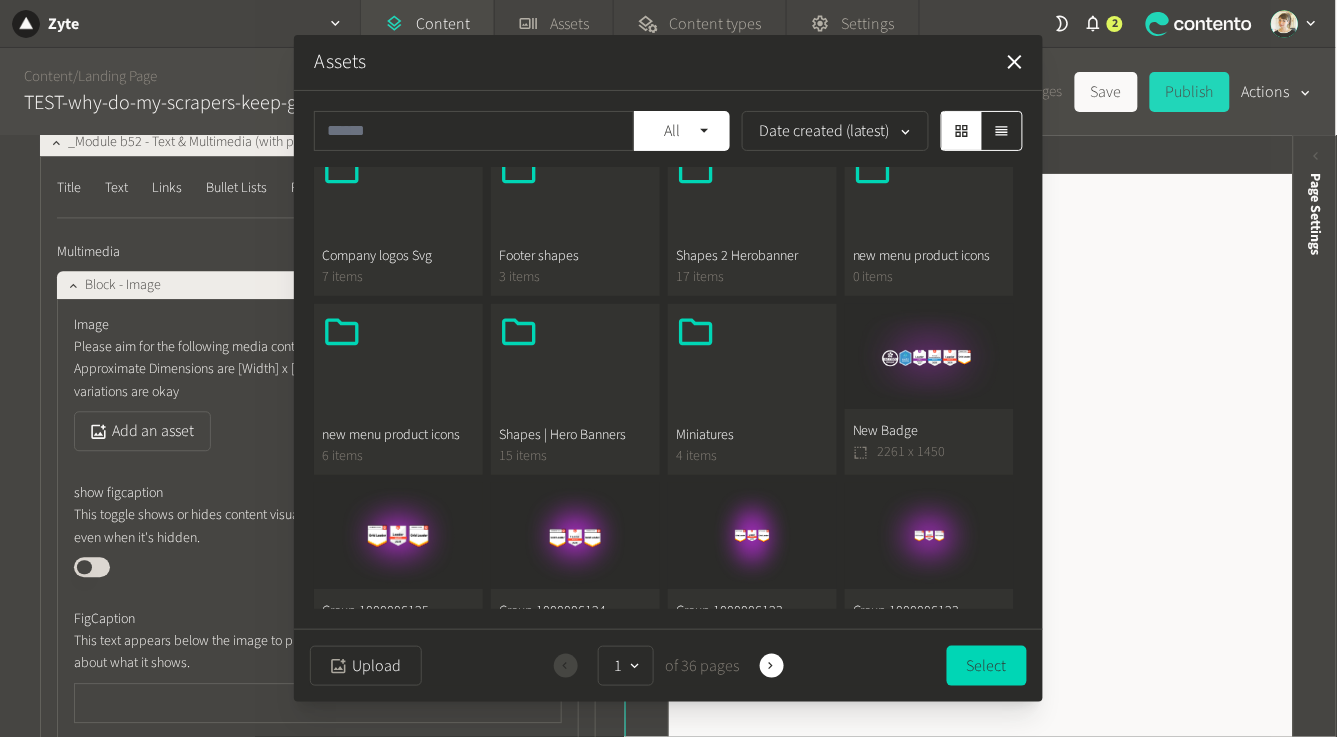 scroll, scrollTop: 356, scrollLeft: 0, axis: vertical 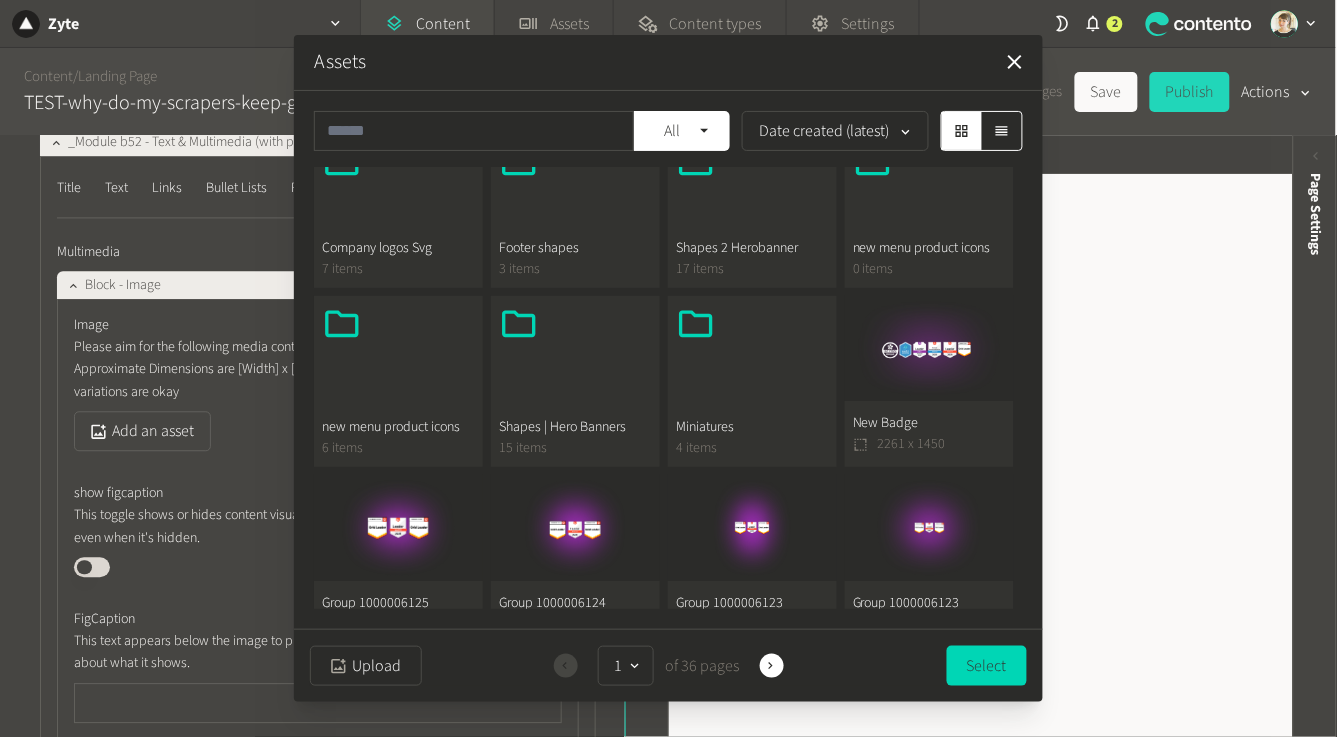 click on "New Badge  2261 x 1450" 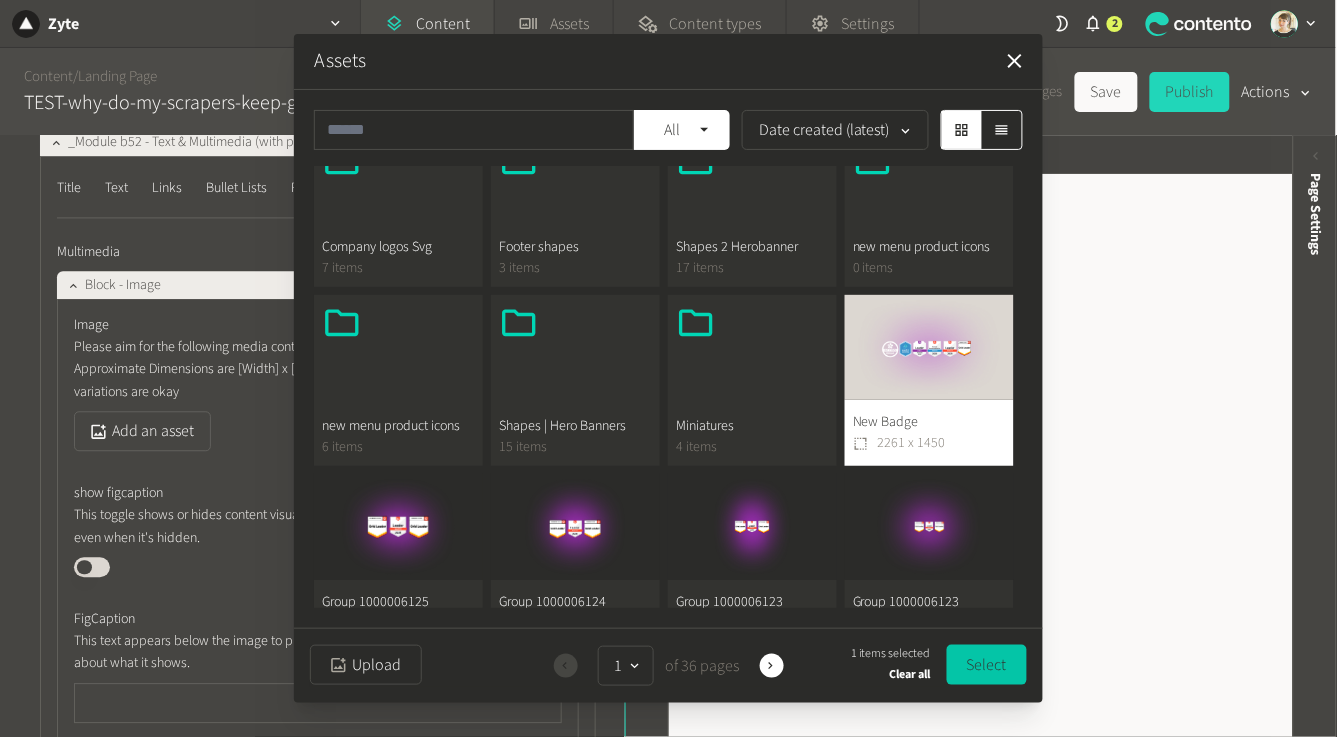 click on "Select" at bounding box center (987, 665) 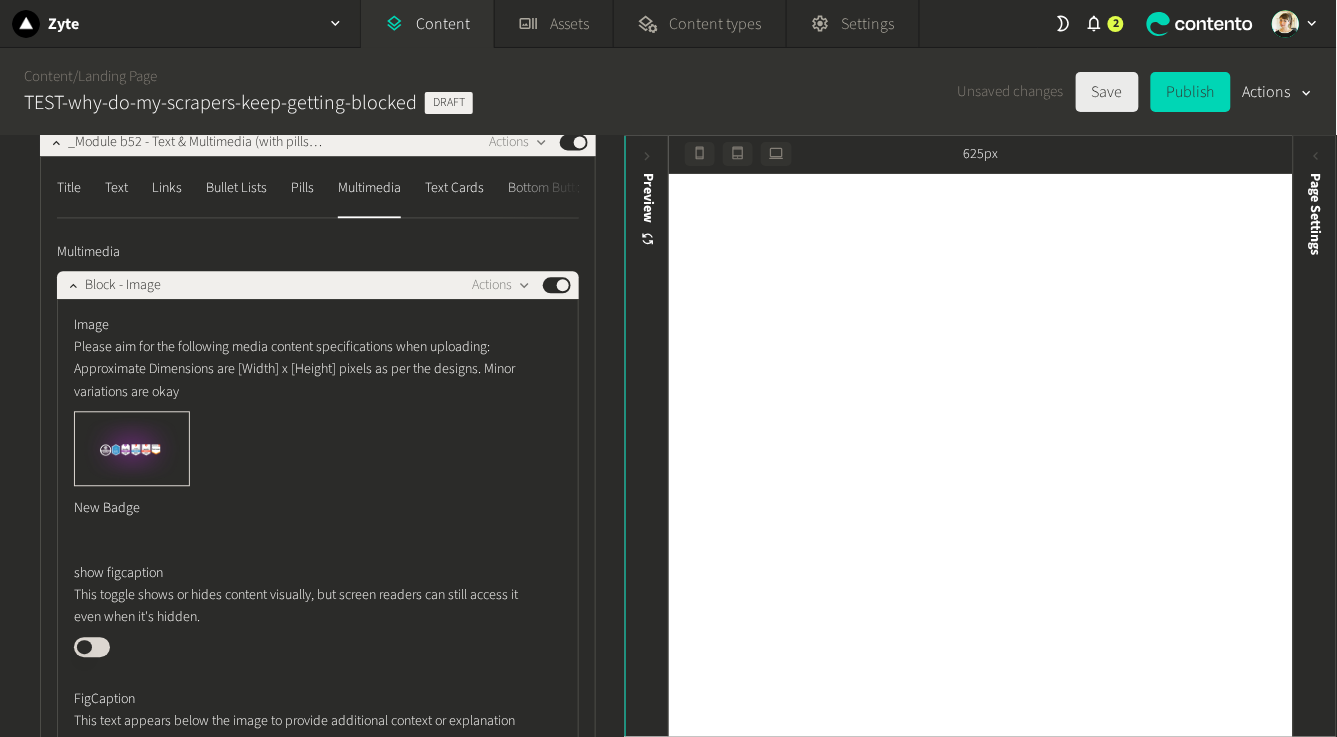 click on "Save" 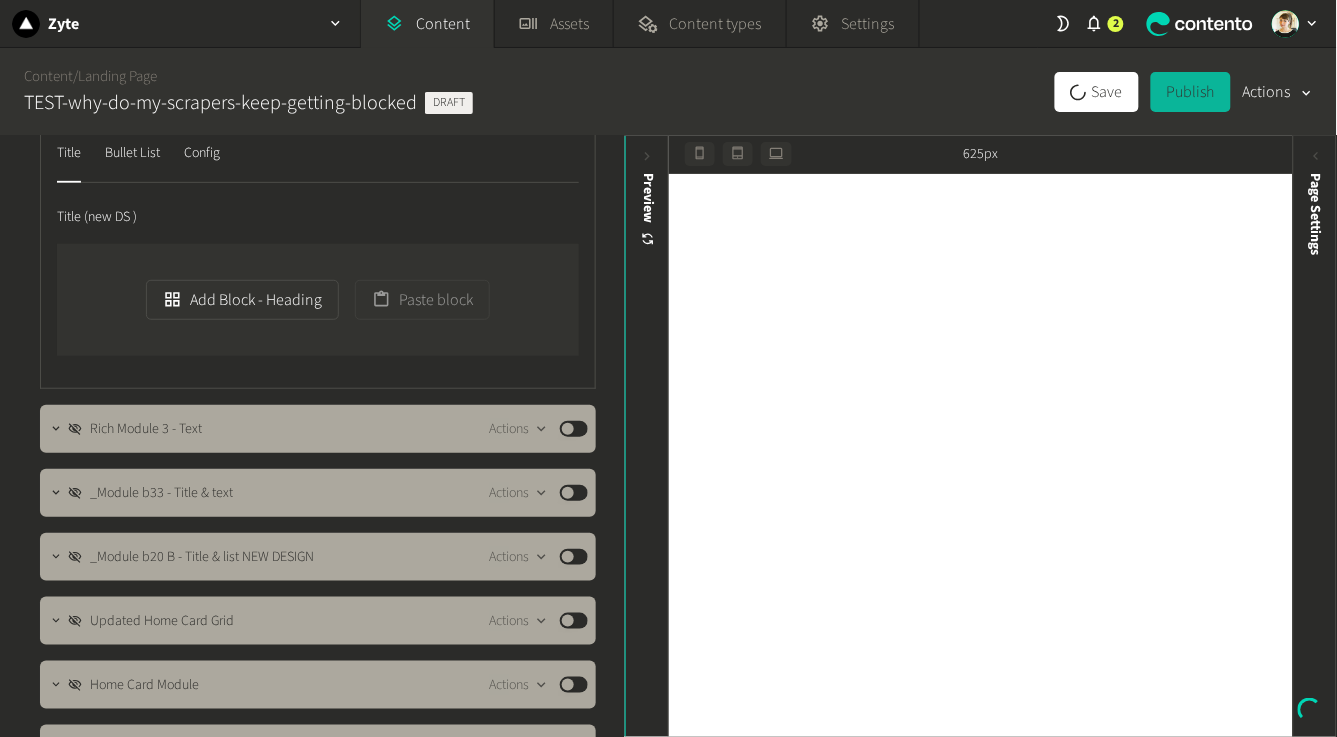 scroll, scrollTop: 0, scrollLeft: 0, axis: both 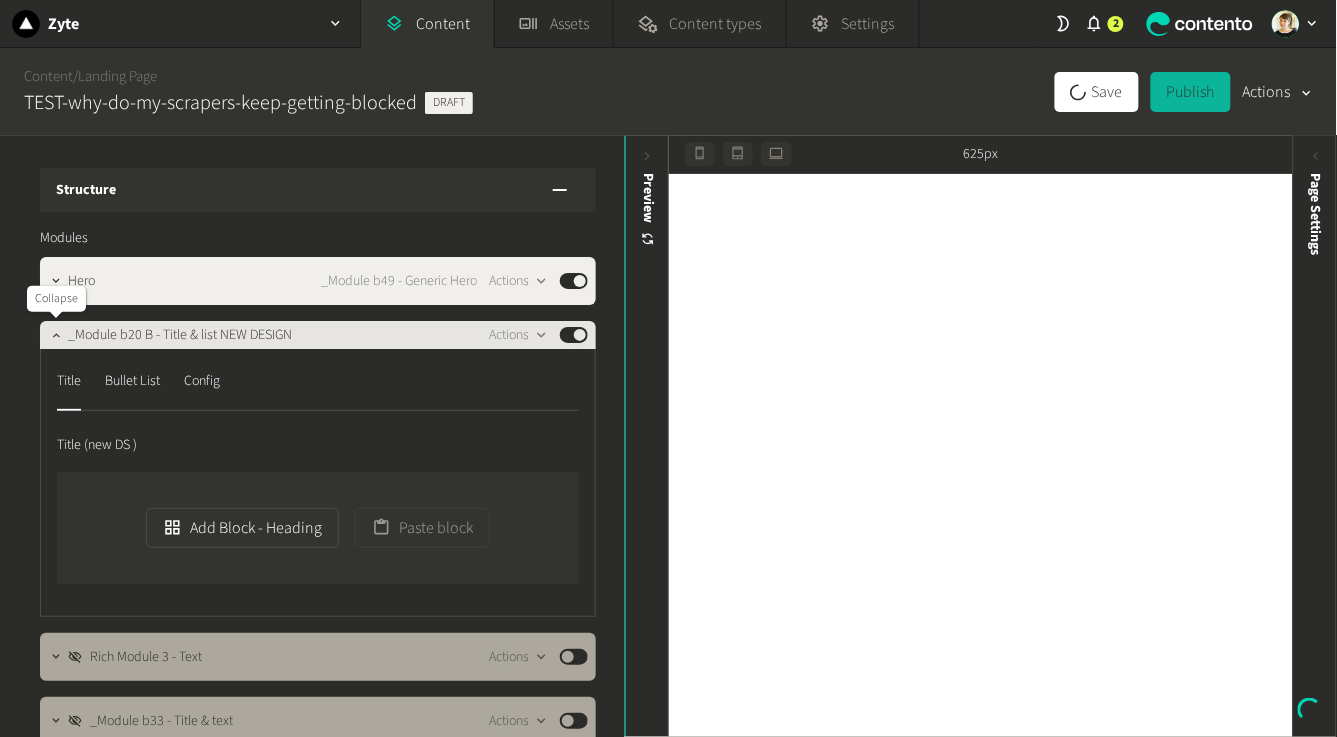 click 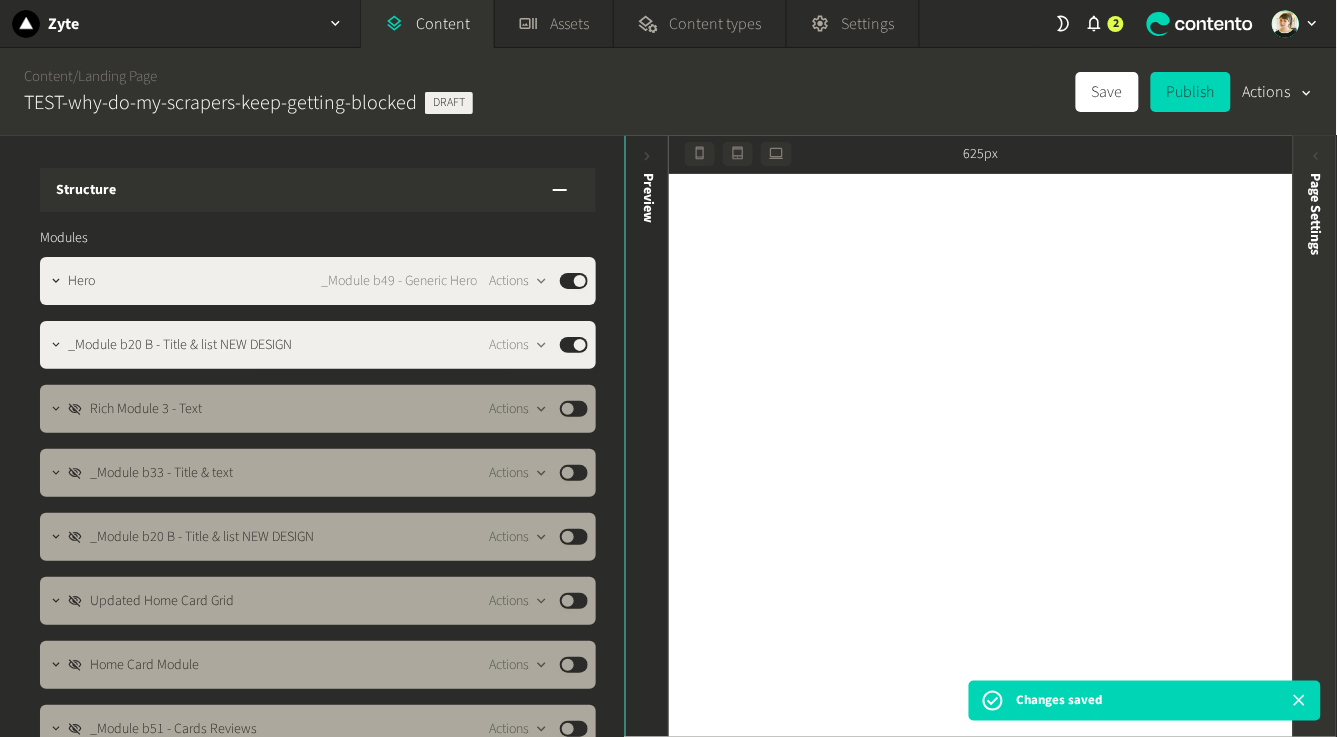 click on "Page Settings" 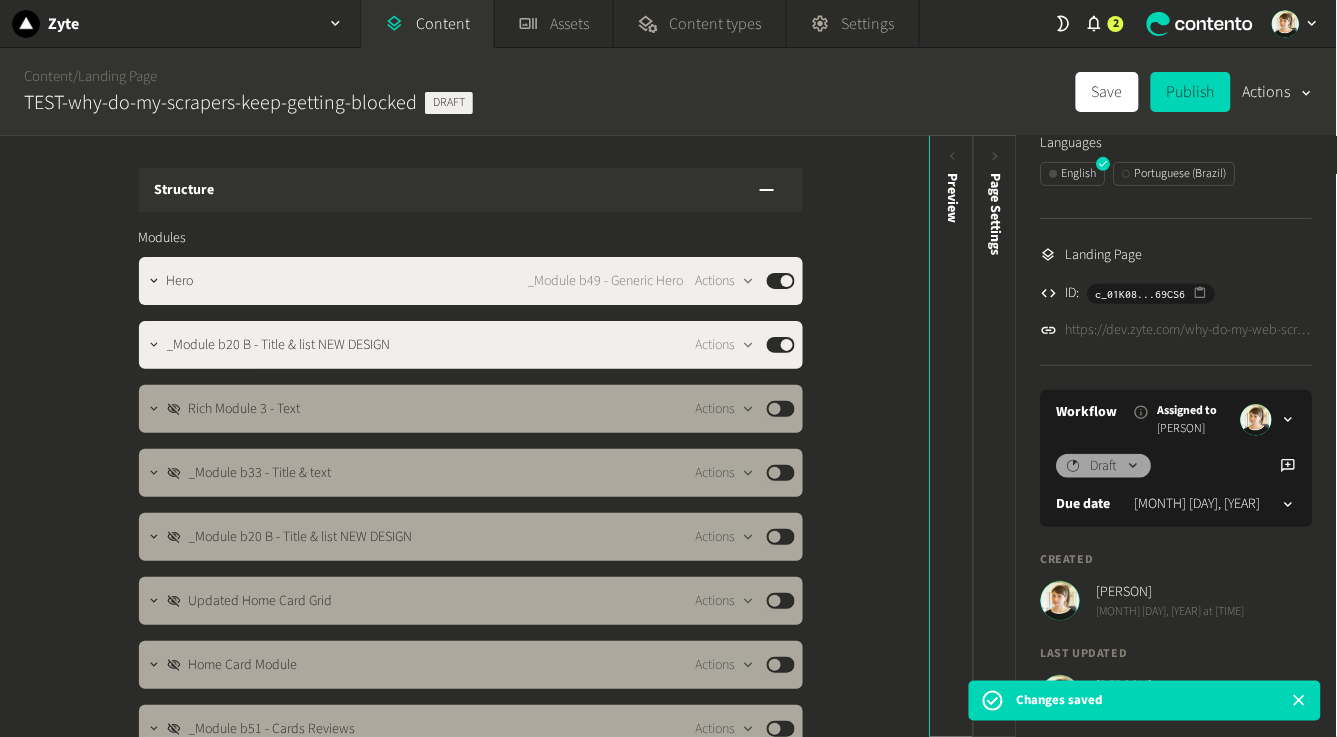 click on "**********" 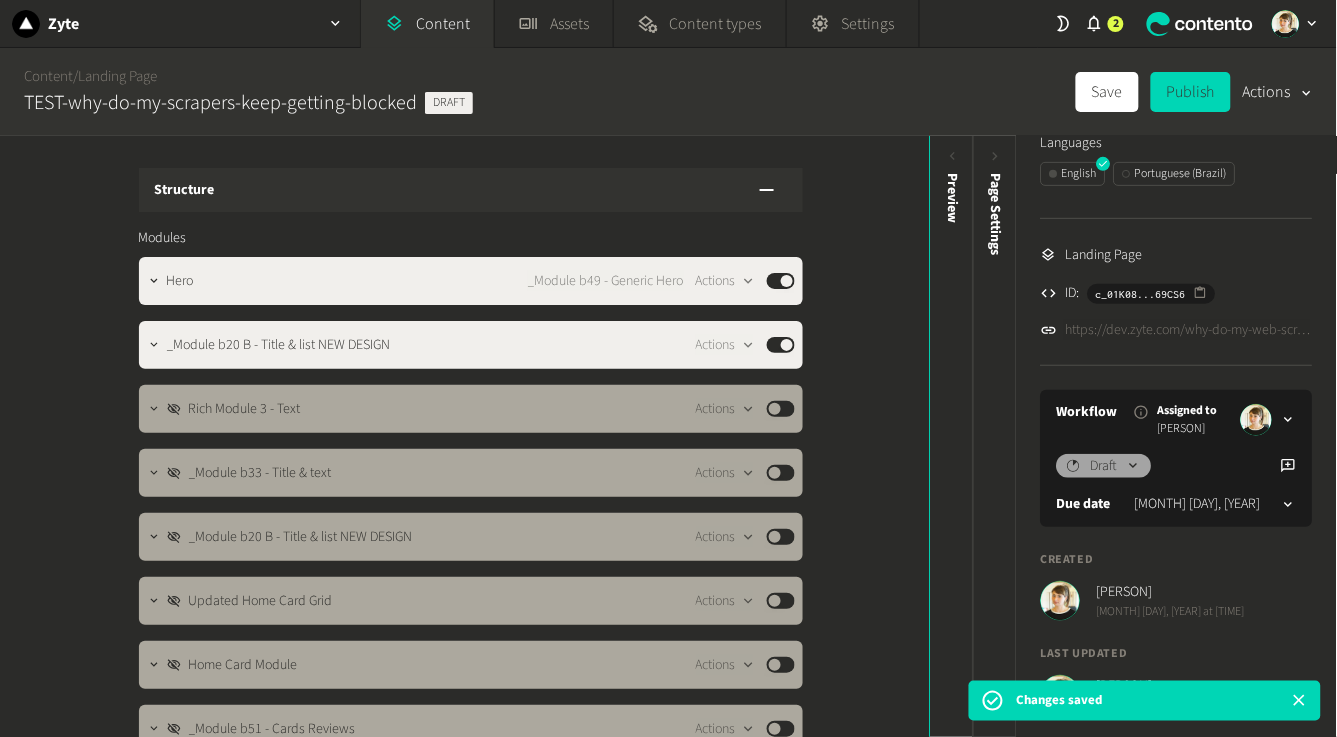 click on "https://dev.zyte.com/why-do-my-web-scrapers-keep-breaking" 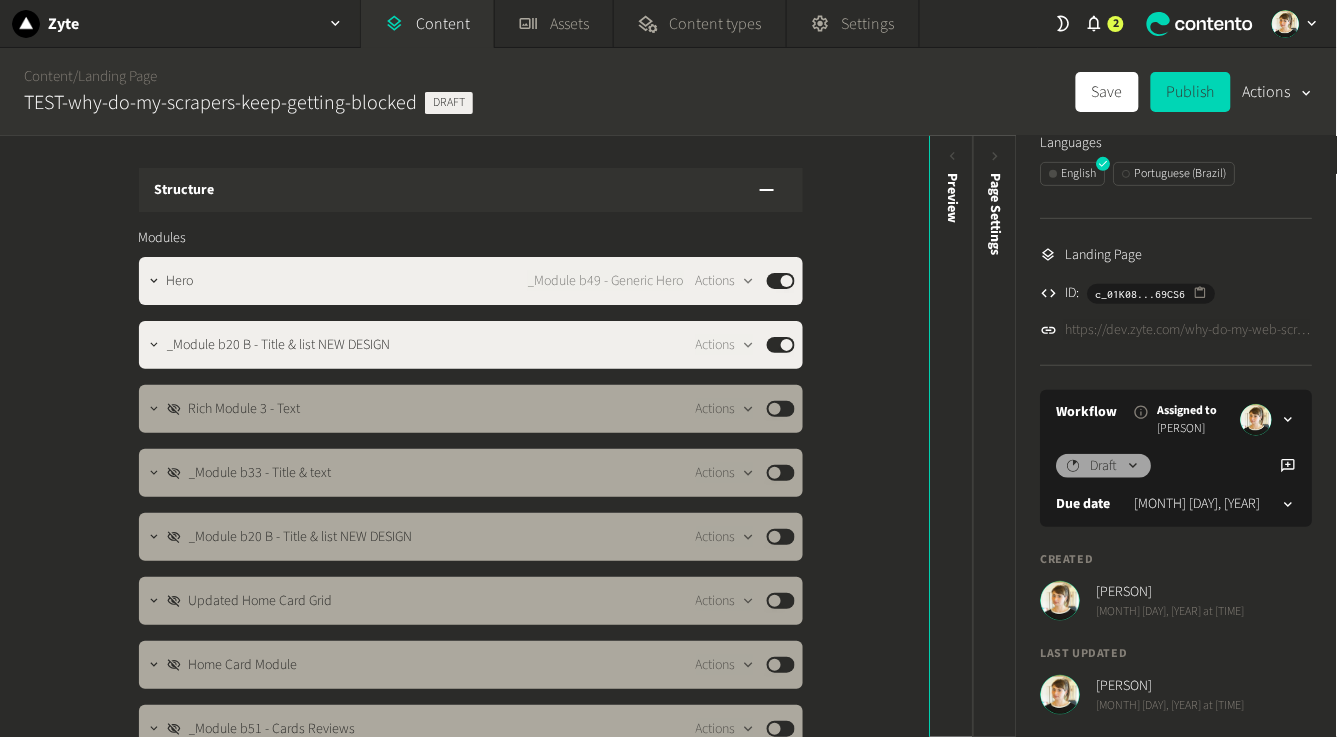 scroll, scrollTop: 213, scrollLeft: 0, axis: vertical 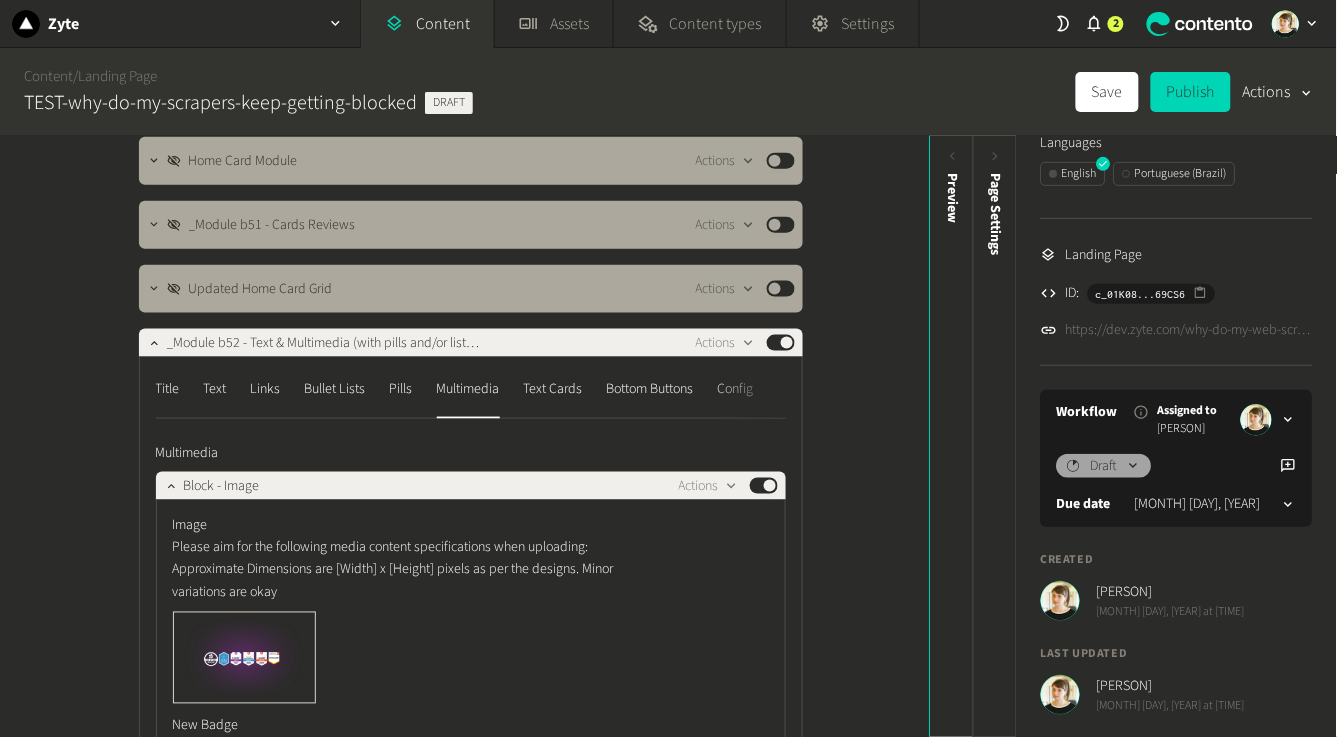 click on "New Badge" 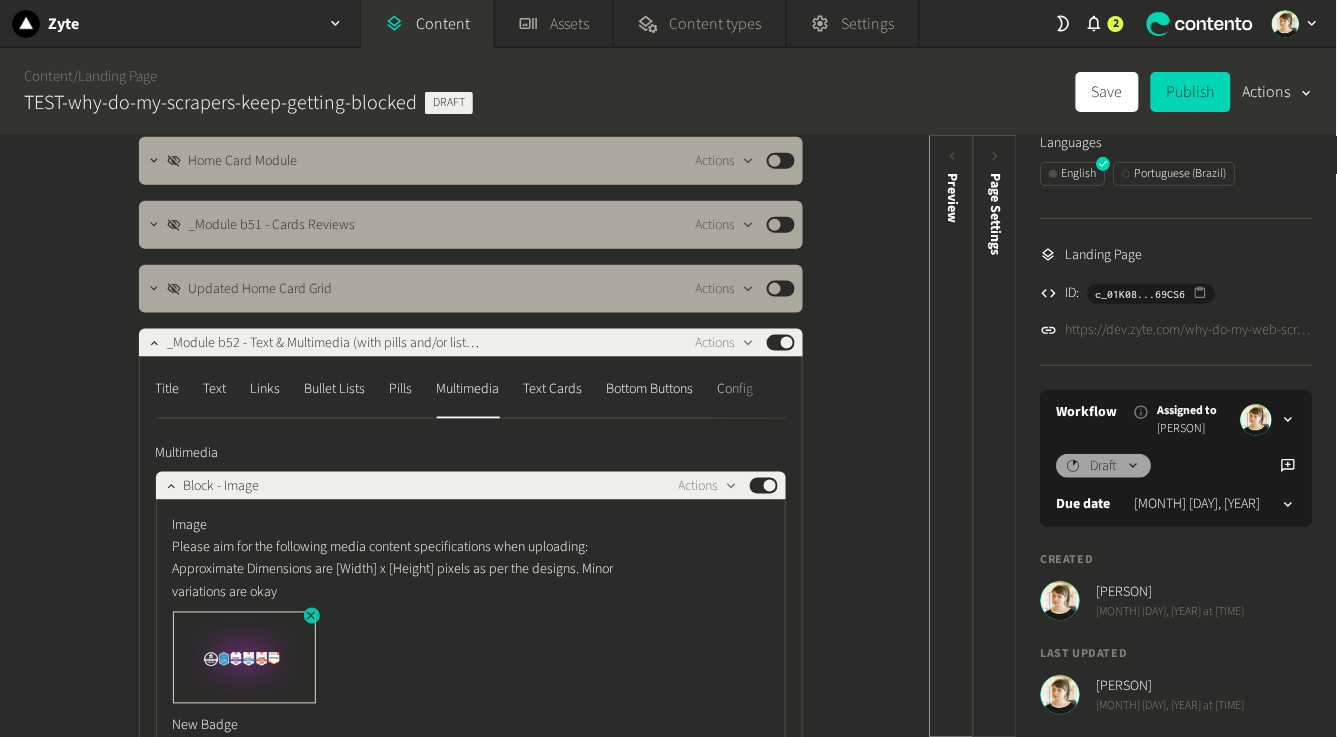 click 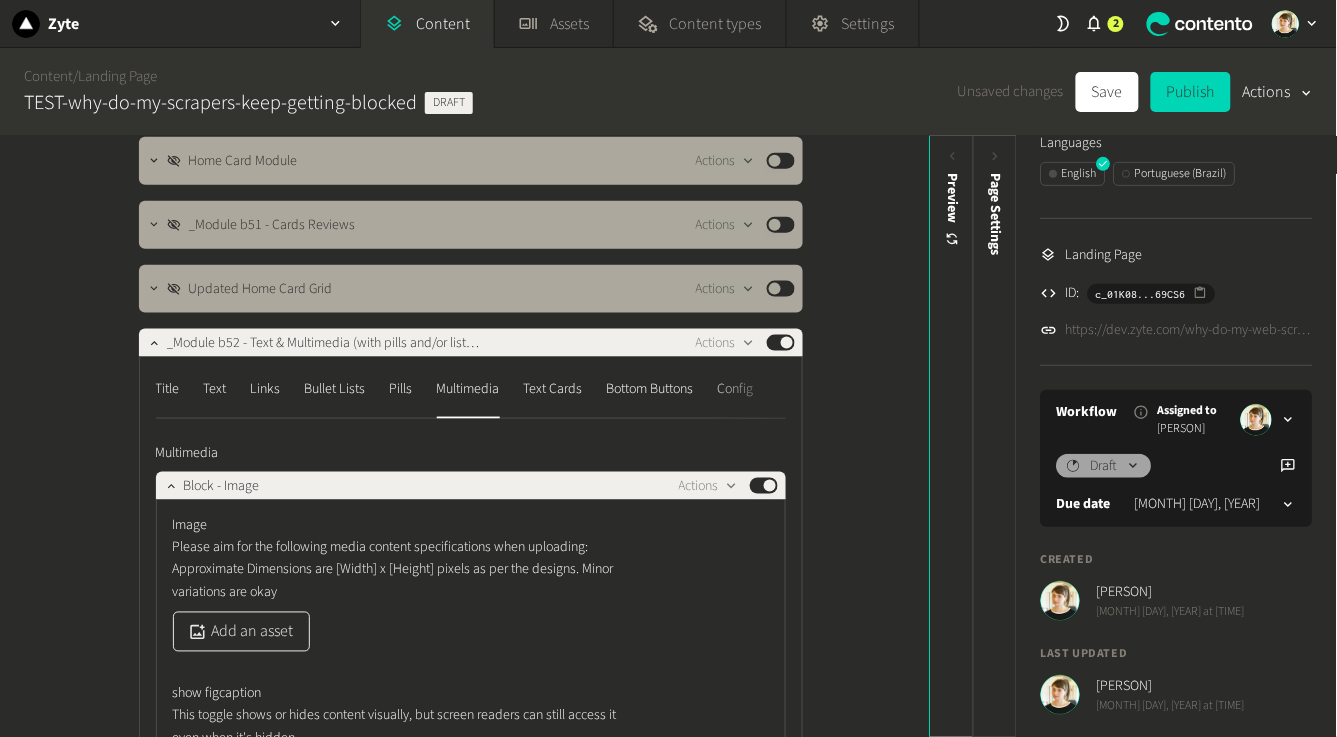 click on "Add an asset" 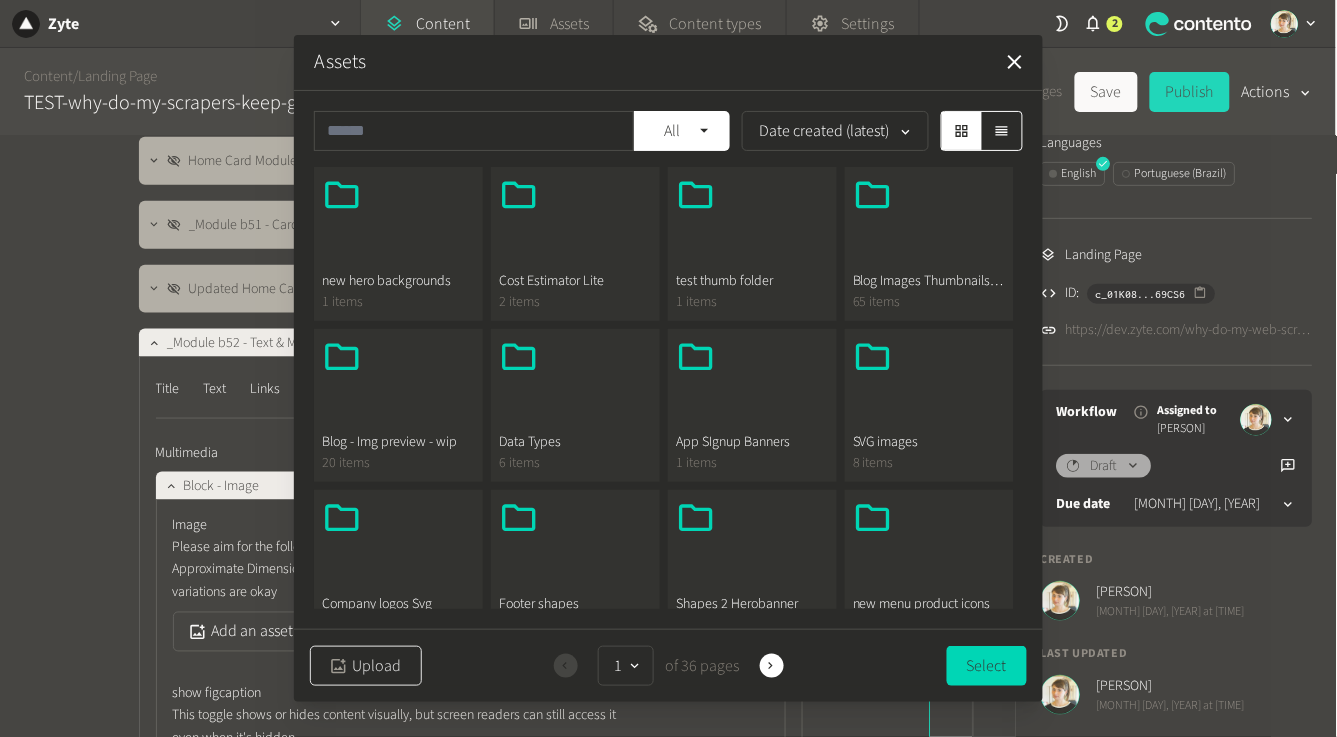 click on "Upload" at bounding box center (366, 666) 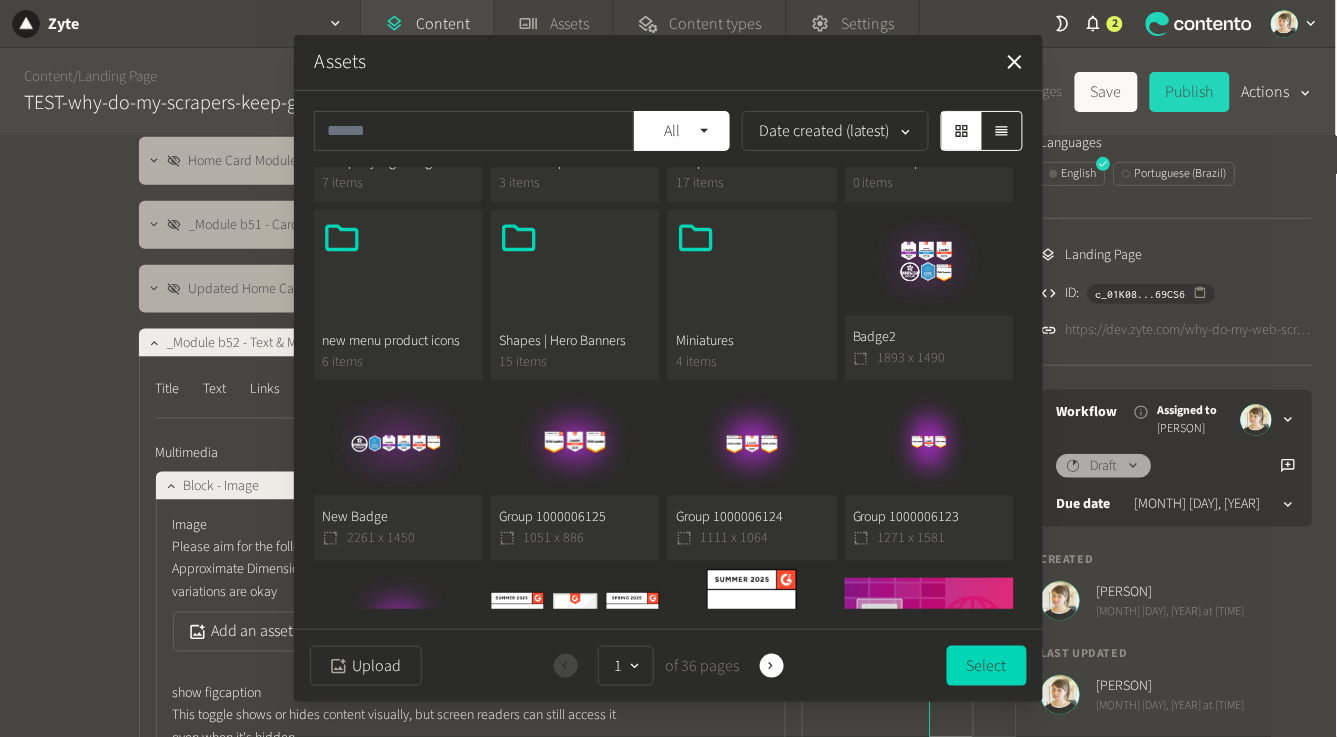 scroll, scrollTop: 443, scrollLeft: 0, axis: vertical 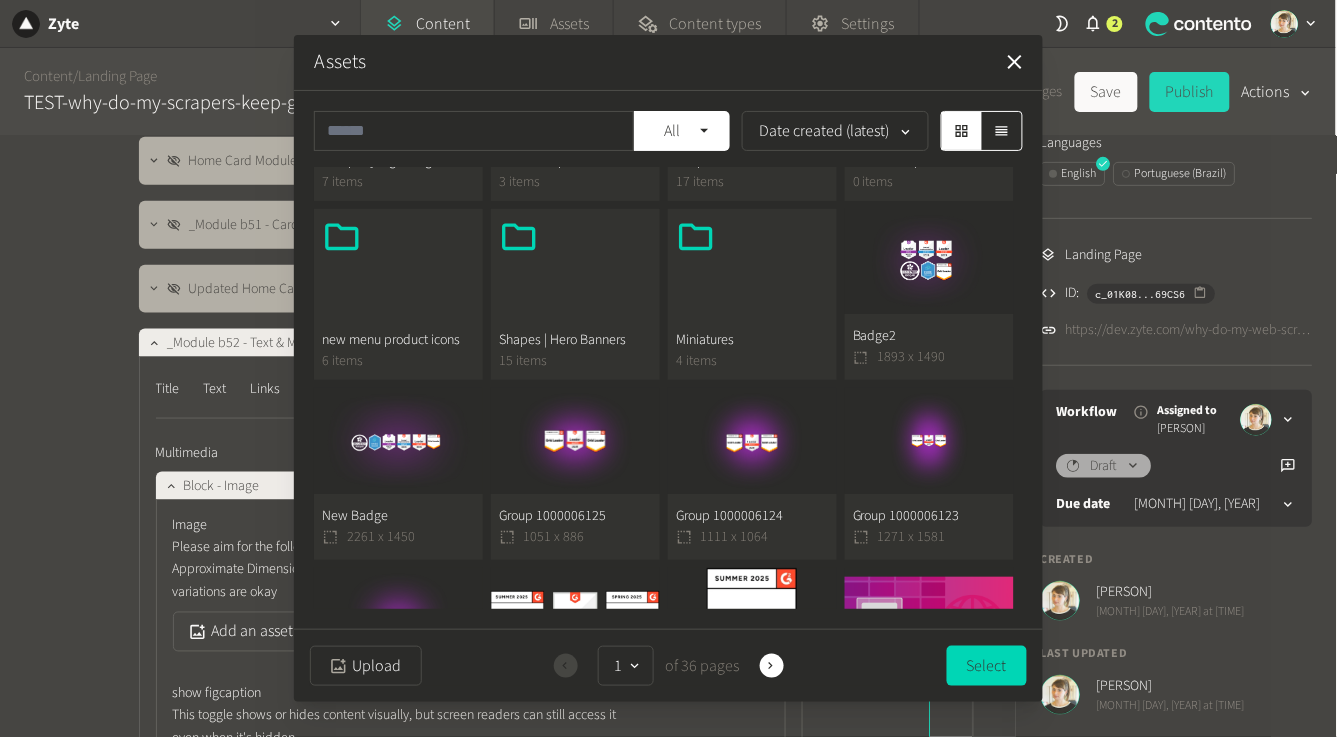 click on "Badge2  1893 x 1490" 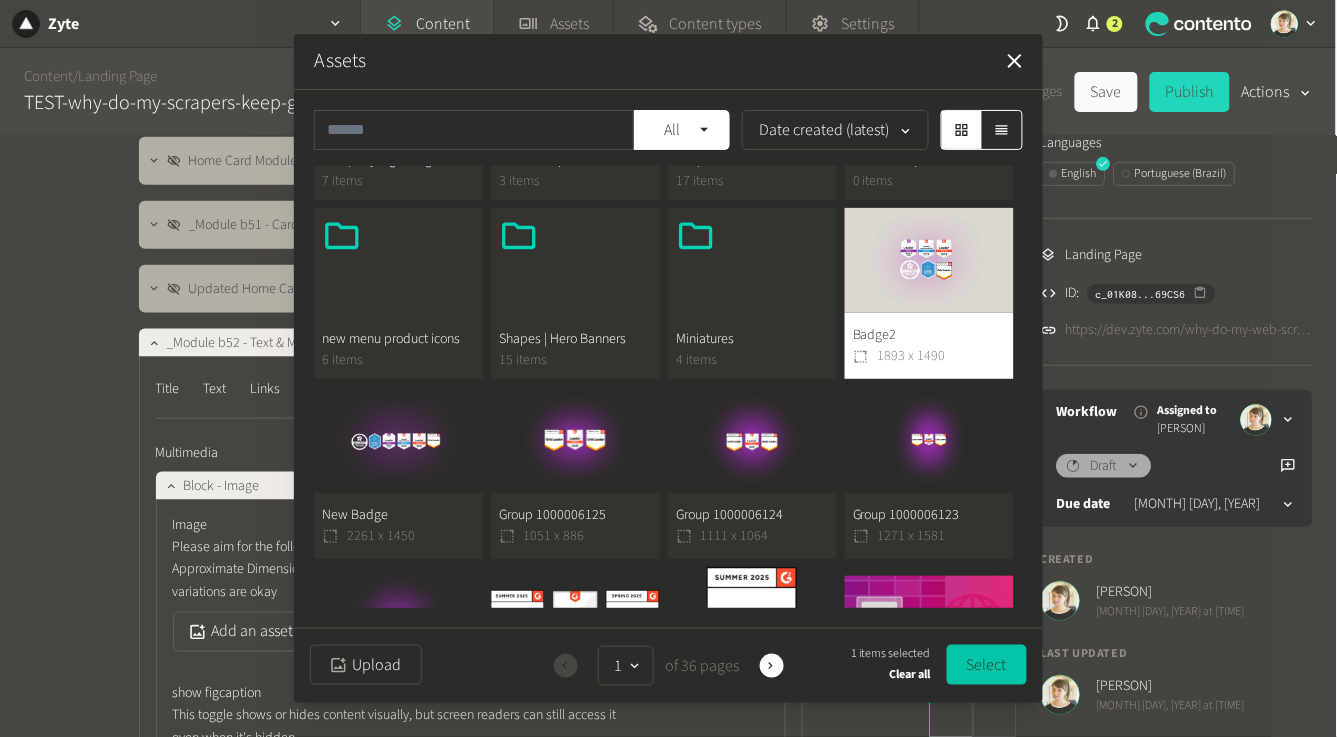 click on "Select" at bounding box center (987, 665) 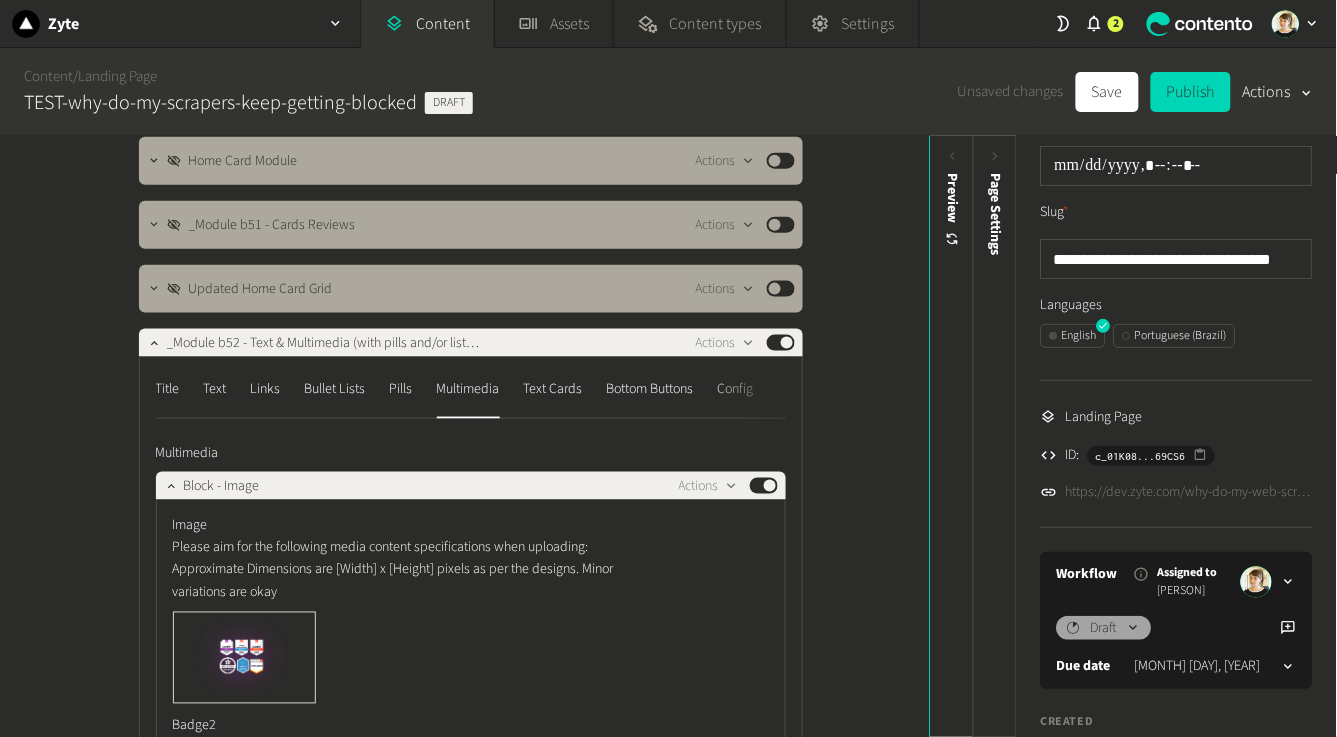 scroll, scrollTop: 213, scrollLeft: 0, axis: vertical 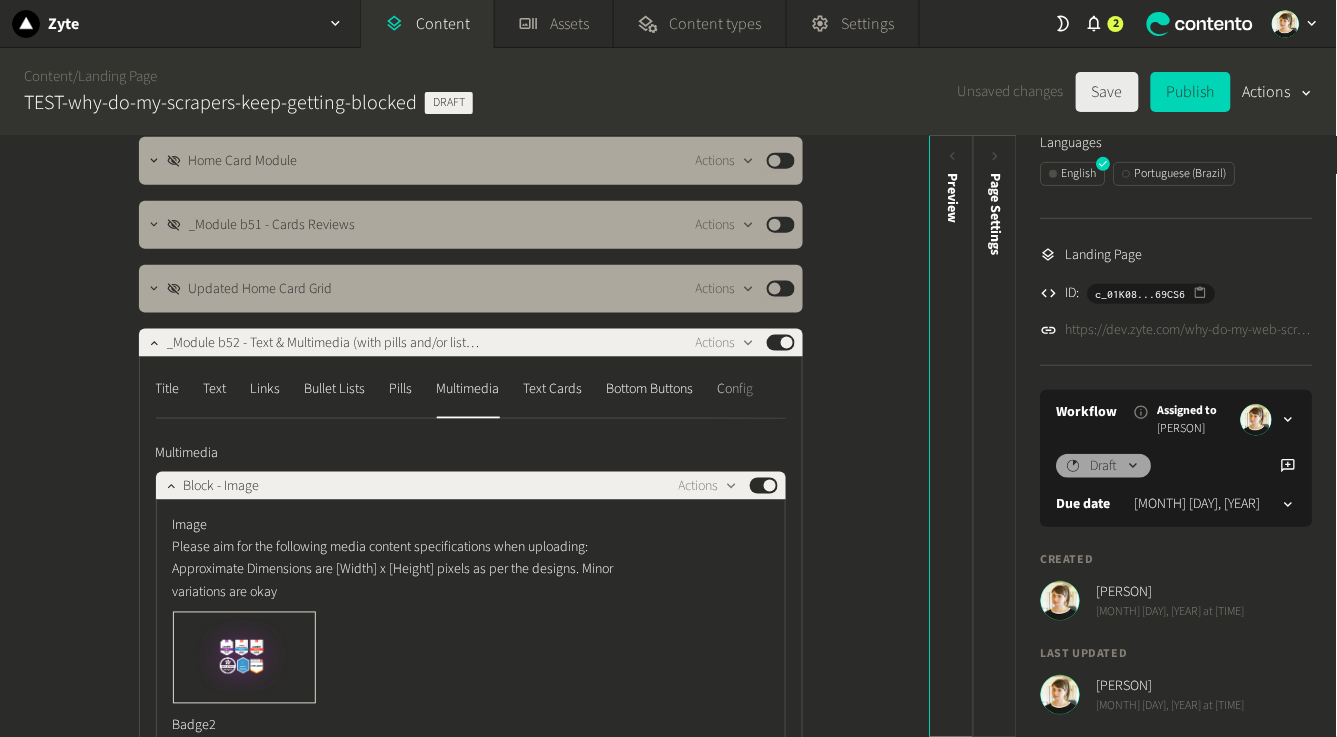 click on "Save" 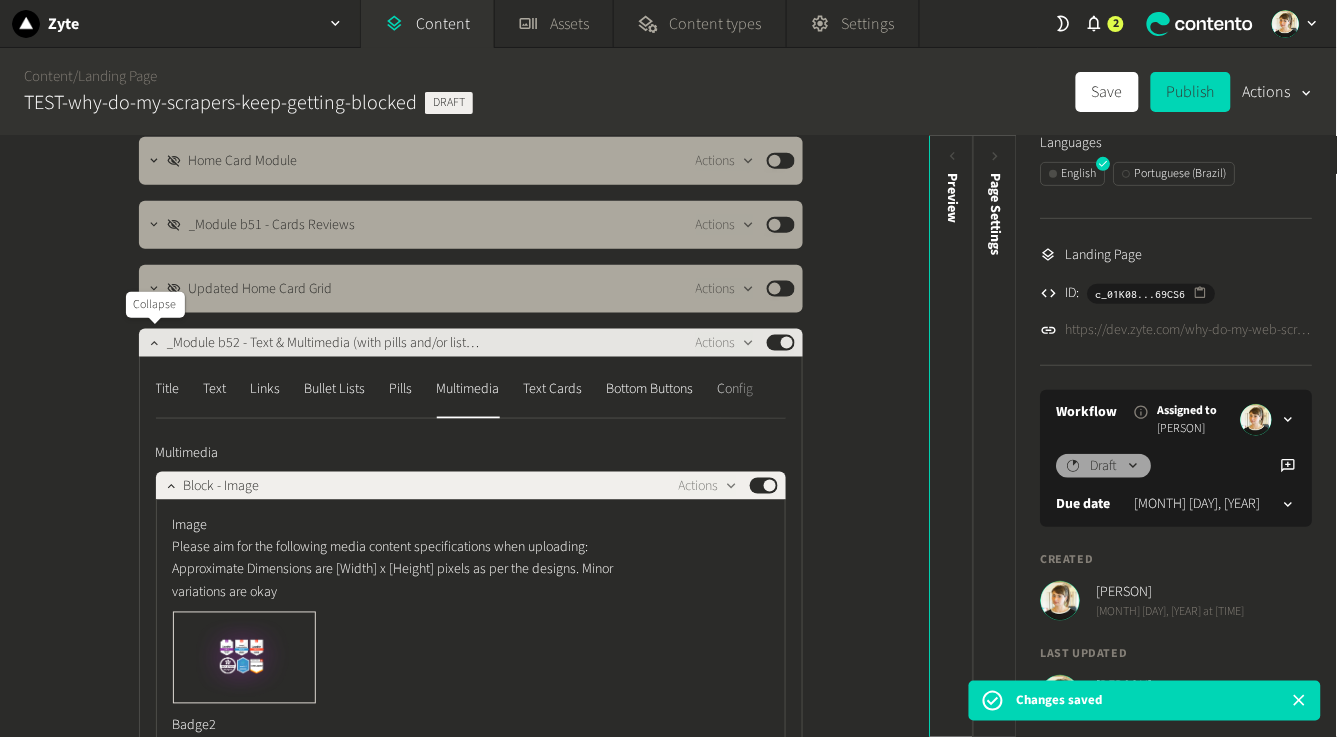 click 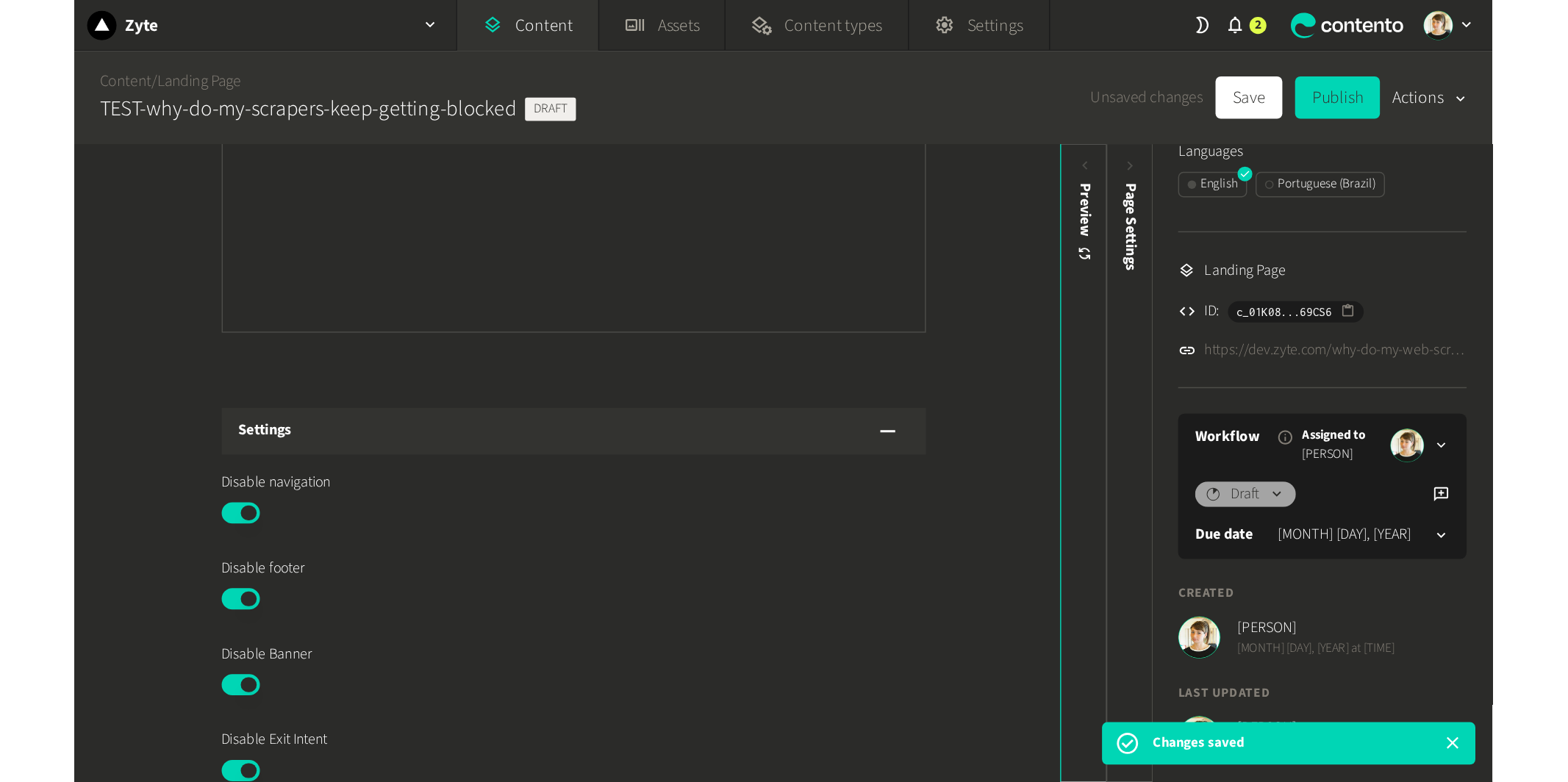 scroll, scrollTop: 1200, scrollLeft: 0, axis: vertical 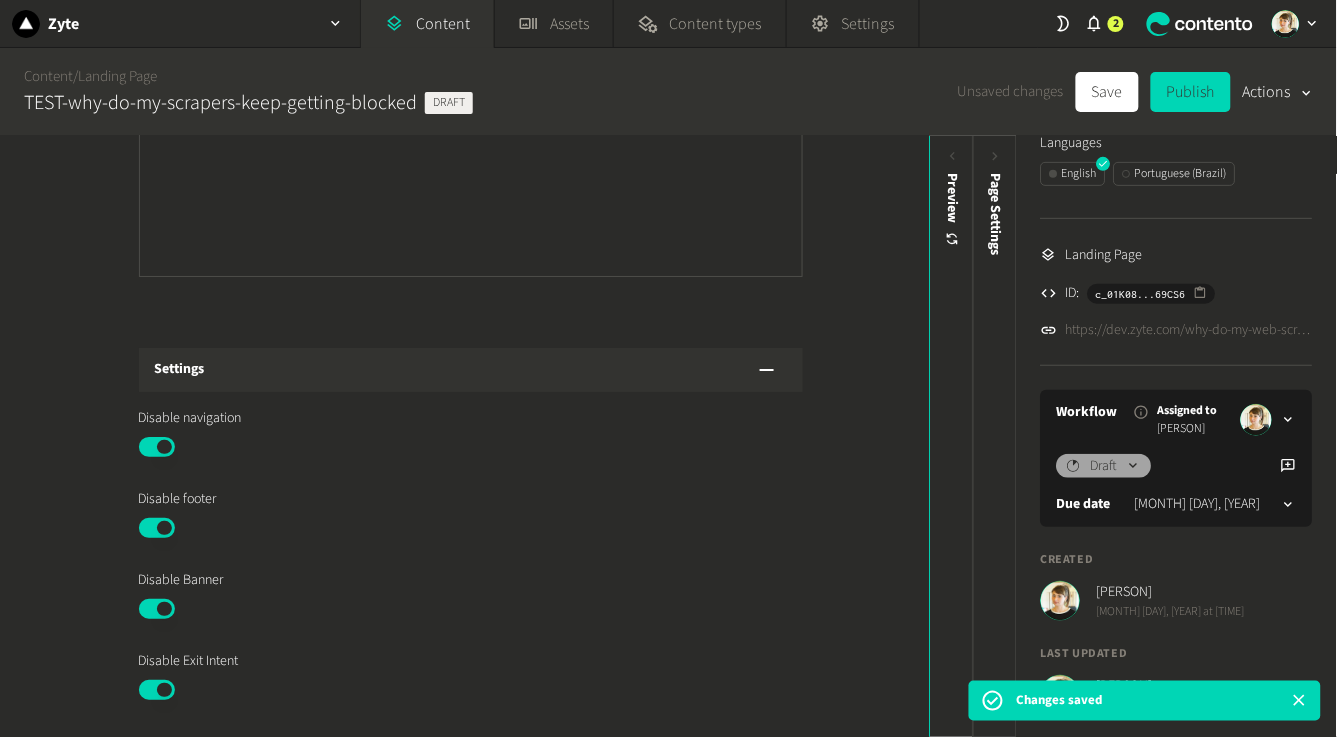 click on "Published" 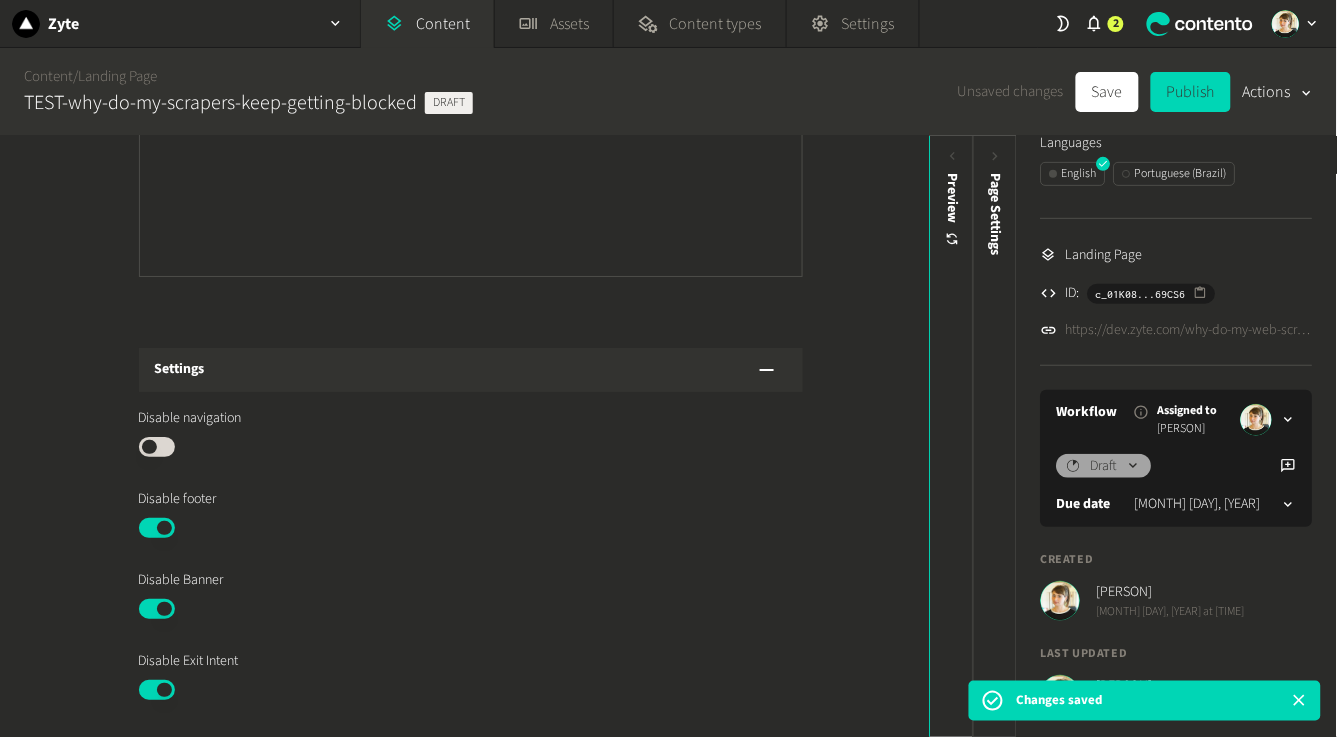click on "Published" 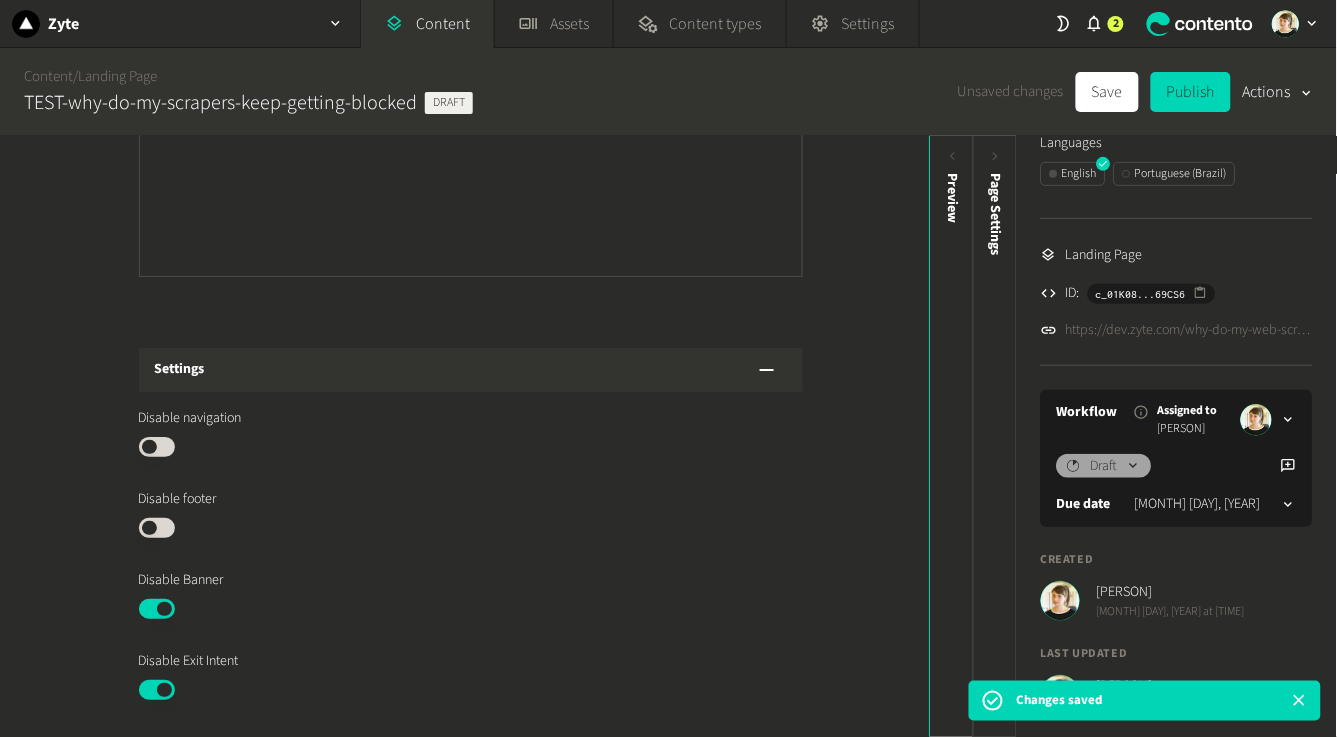 click on "Disable navigation Published Disable footer Published Disable Banner Published Disable Exit Intent Published" 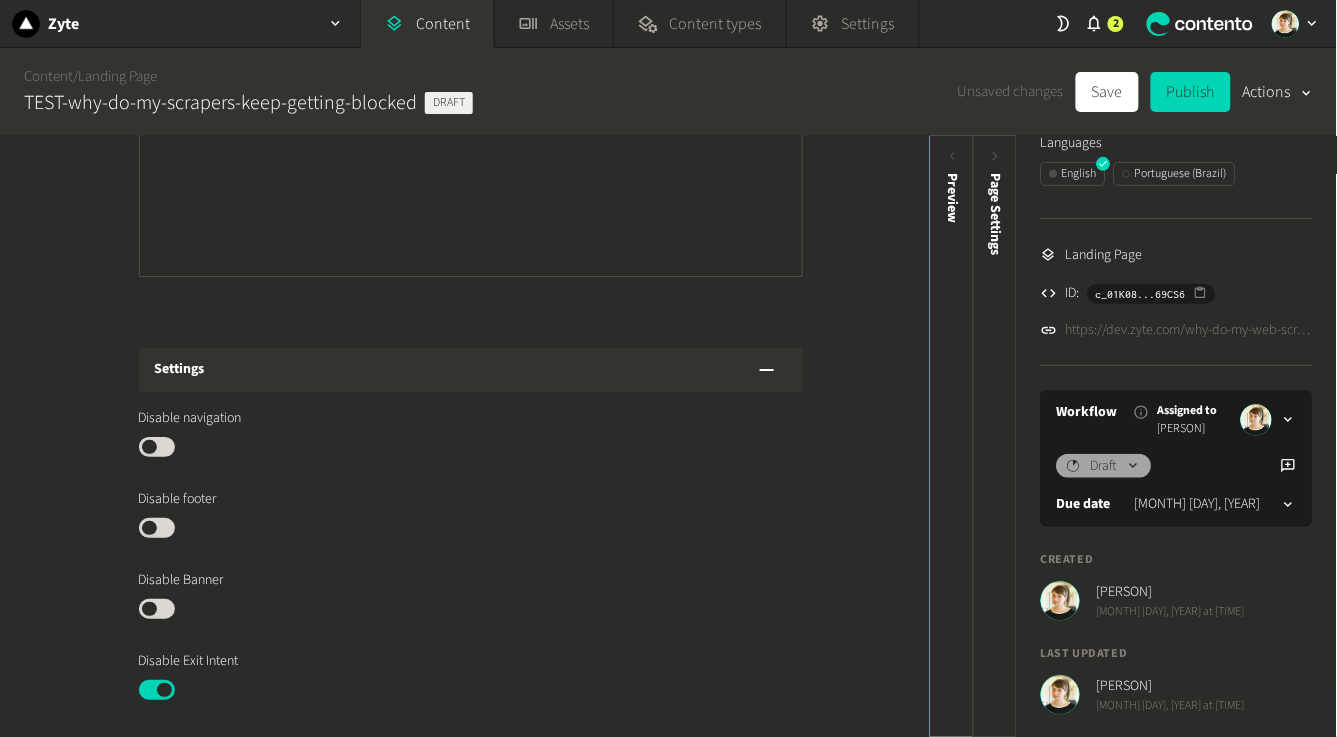 click on "Disable navigation Published Disable footer Published Disable Banner Published Disable Exit Intent Published" 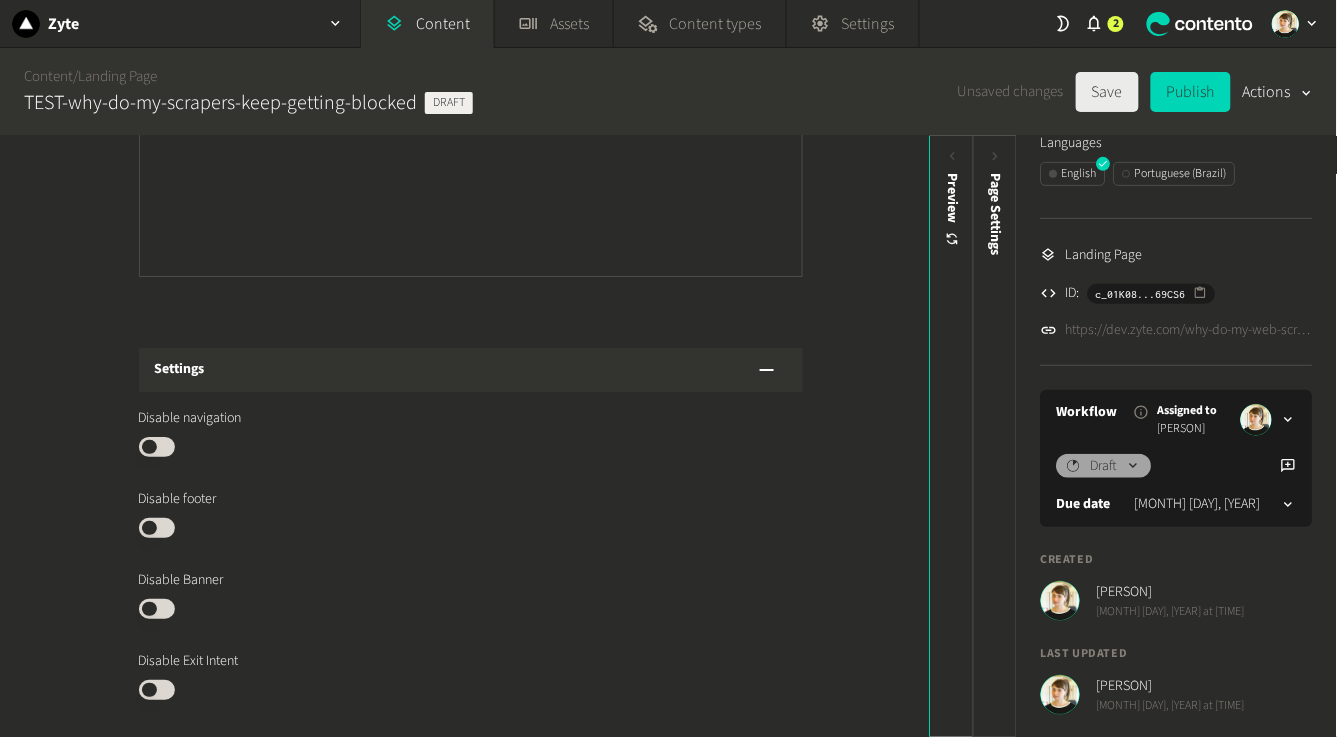 click on "Save" 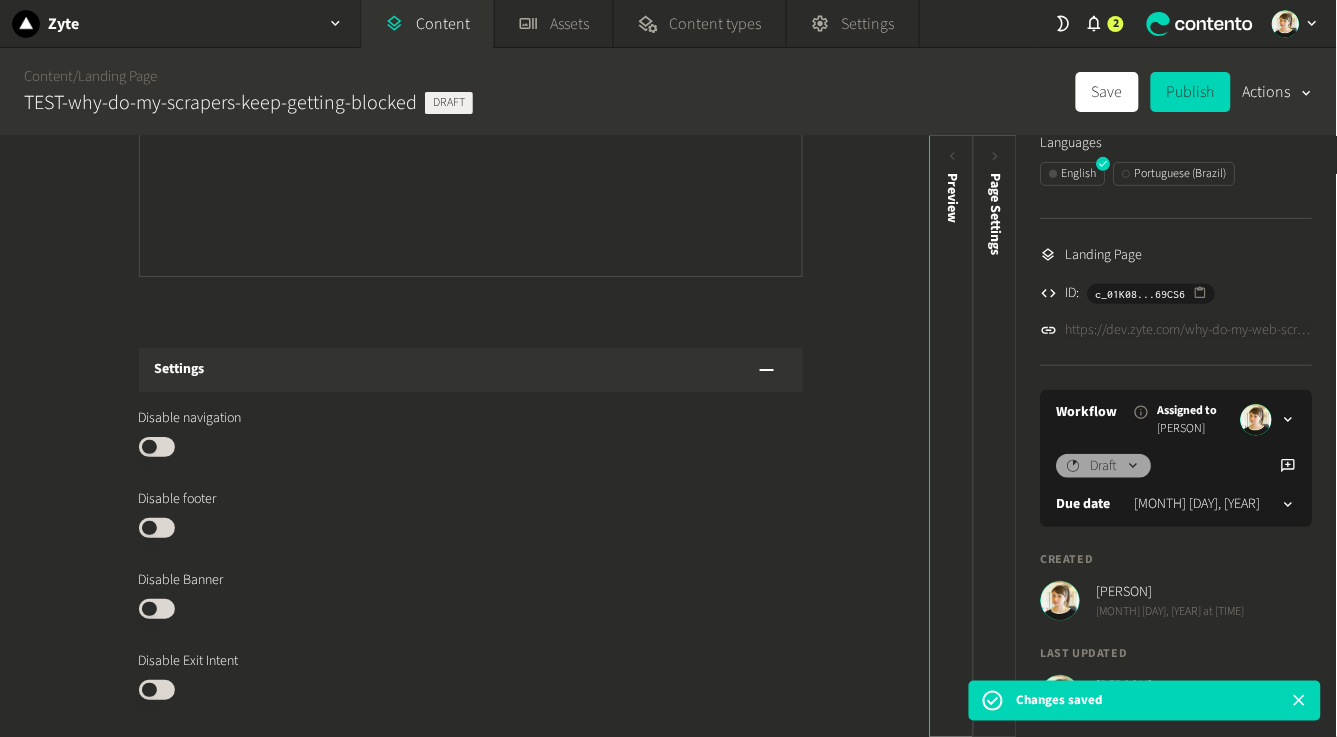 click on "https://dev.zyte.com/why-do-my-web-scrapers-keep-breaking" 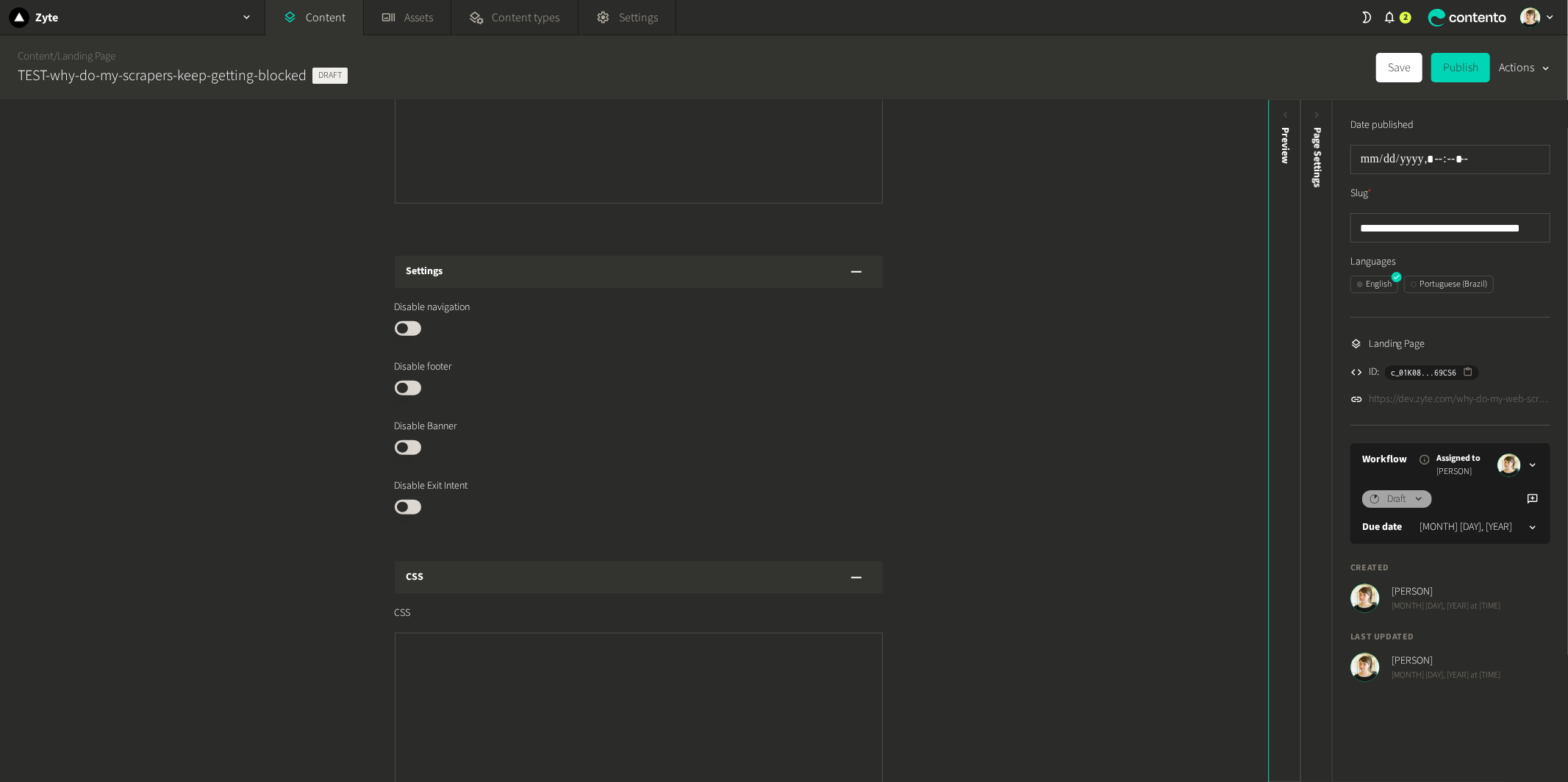 scroll, scrollTop: 1200, scrollLeft: 0, axis: vertical 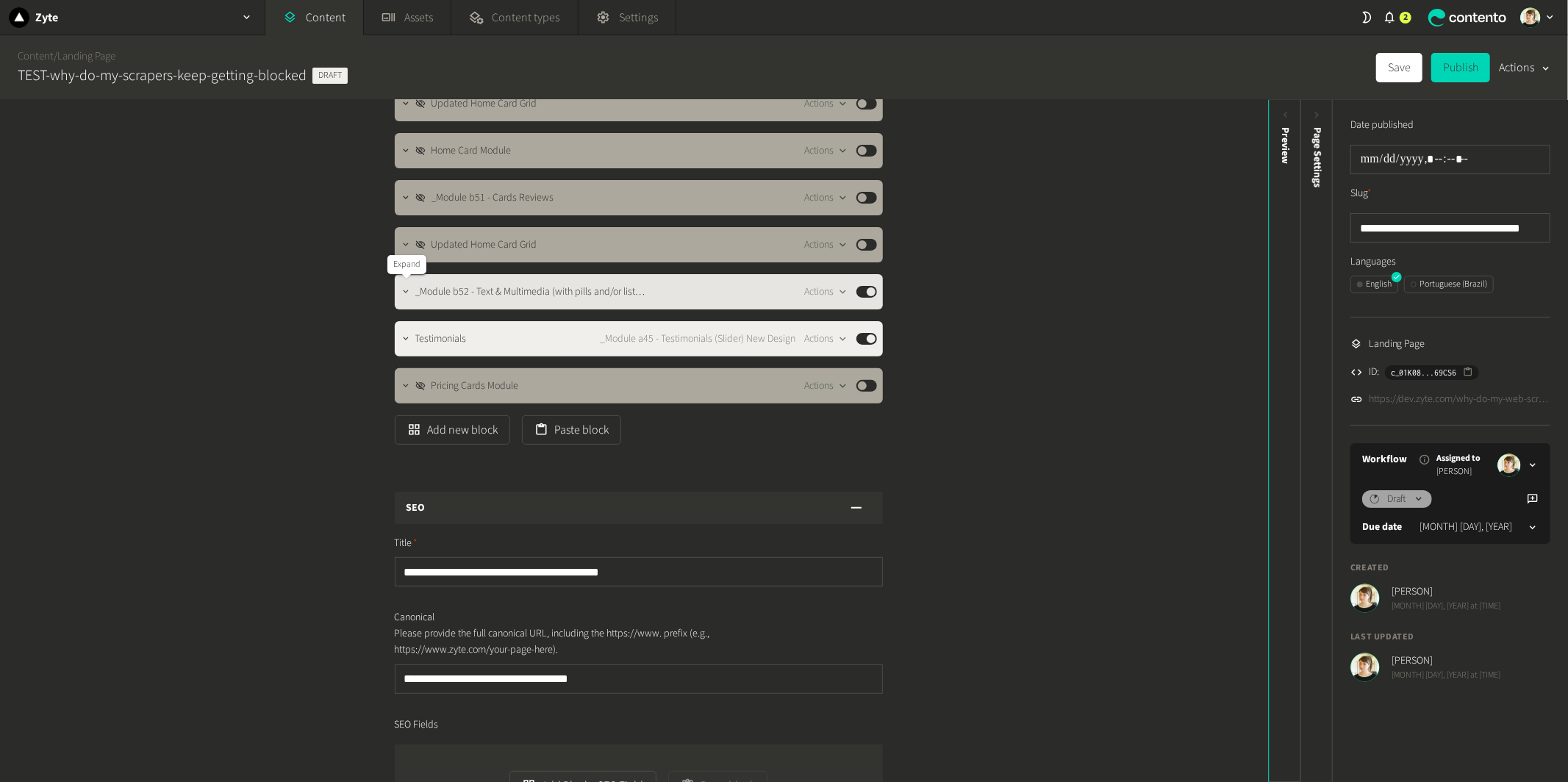 click 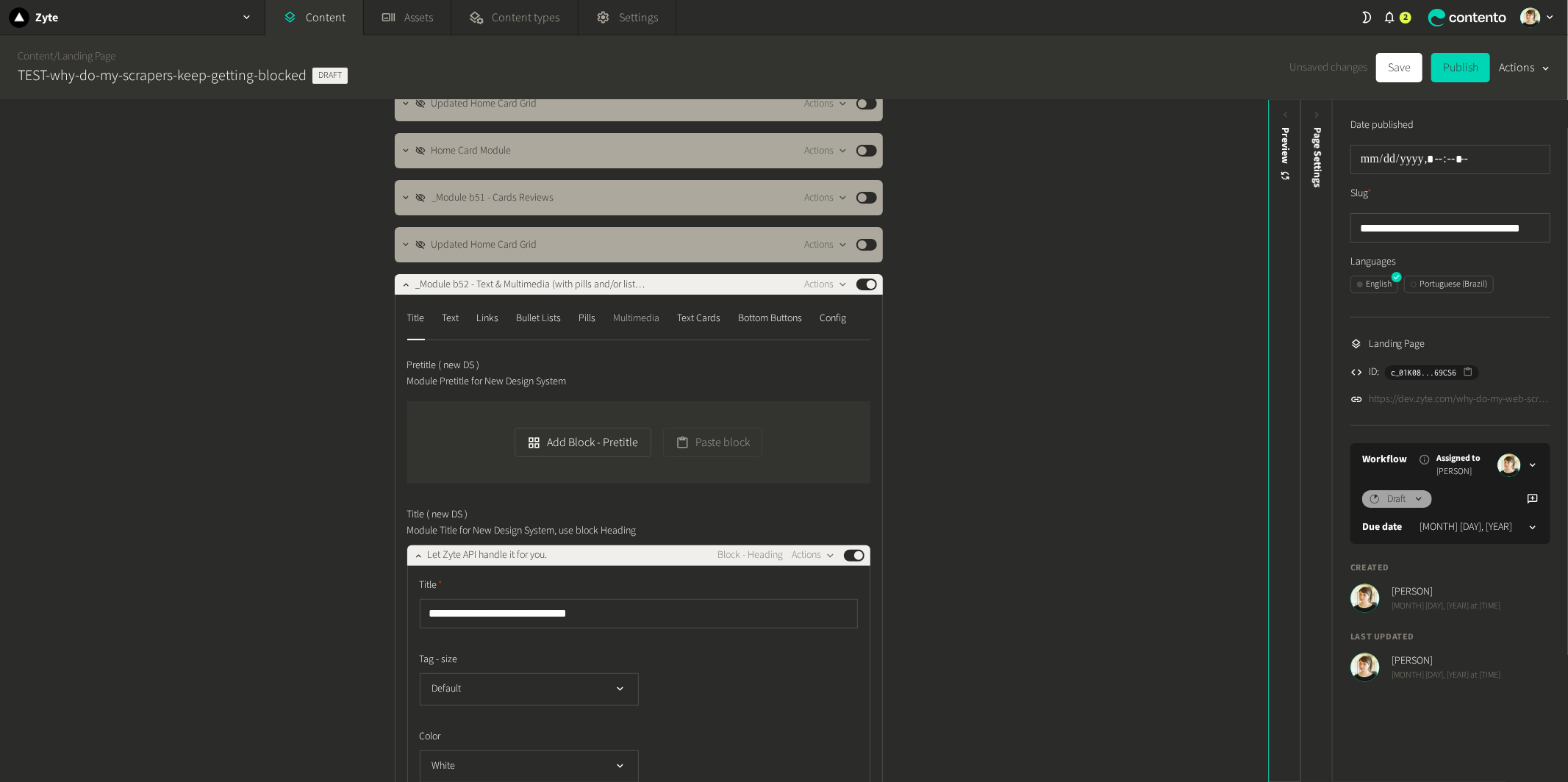 click on "Multimedia" 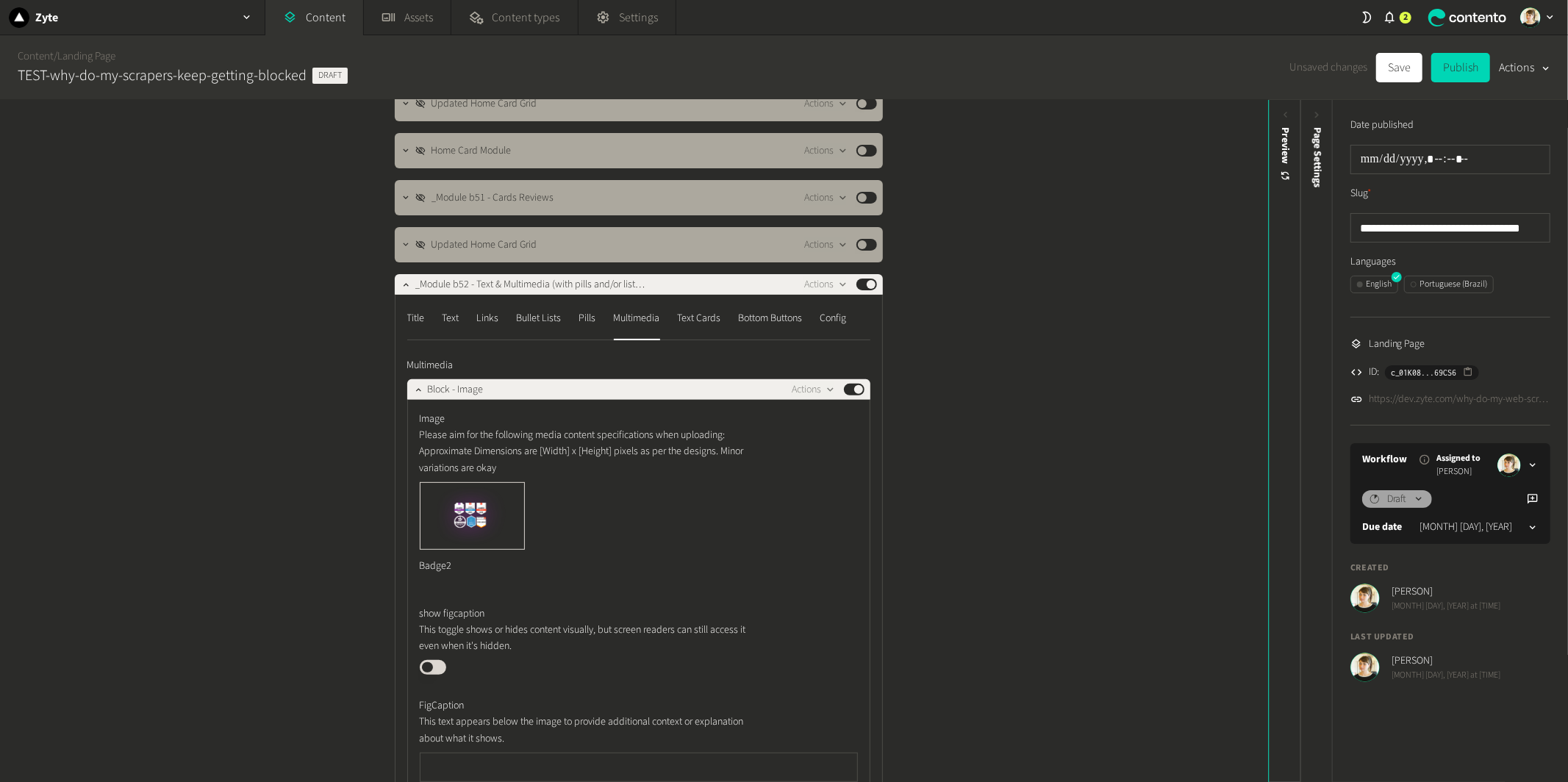 click on "Image Please aim for the following media content specifications when uploading: Approximate Dimensions are [Width] x [Height] pixels as per the designs. Minor variations are okay Badge2" 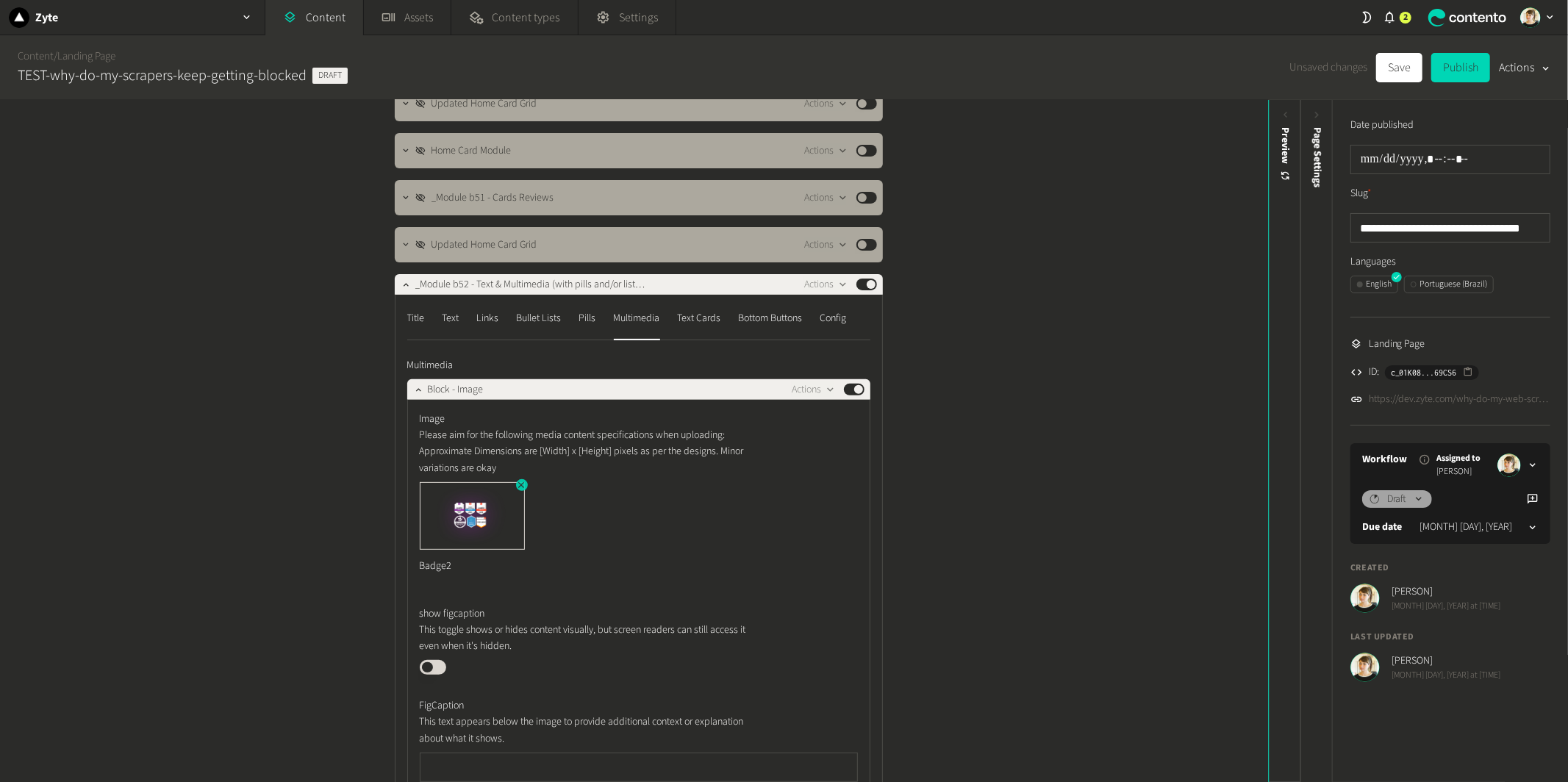 click 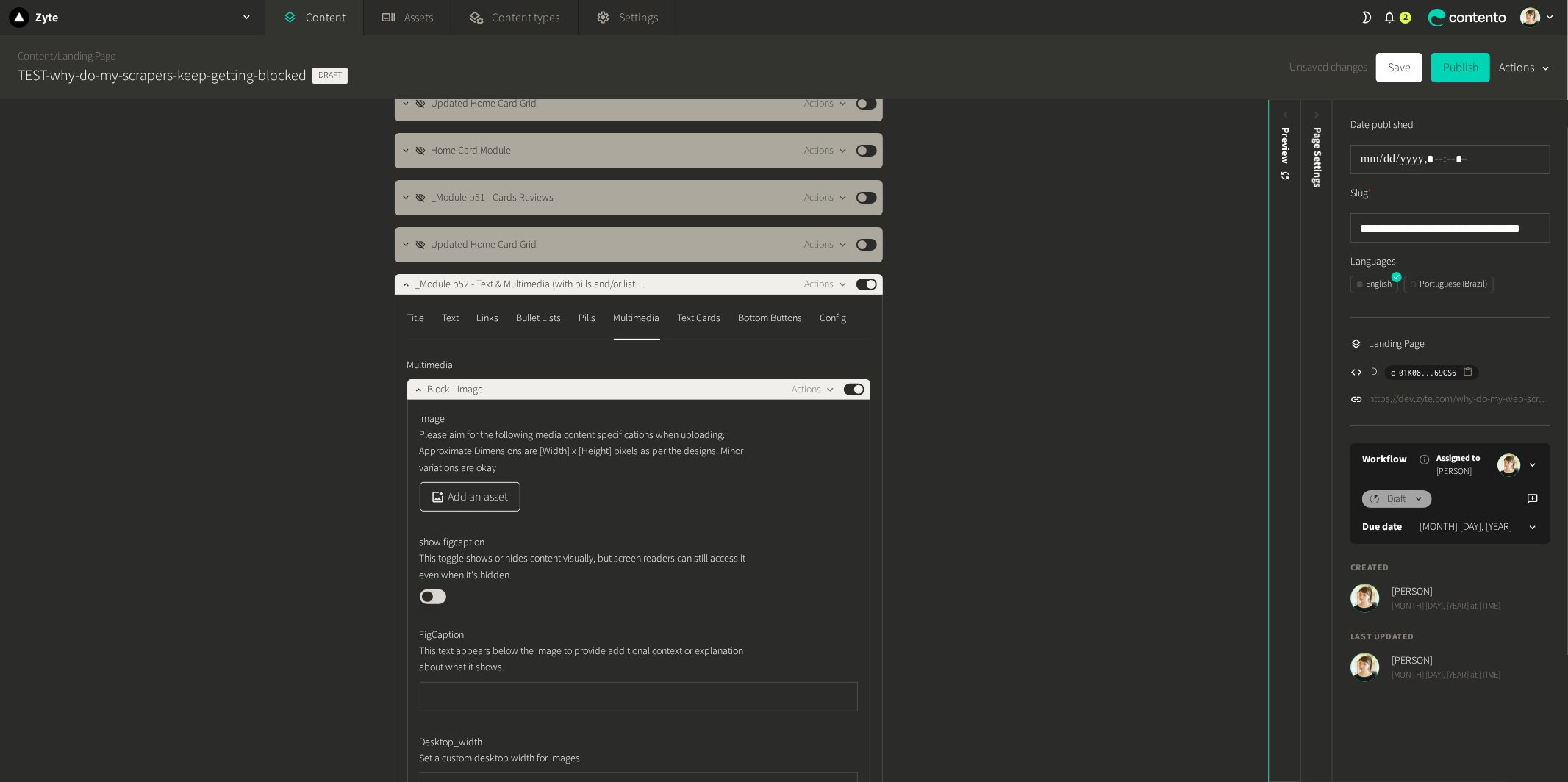 click on "Add an asset" 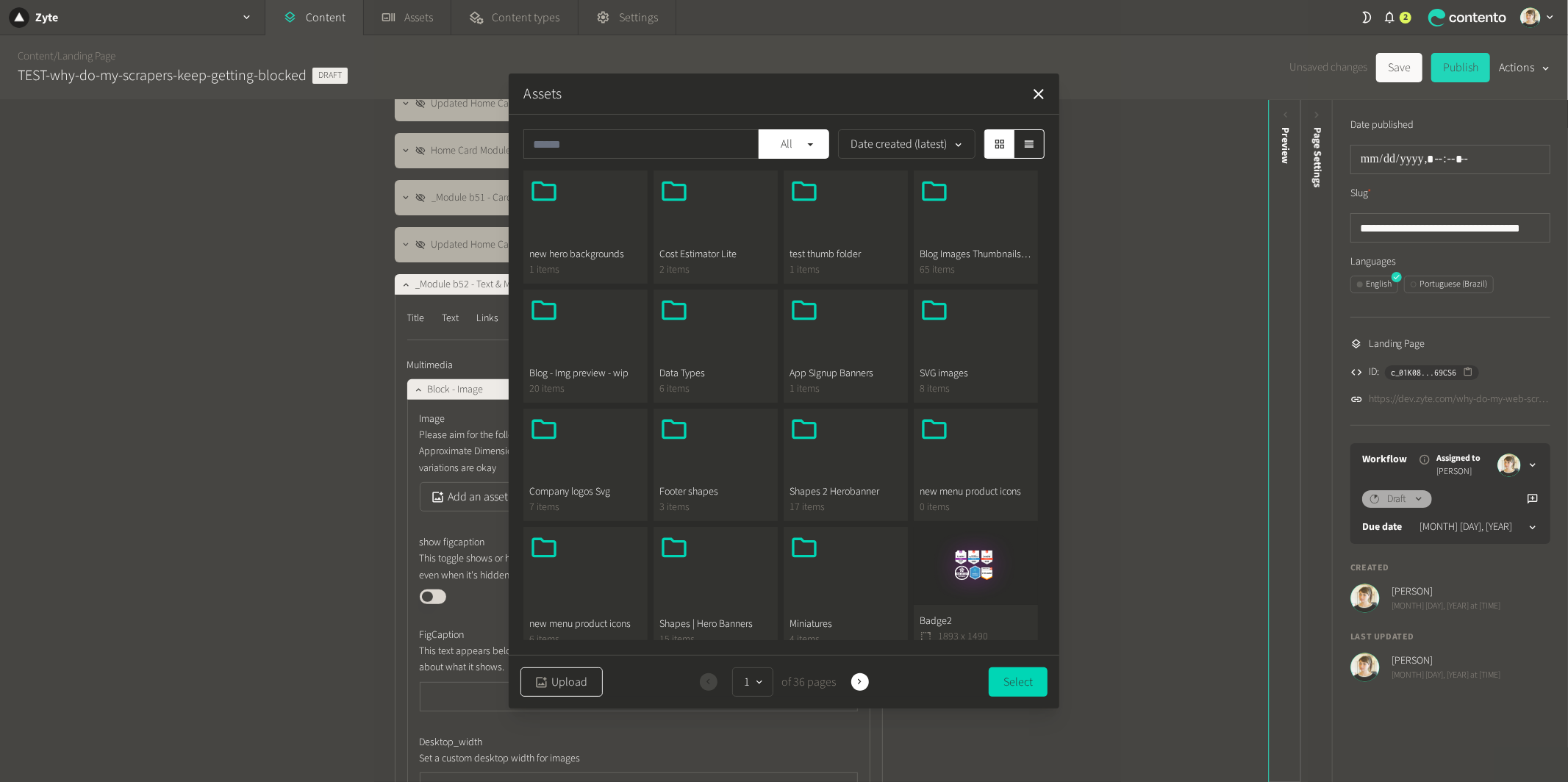 click 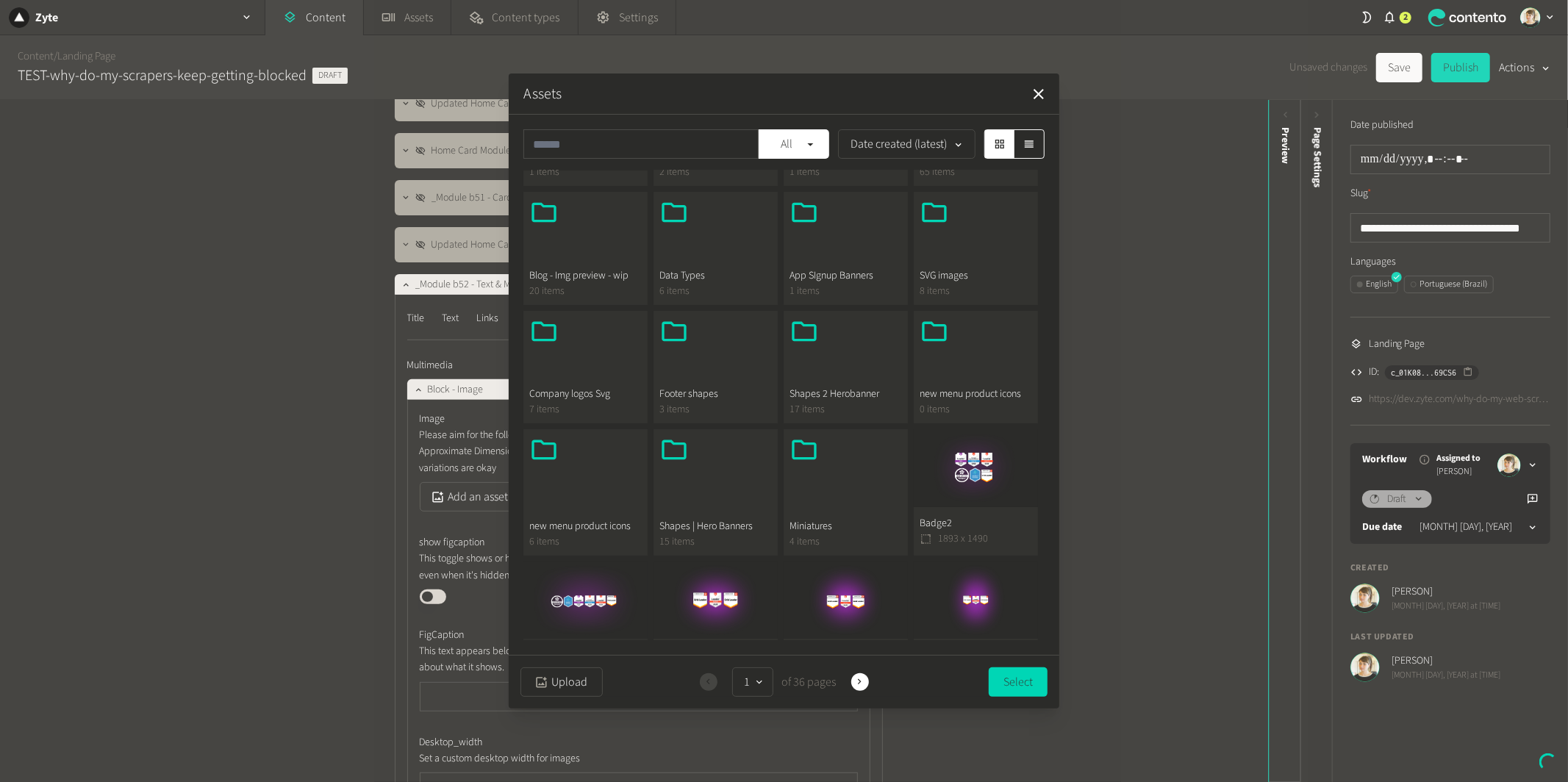 scroll, scrollTop: 98, scrollLeft: 0, axis: vertical 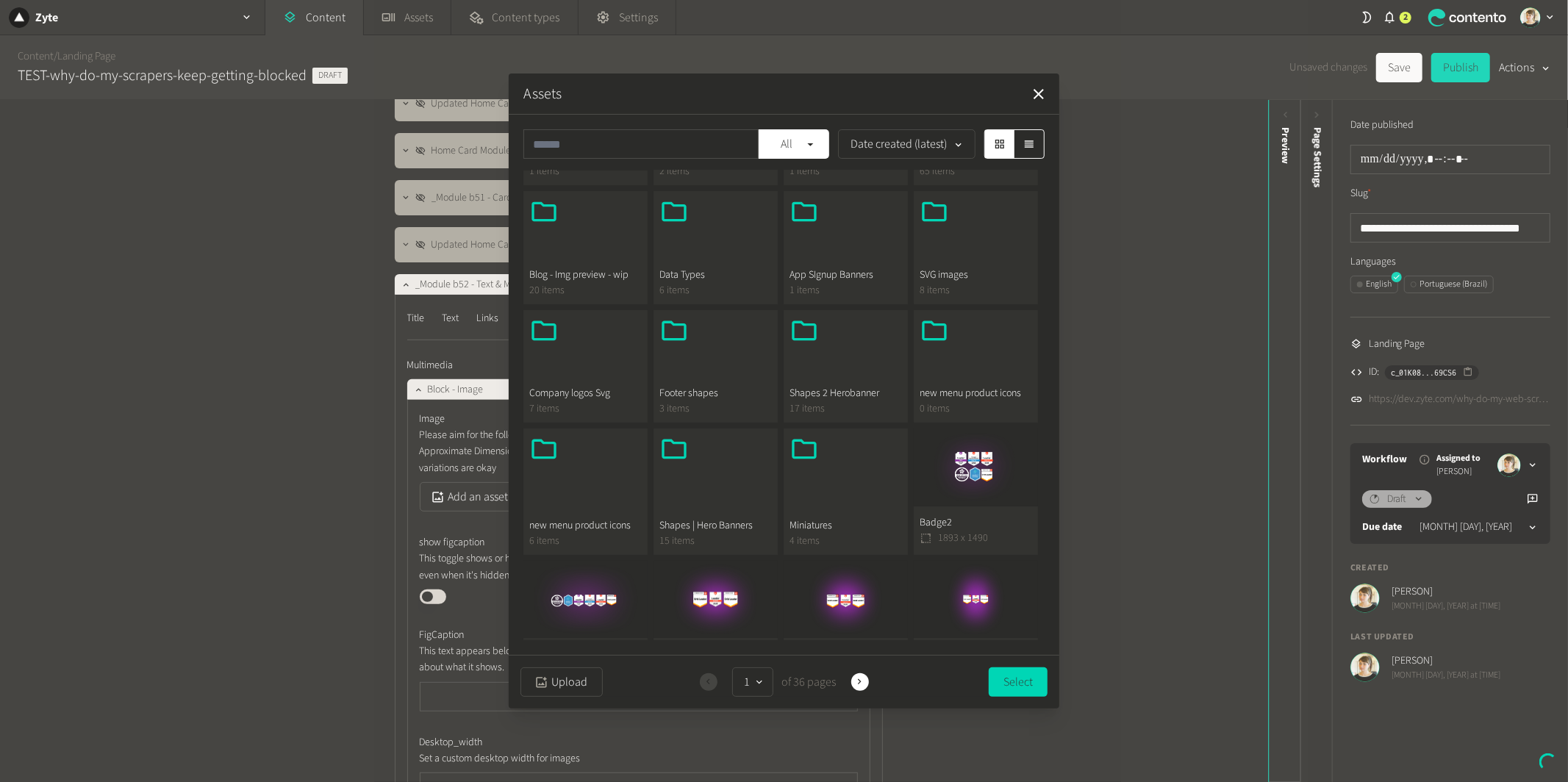 click on "Badge2  1893 x 1490" 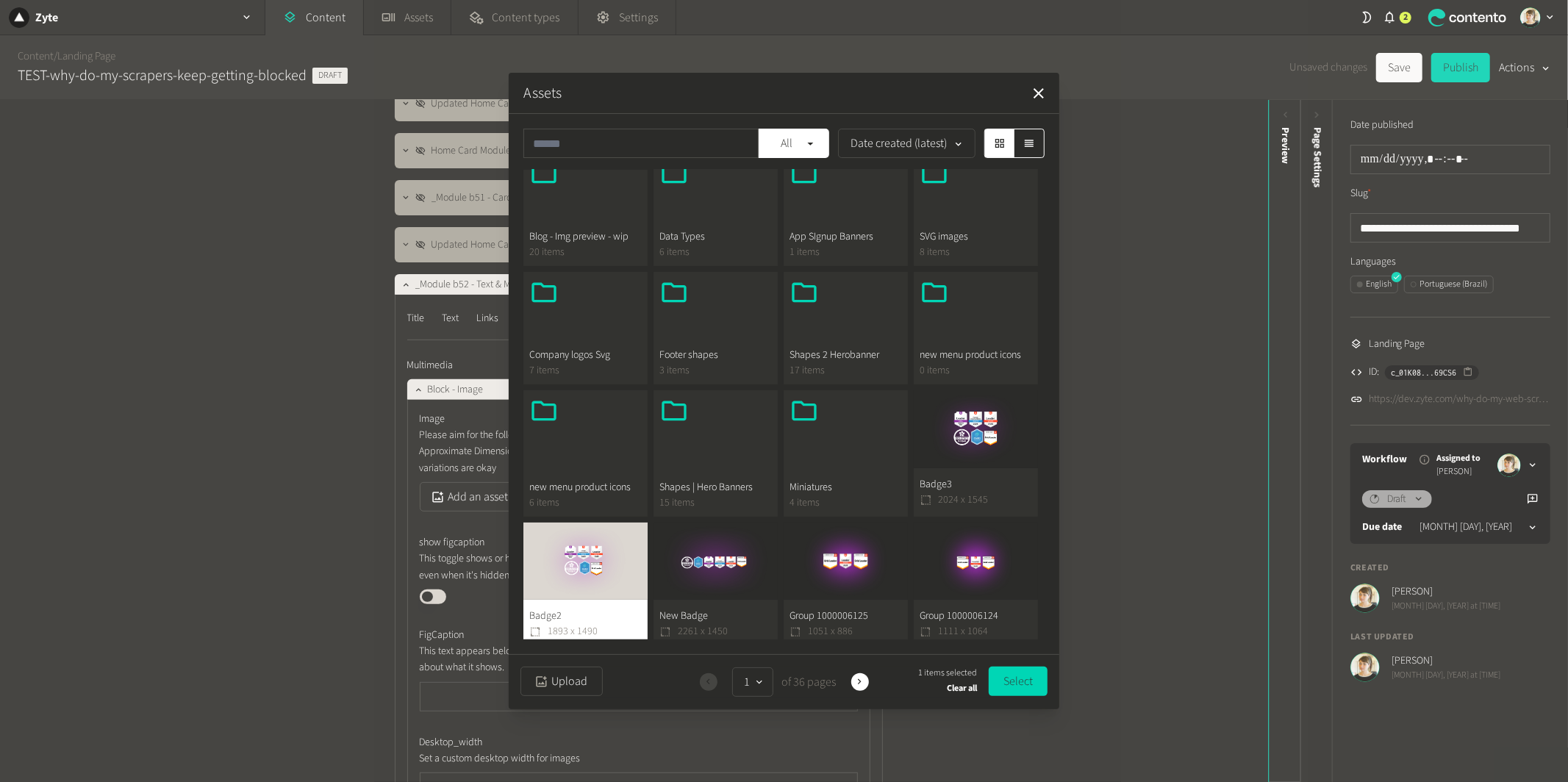 scroll, scrollTop: 137, scrollLeft: 0, axis: vertical 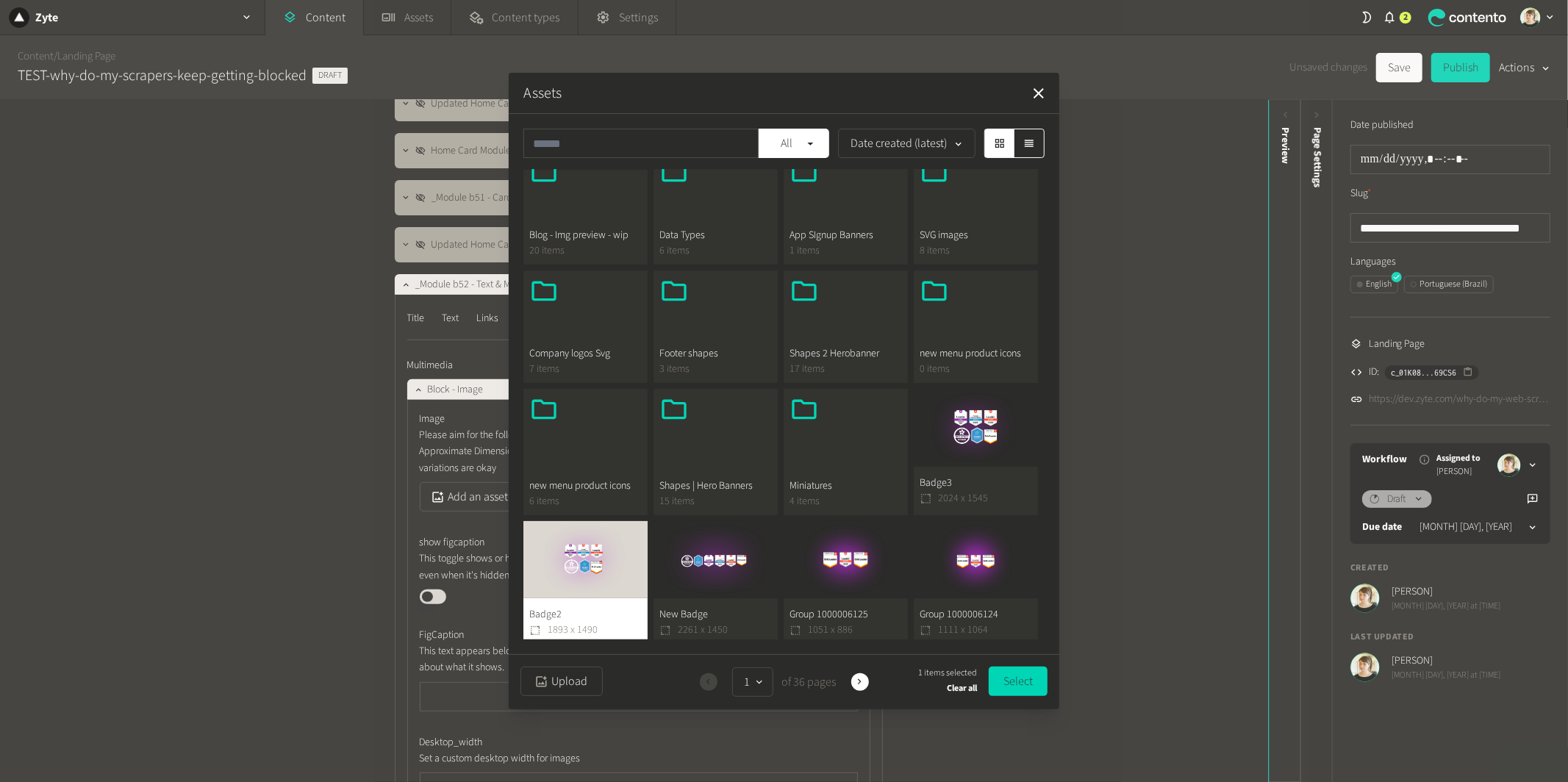 click on "Badge2  1893 x 1490" 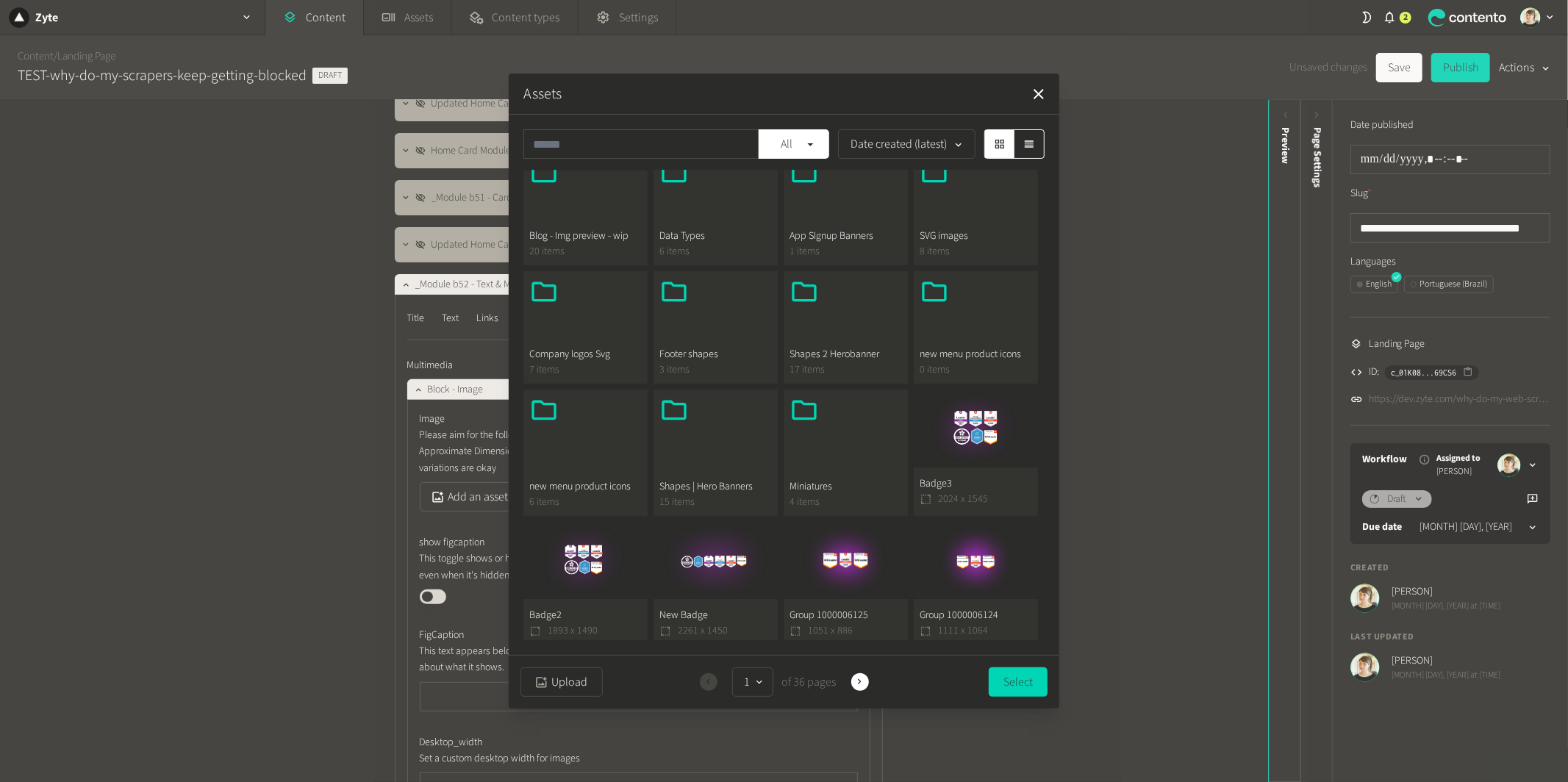 click on "Badge3  2024 x 1545" 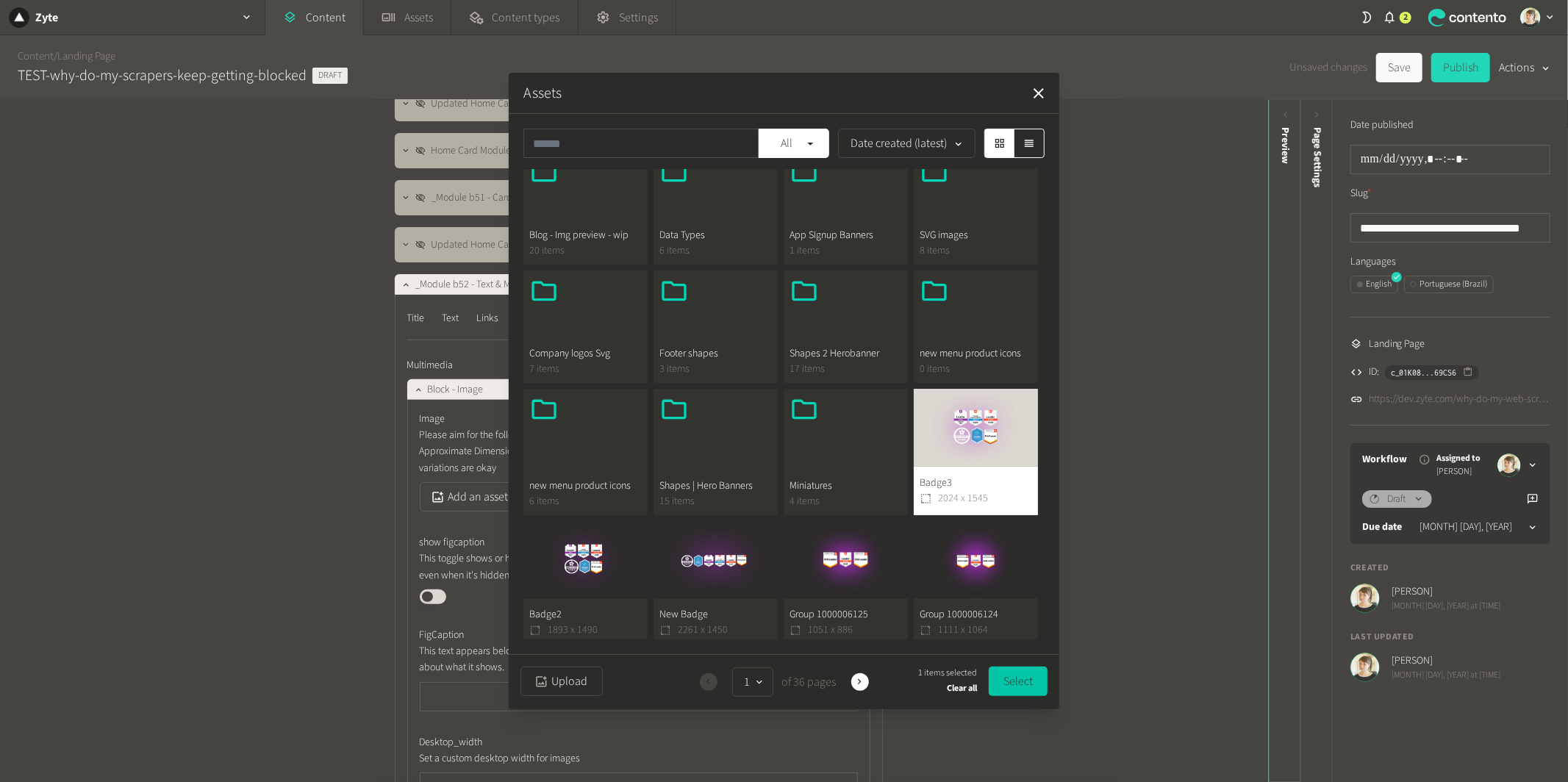click on "Select" at bounding box center (1018, 681) 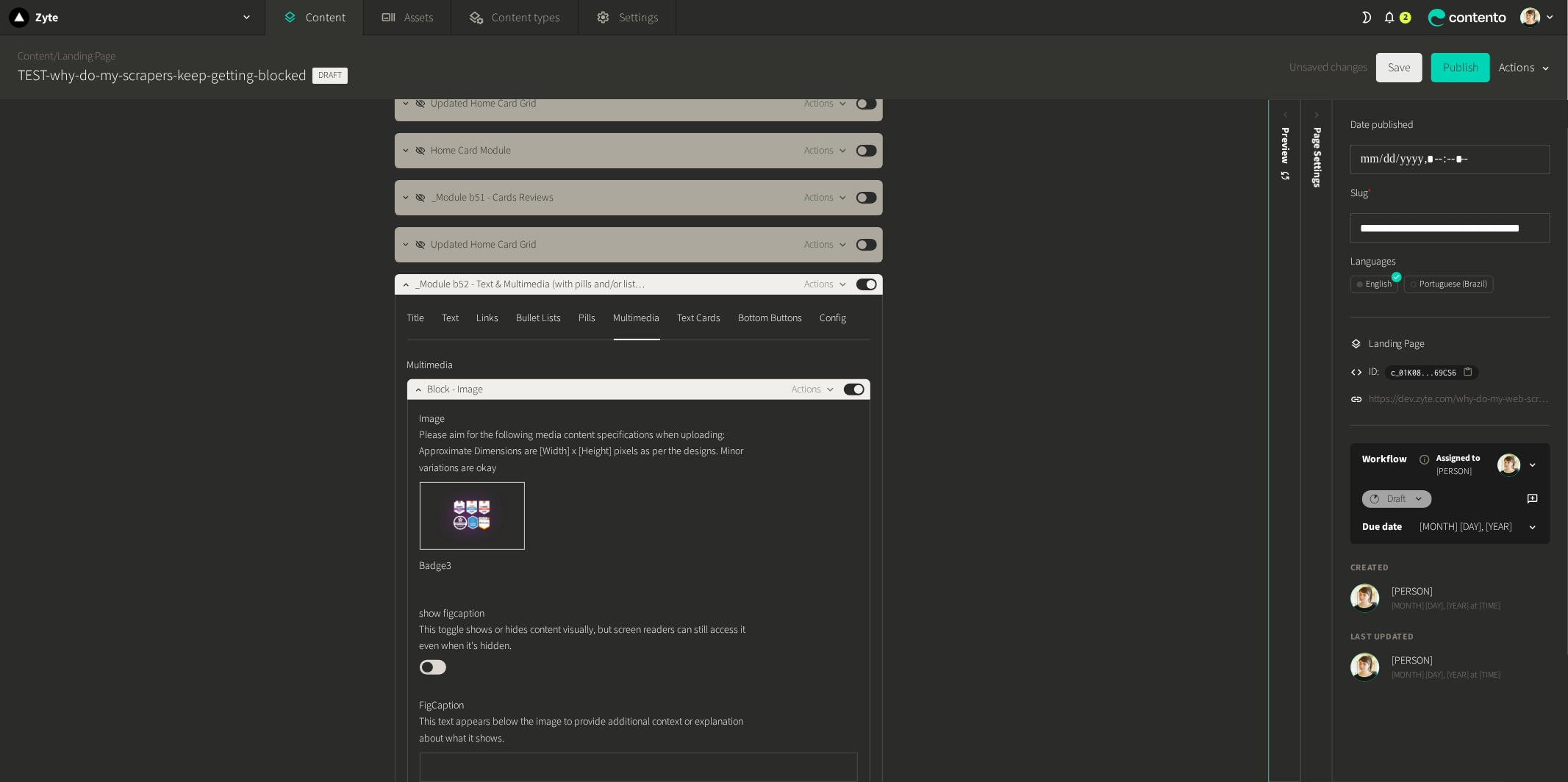 click on "Save" 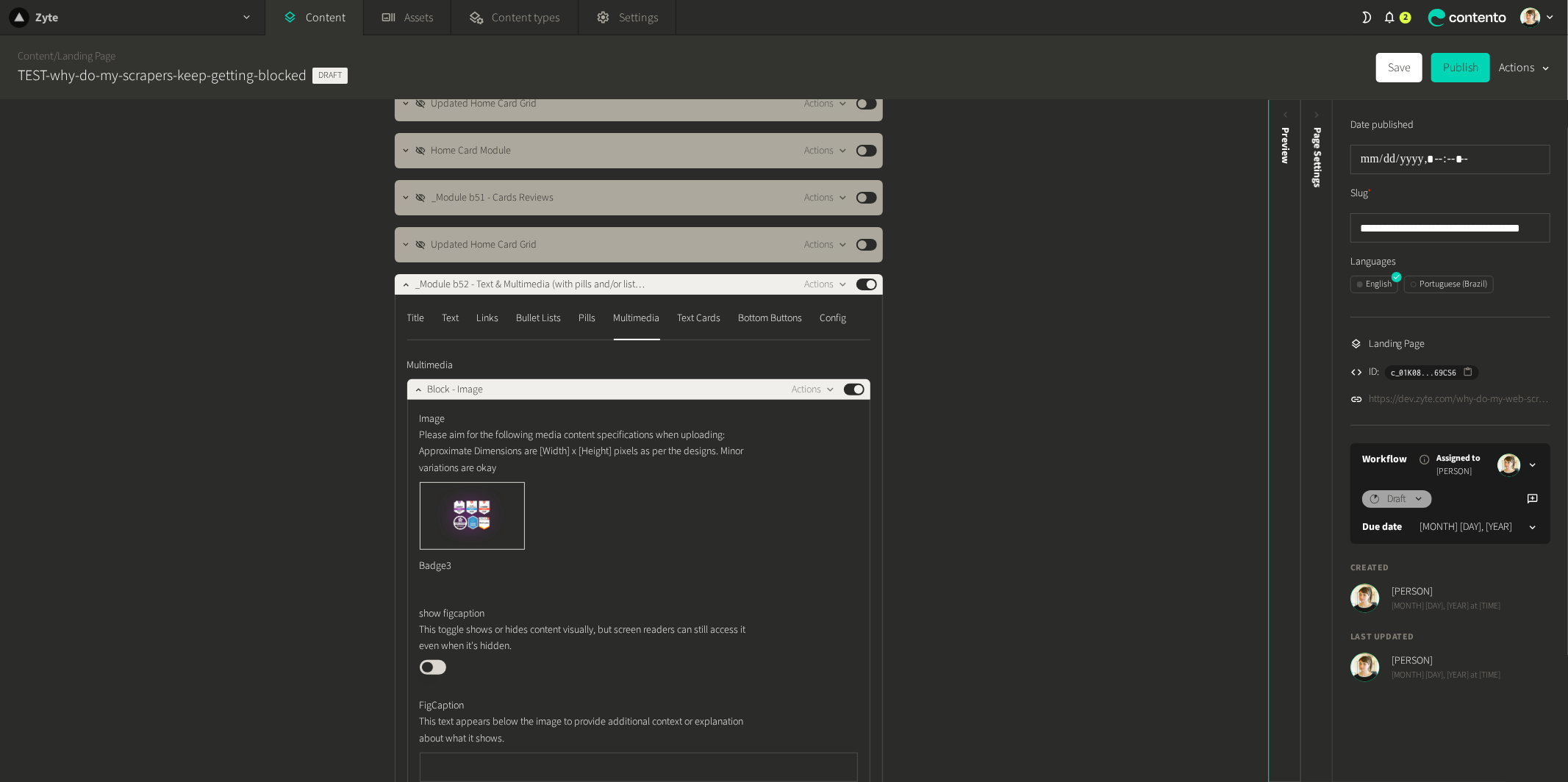 scroll, scrollTop: 338, scrollLeft: 0, axis: vertical 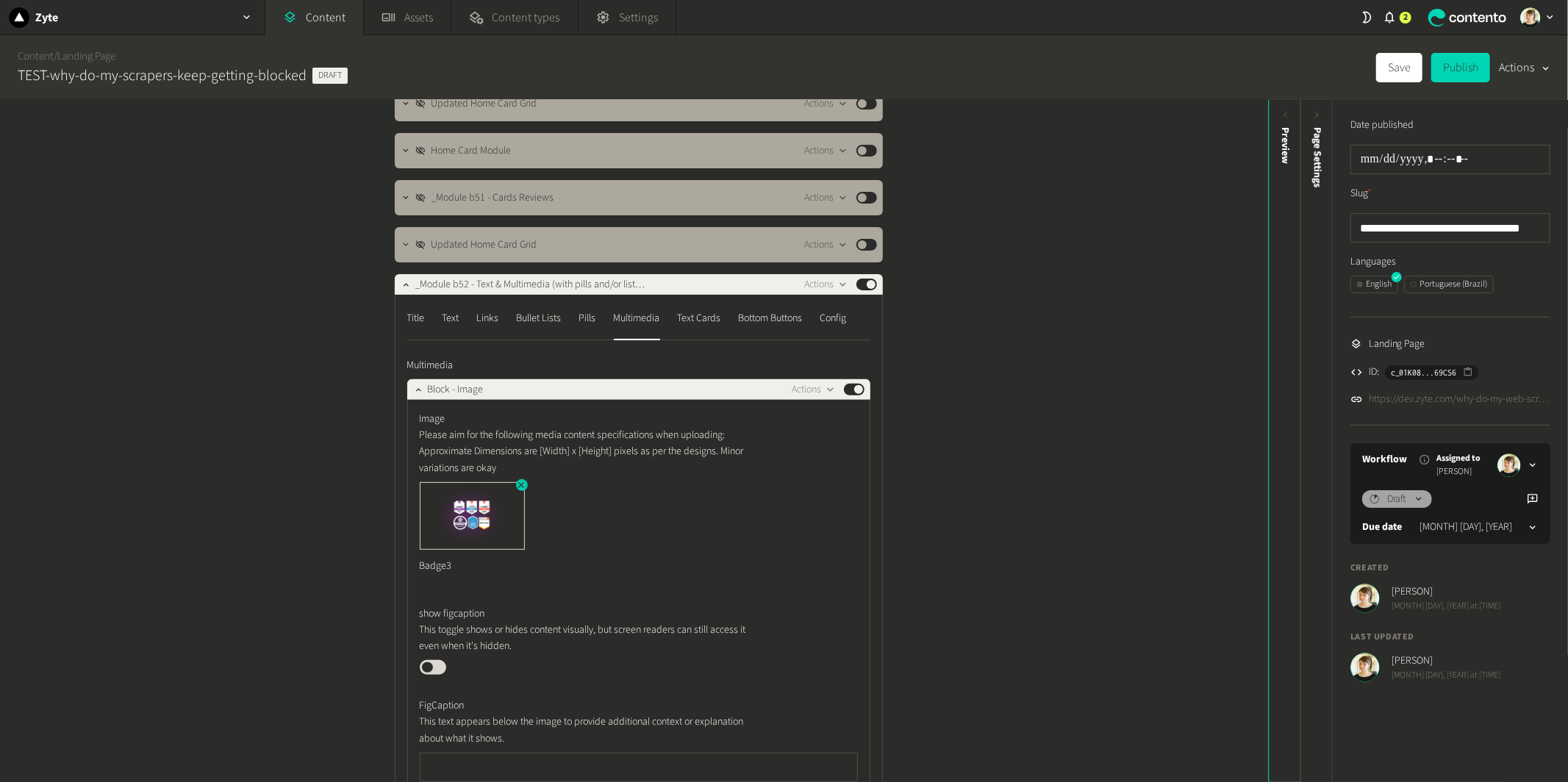 click 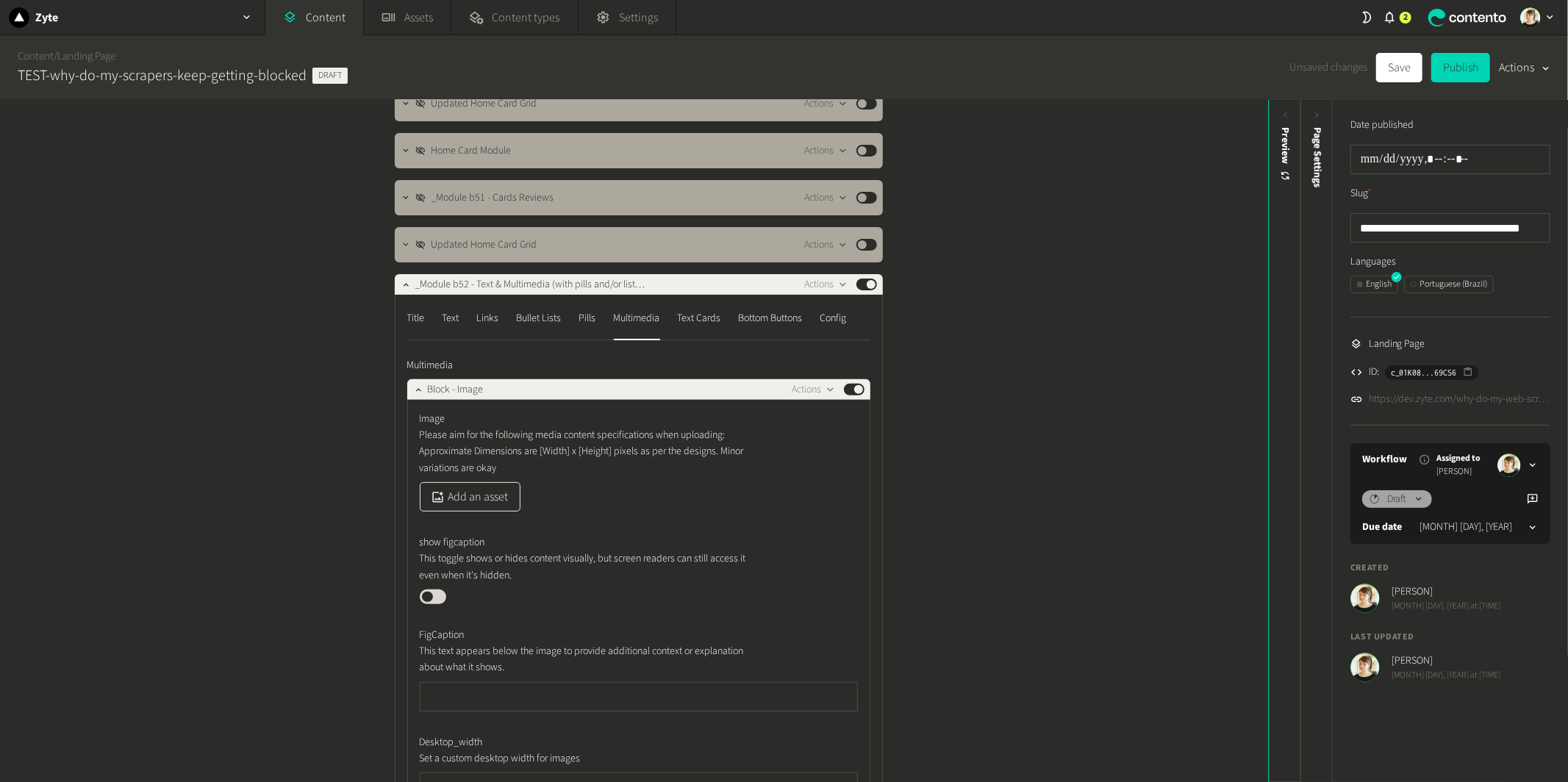 click on "Add an asset" 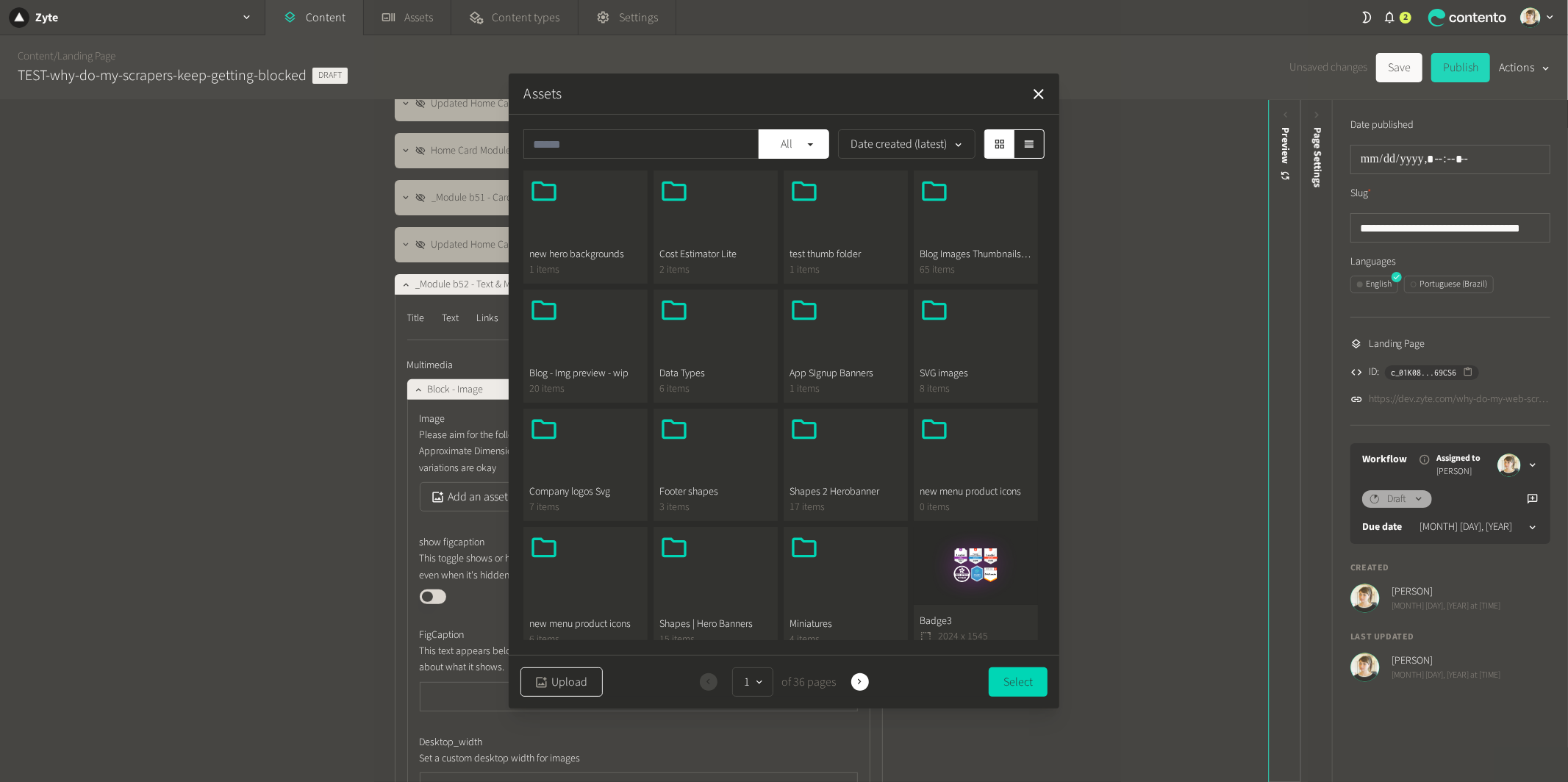 click on "Upload" at bounding box center (562, 682) 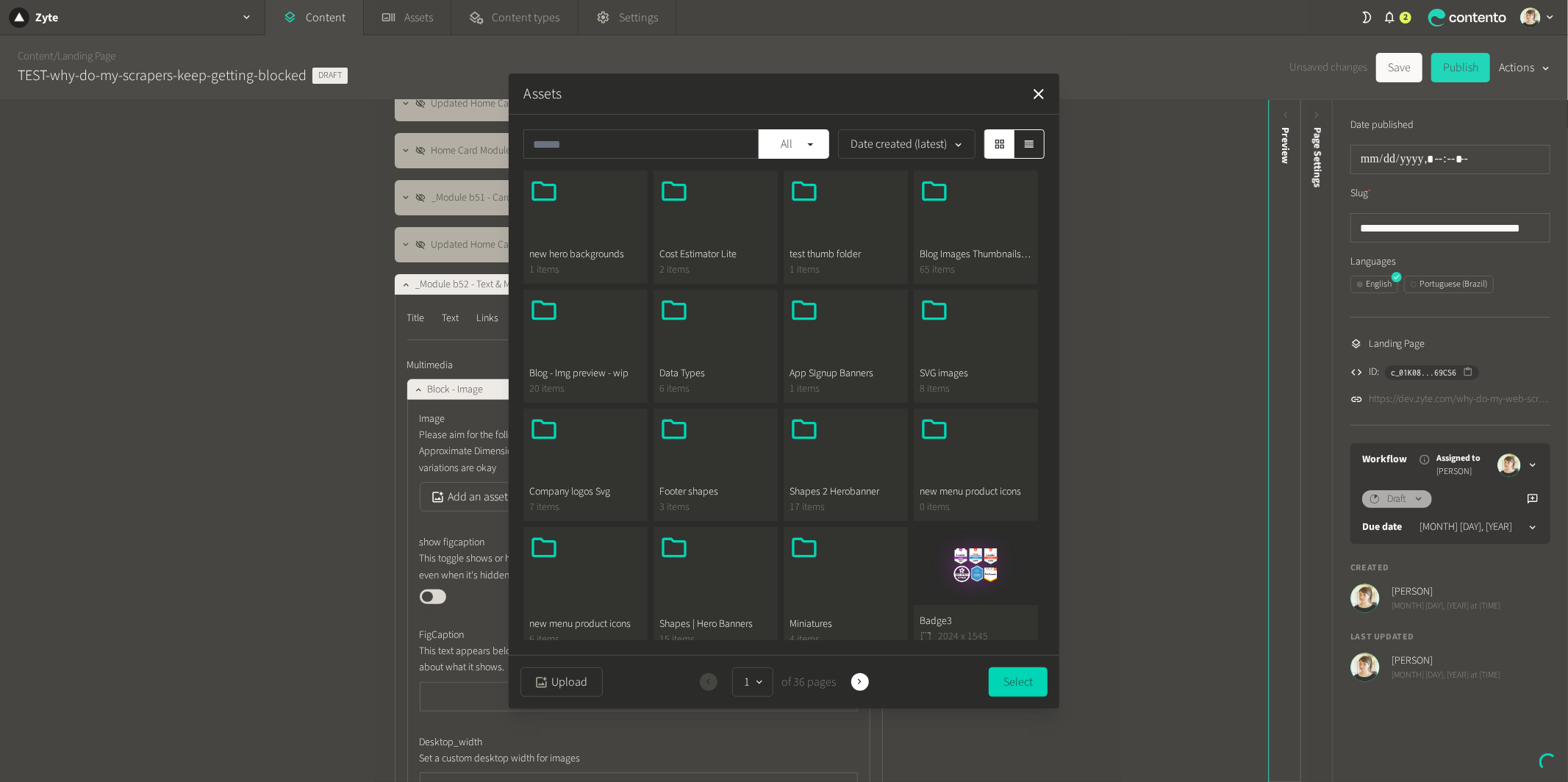 click on "Badge3  2024 x 1545" 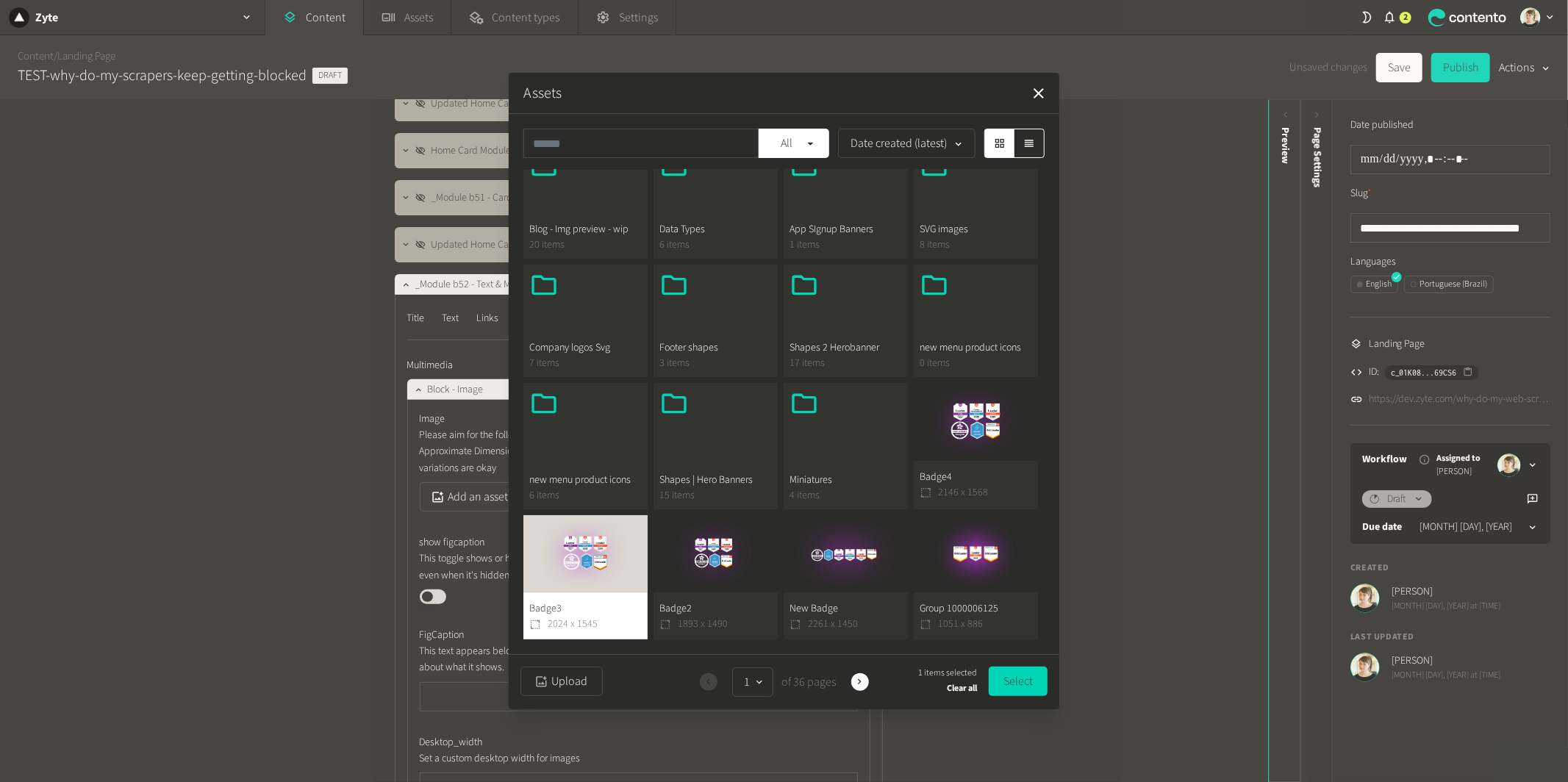 scroll, scrollTop: 235, scrollLeft: 0, axis: vertical 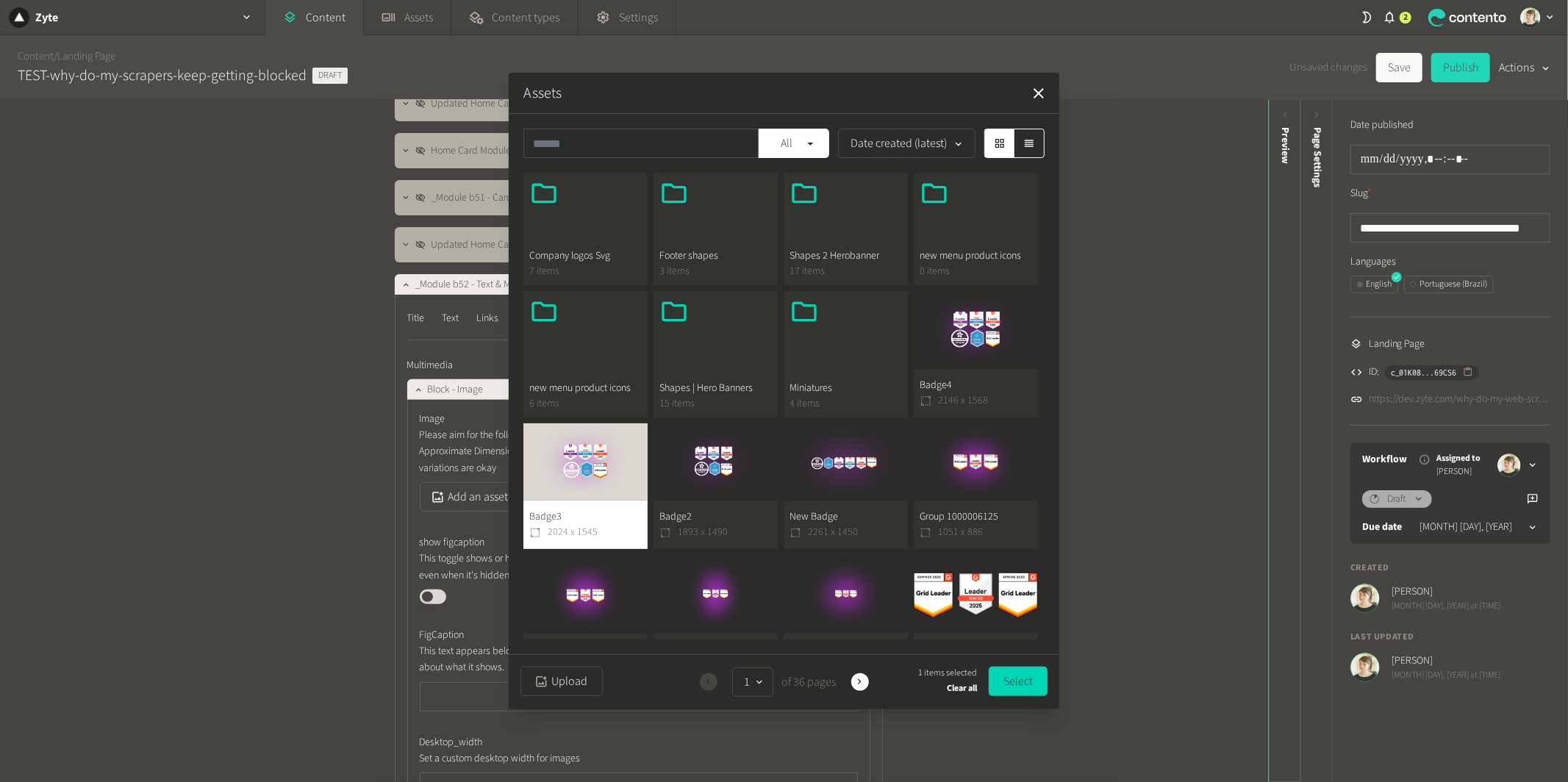 click on "Badge3  2024 x 1545" 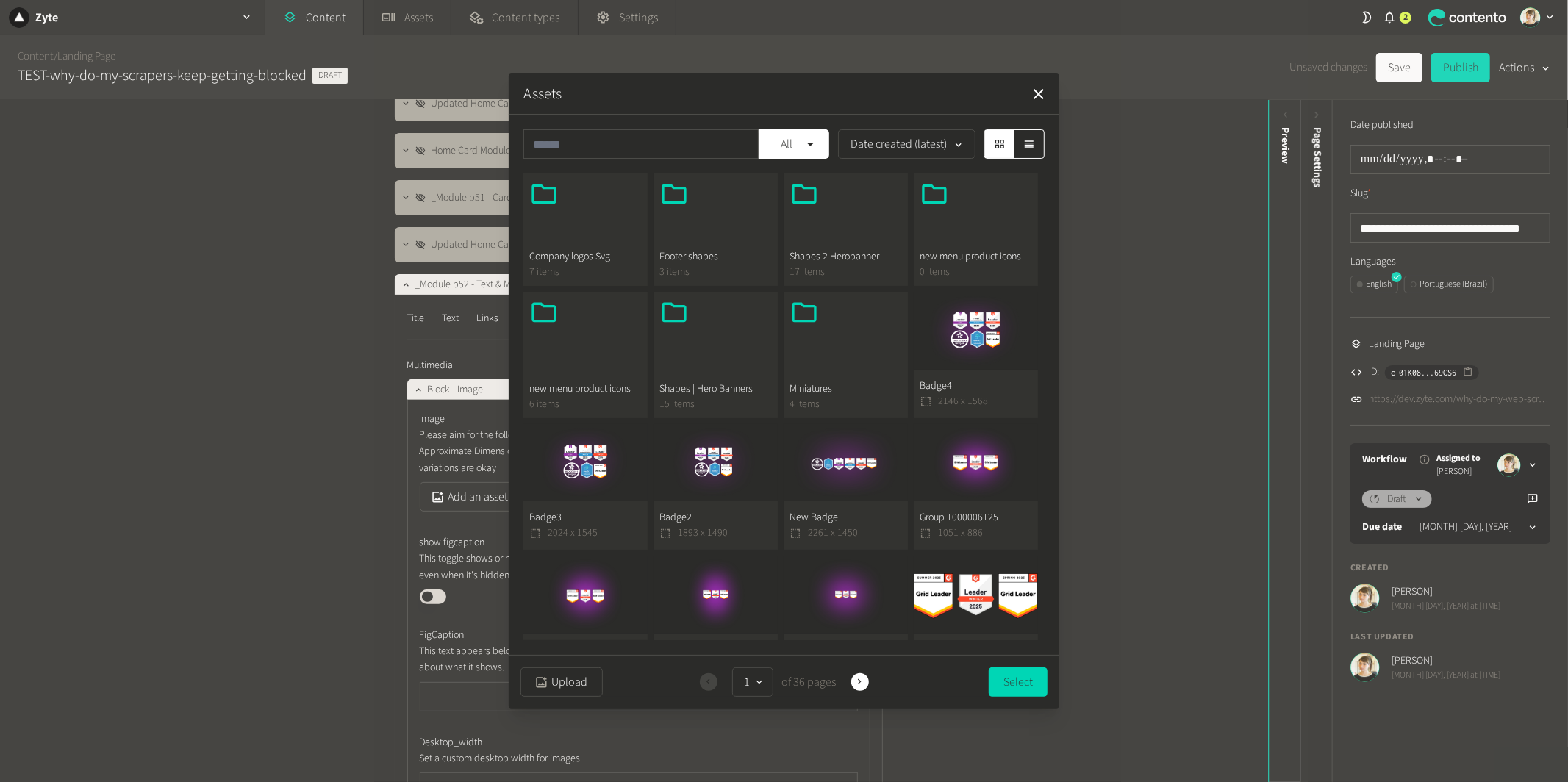click on "Badge4  2146 x 1568" 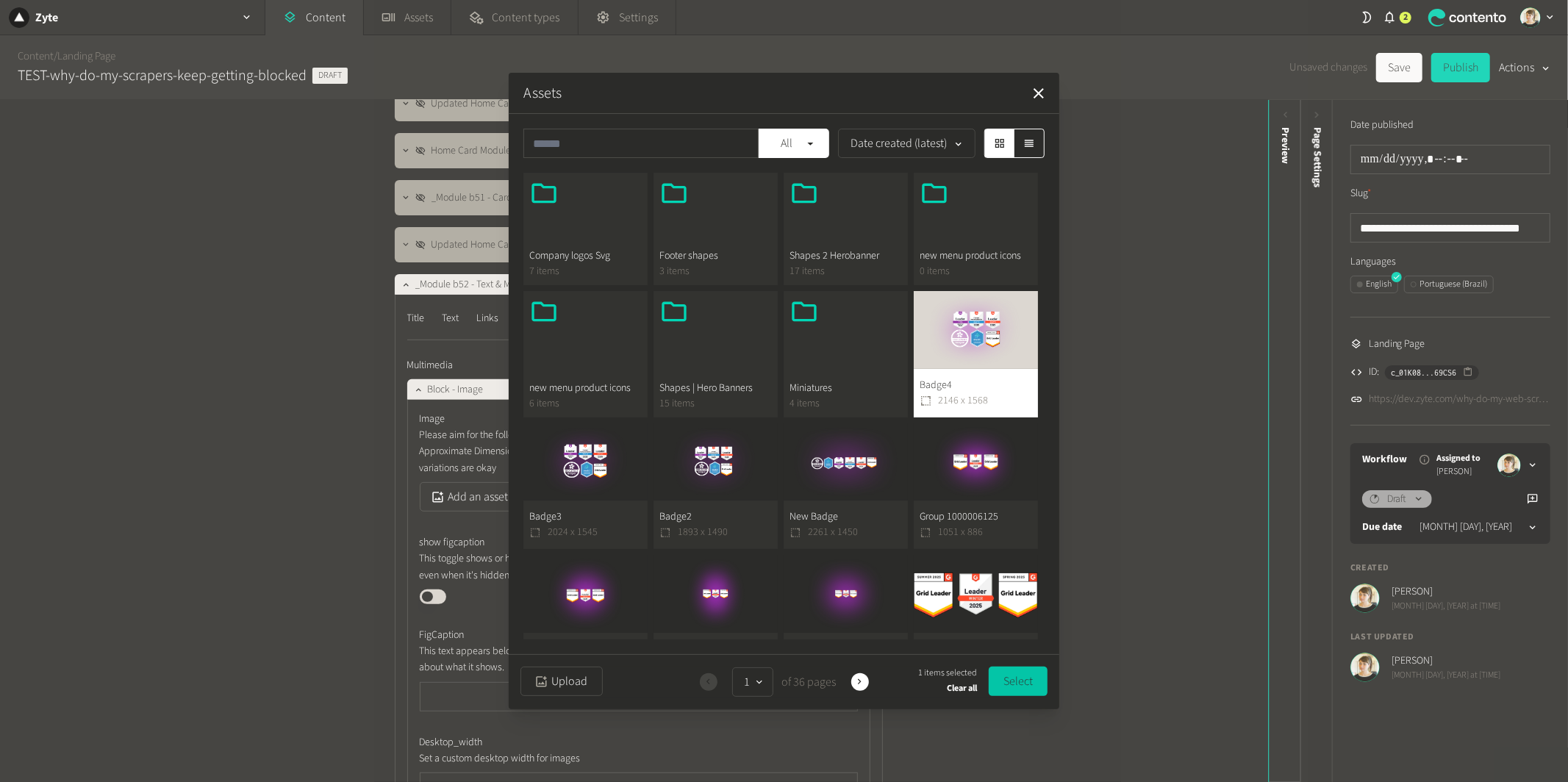 click on "Select" at bounding box center [1018, 681] 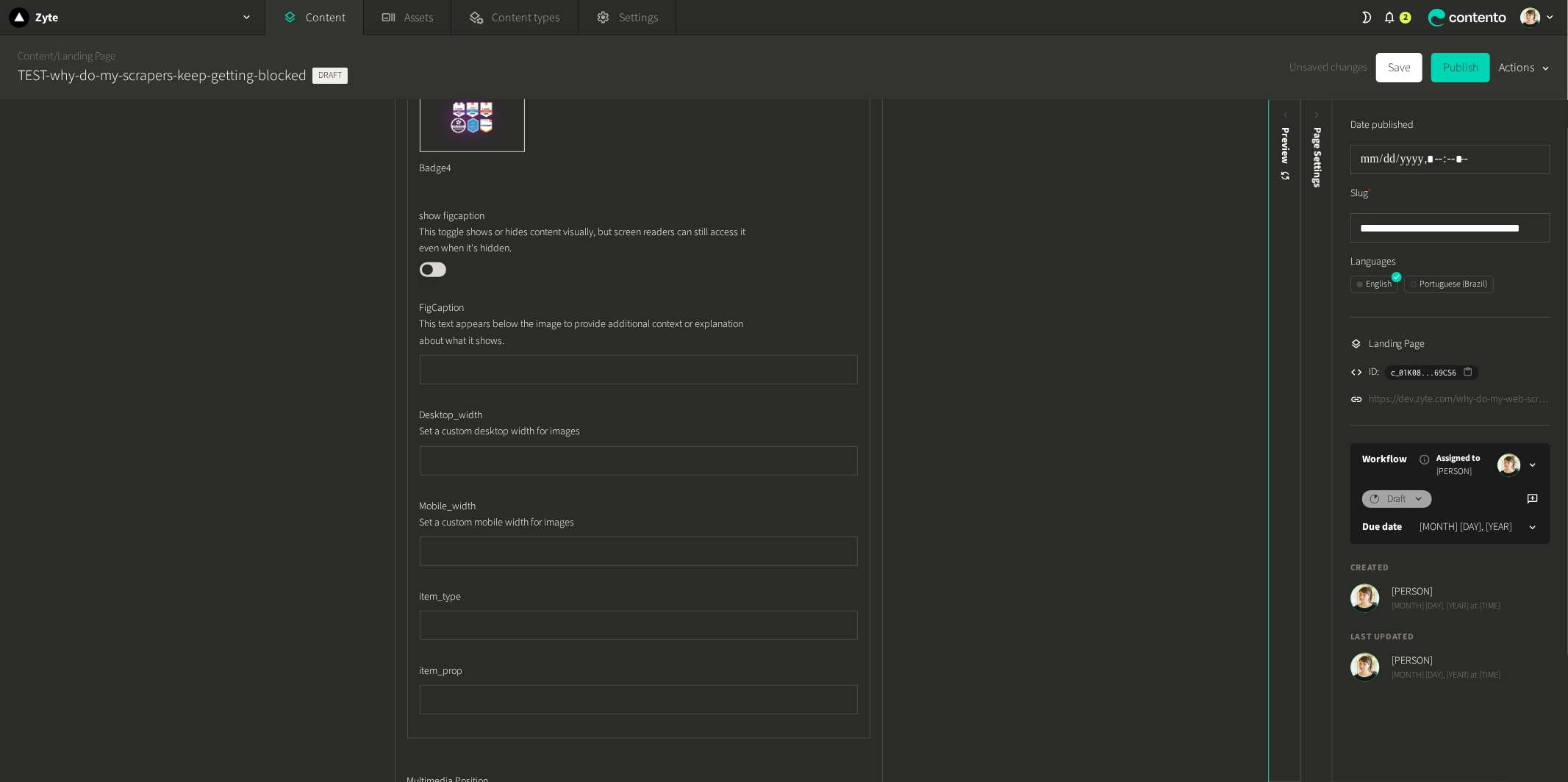 scroll, scrollTop: 753, scrollLeft: 0, axis: vertical 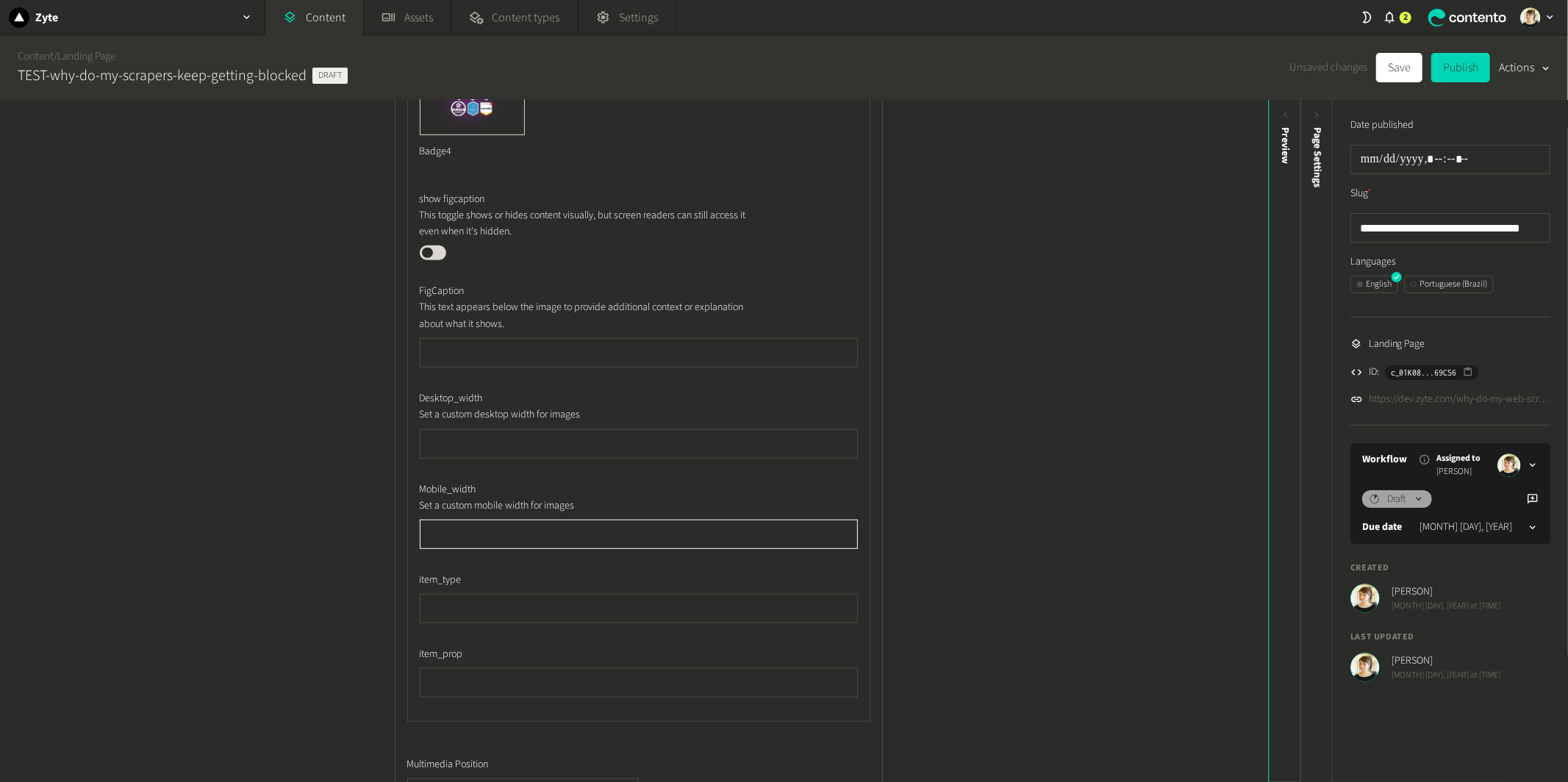 click 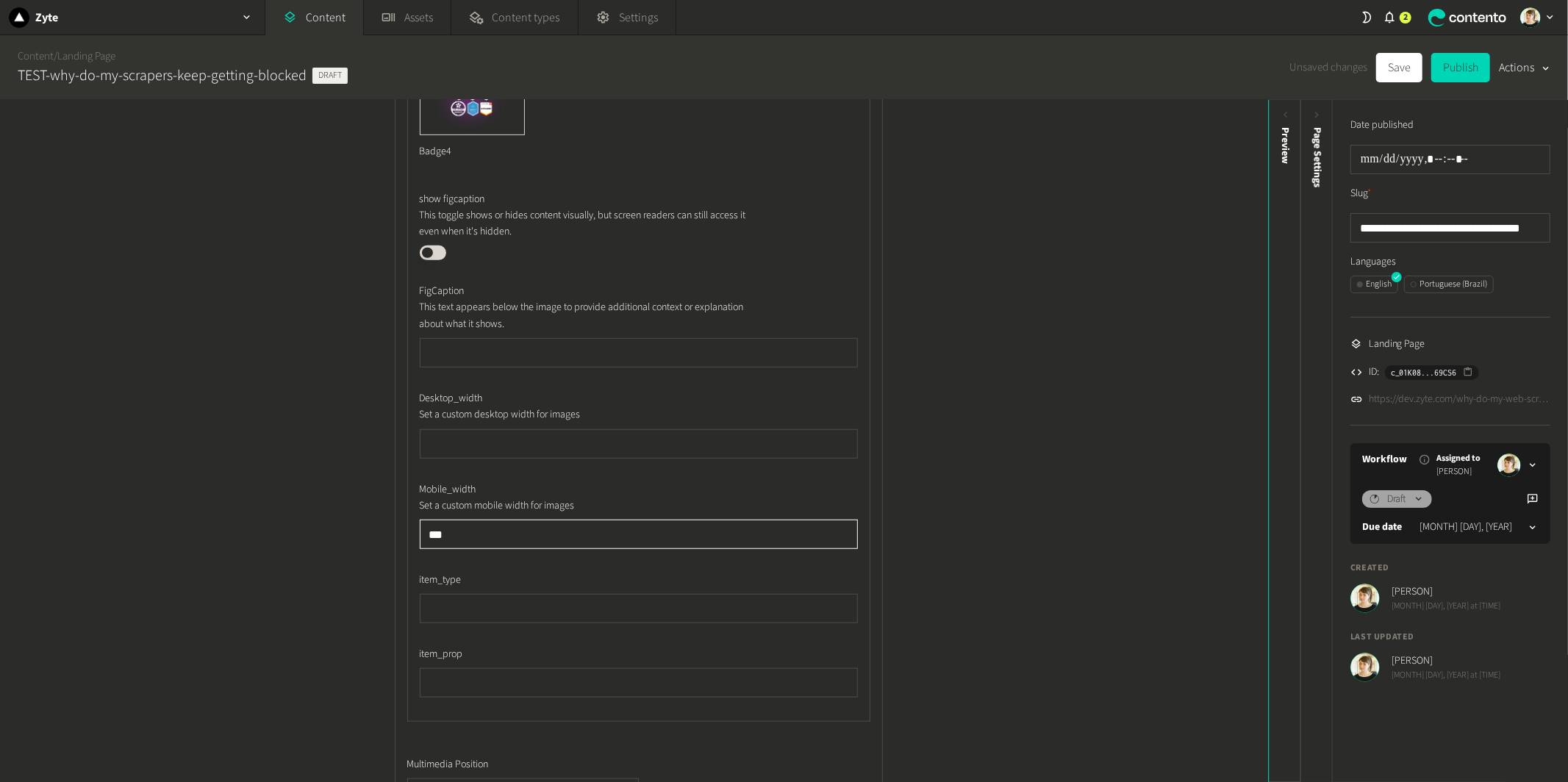 type on "***" 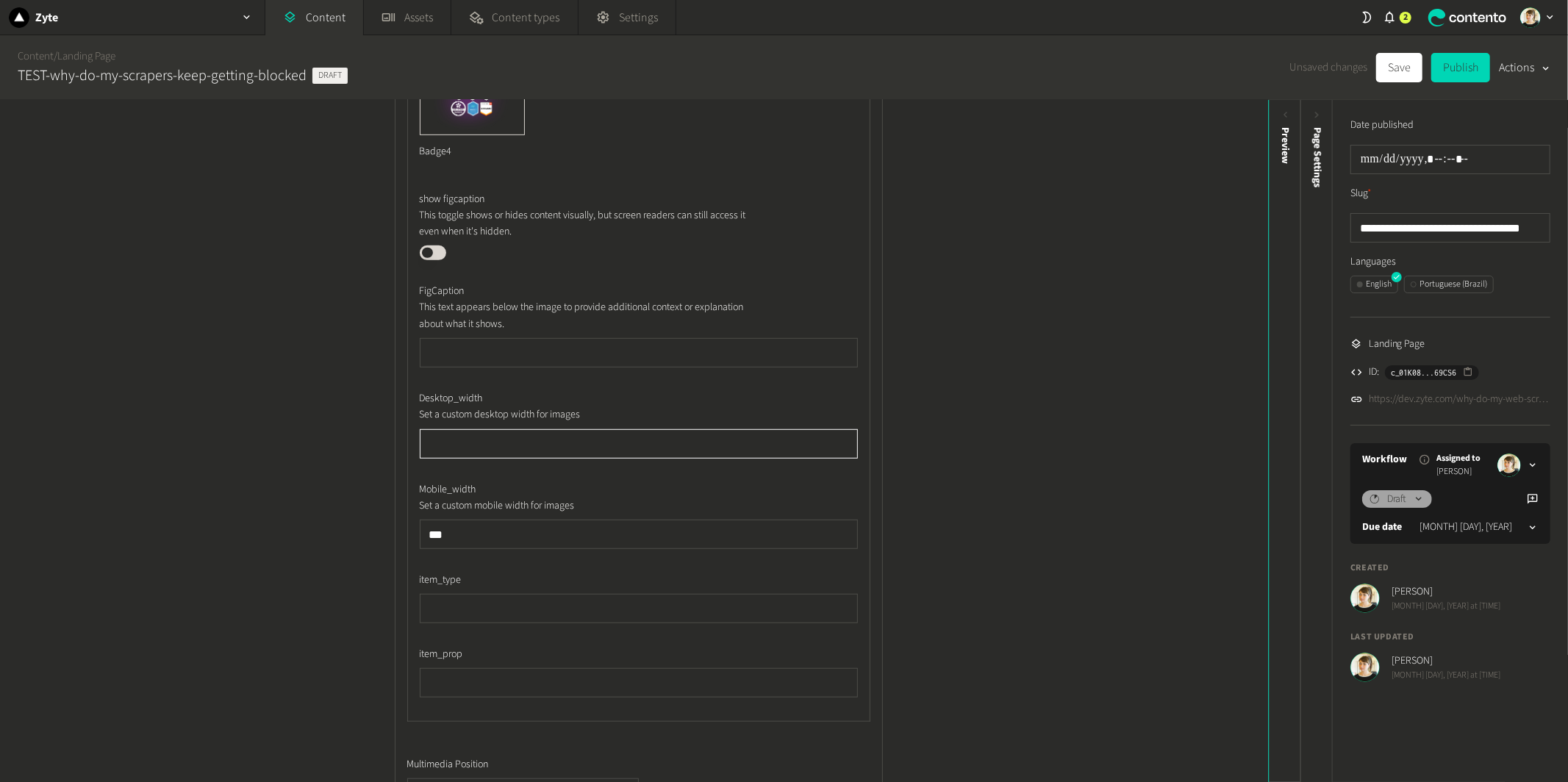click 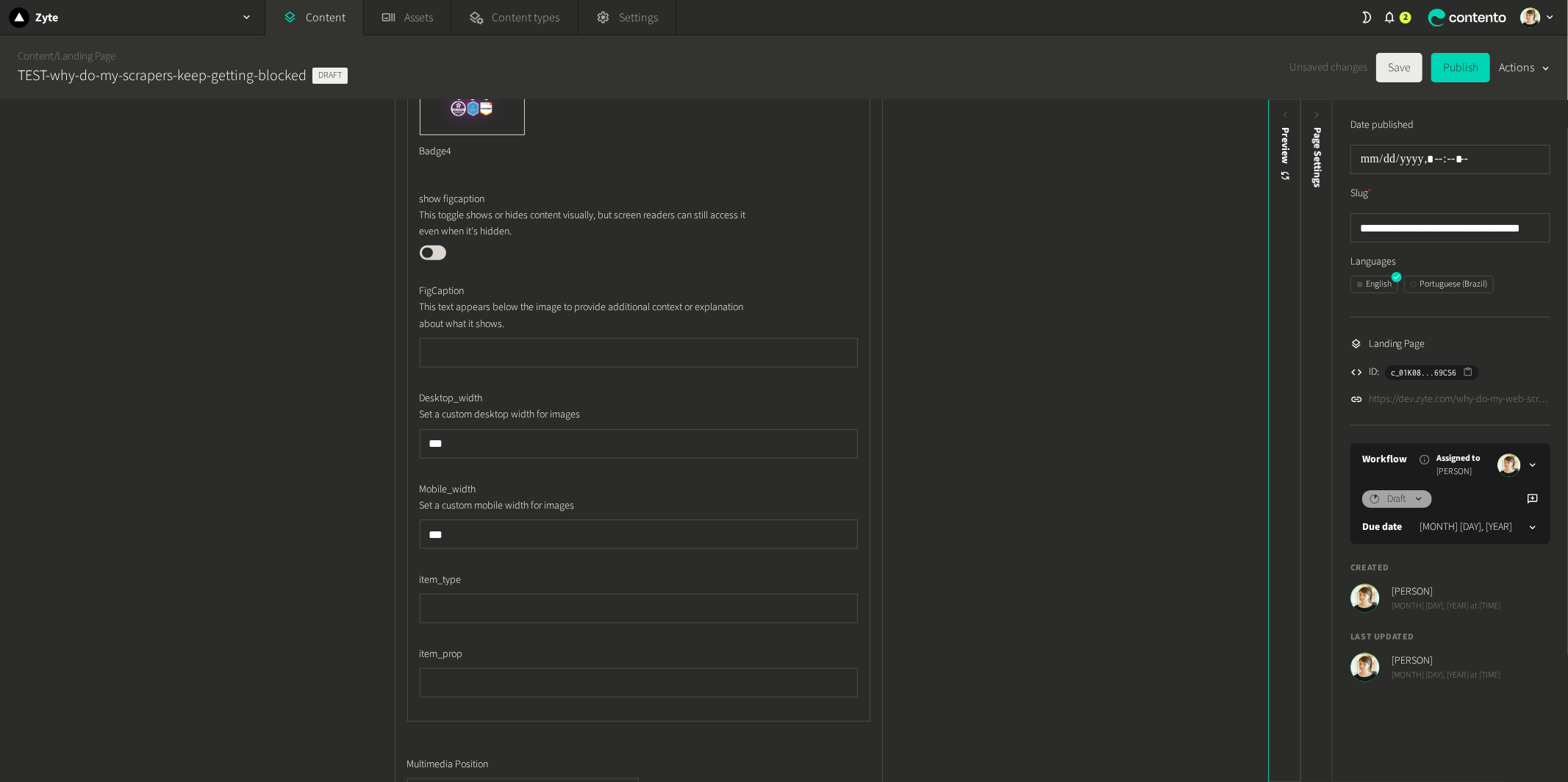 click on "Save" 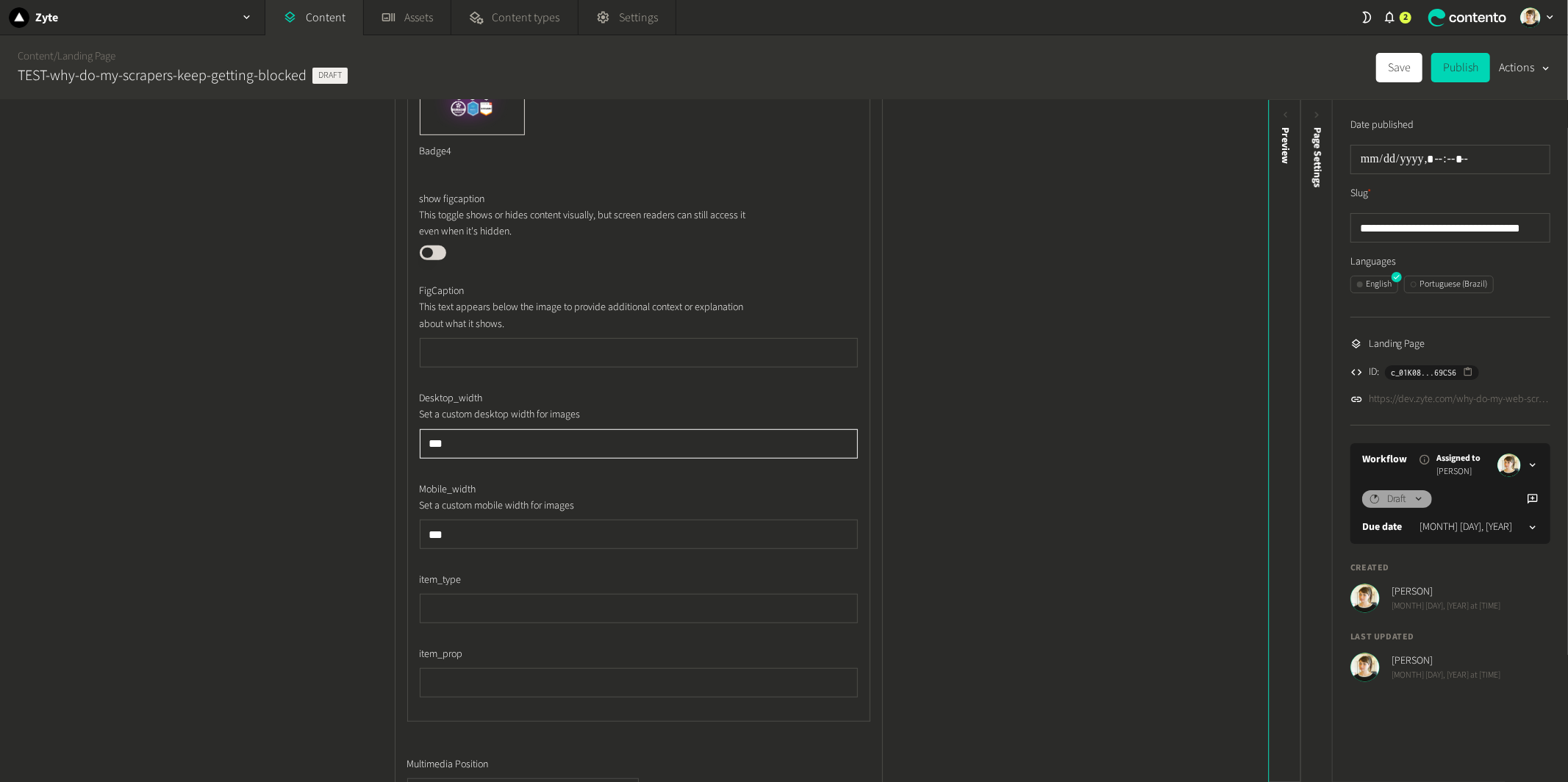 click on "***" 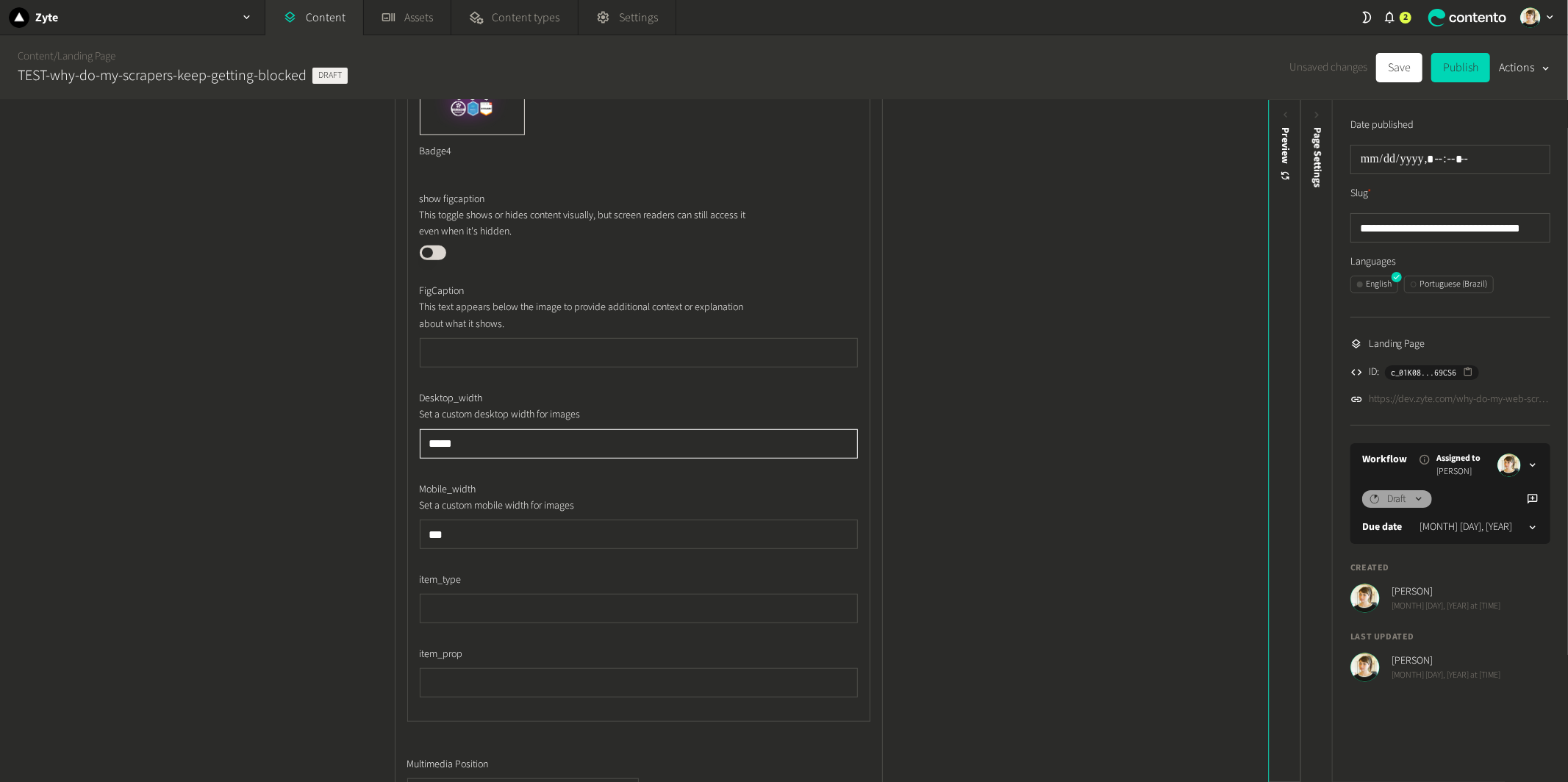 type on "*****" 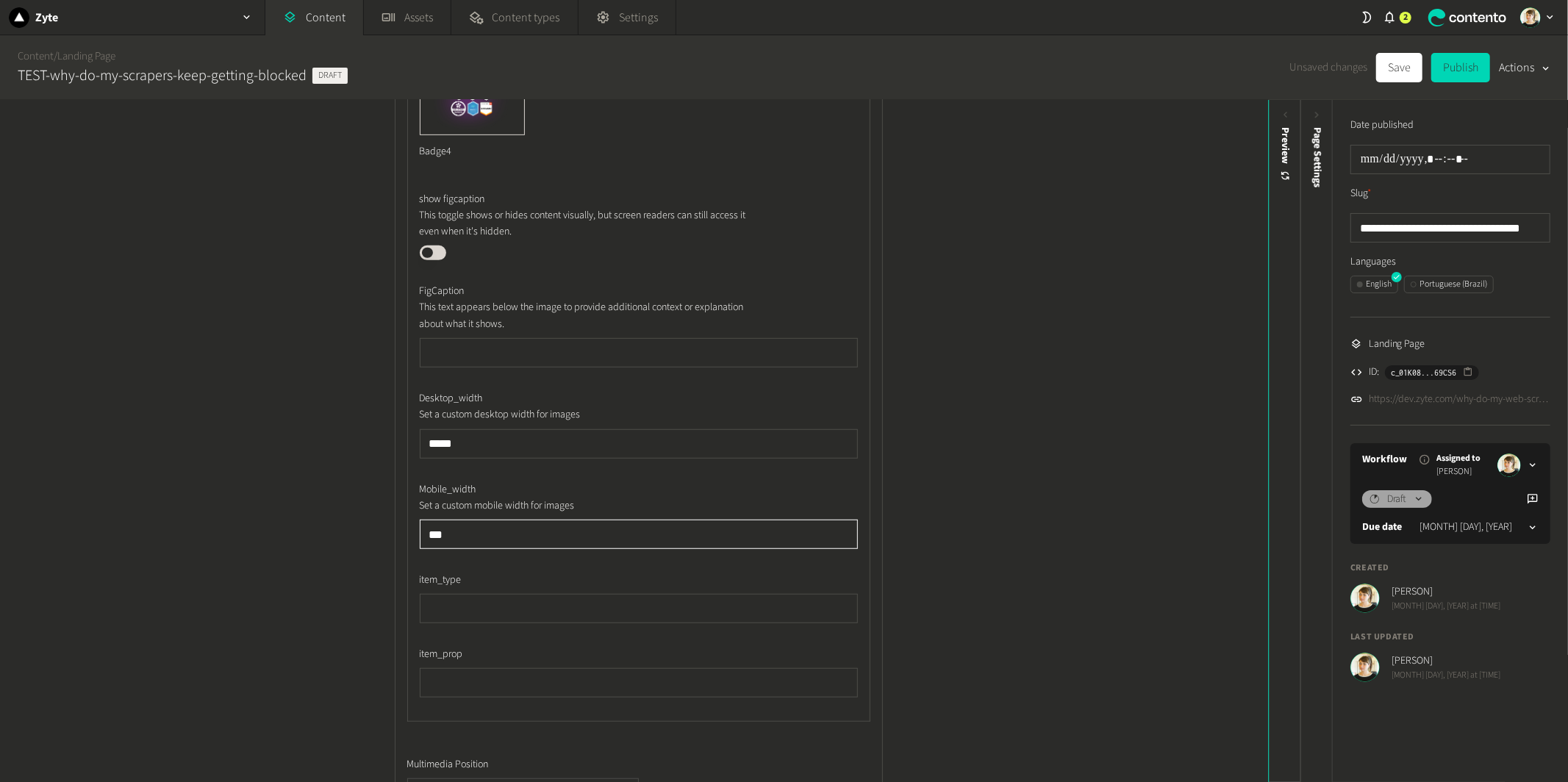 click on "***" 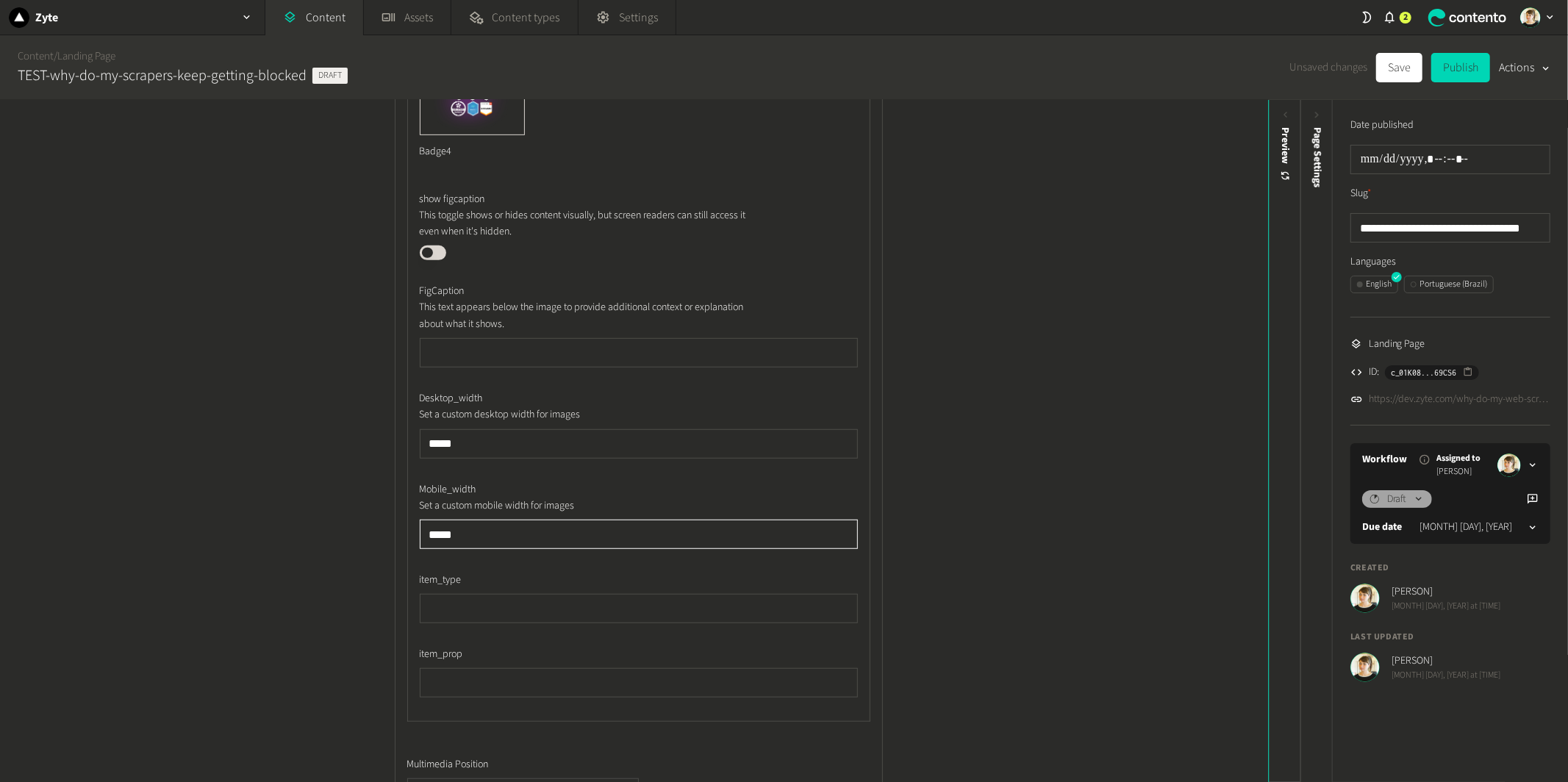 type on "*****" 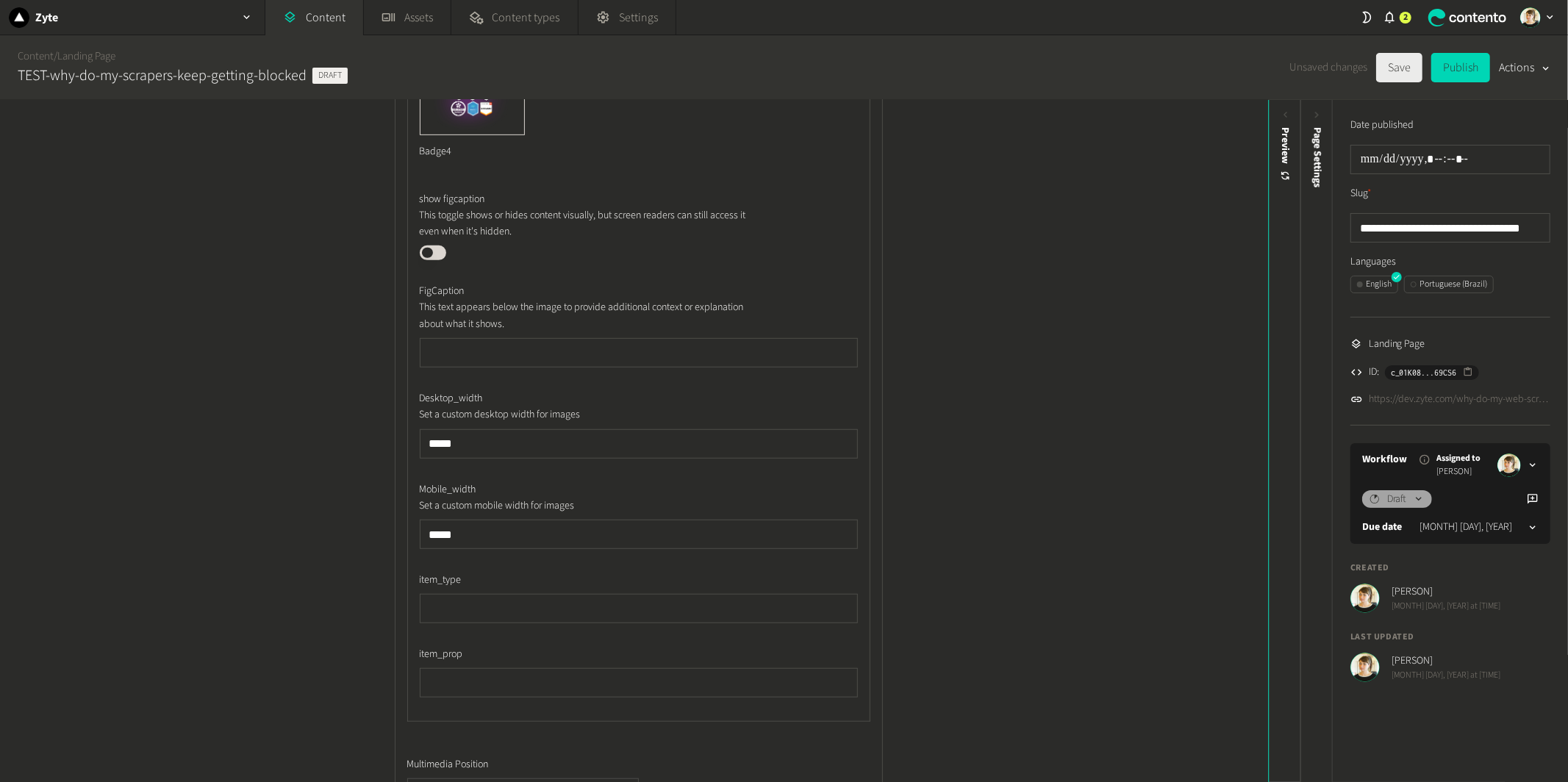 click on "Unsaved changes   Save   Publish   Actions" 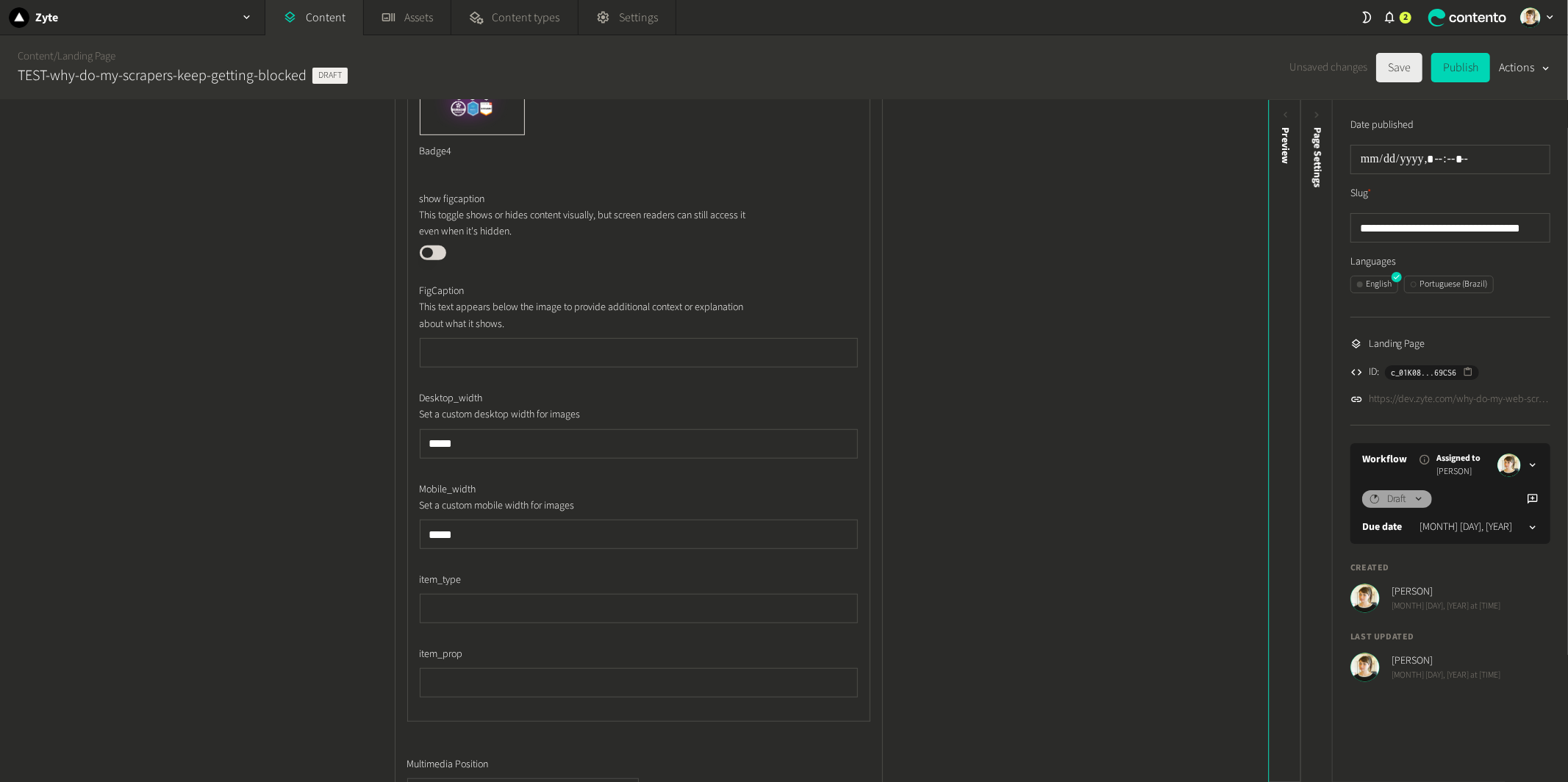 click on "Save" 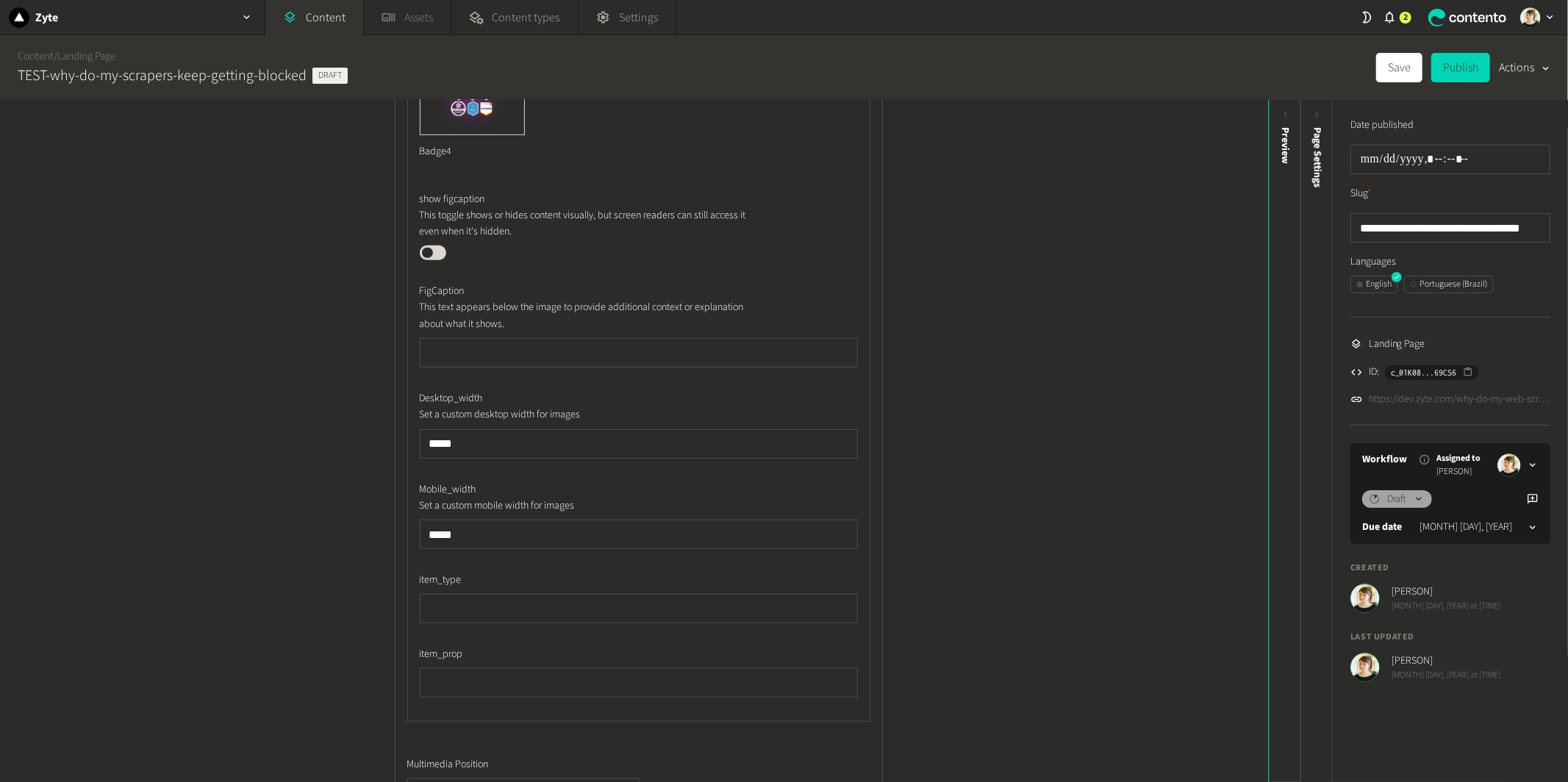 scroll, scrollTop: 753, scrollLeft: 0, axis: vertical 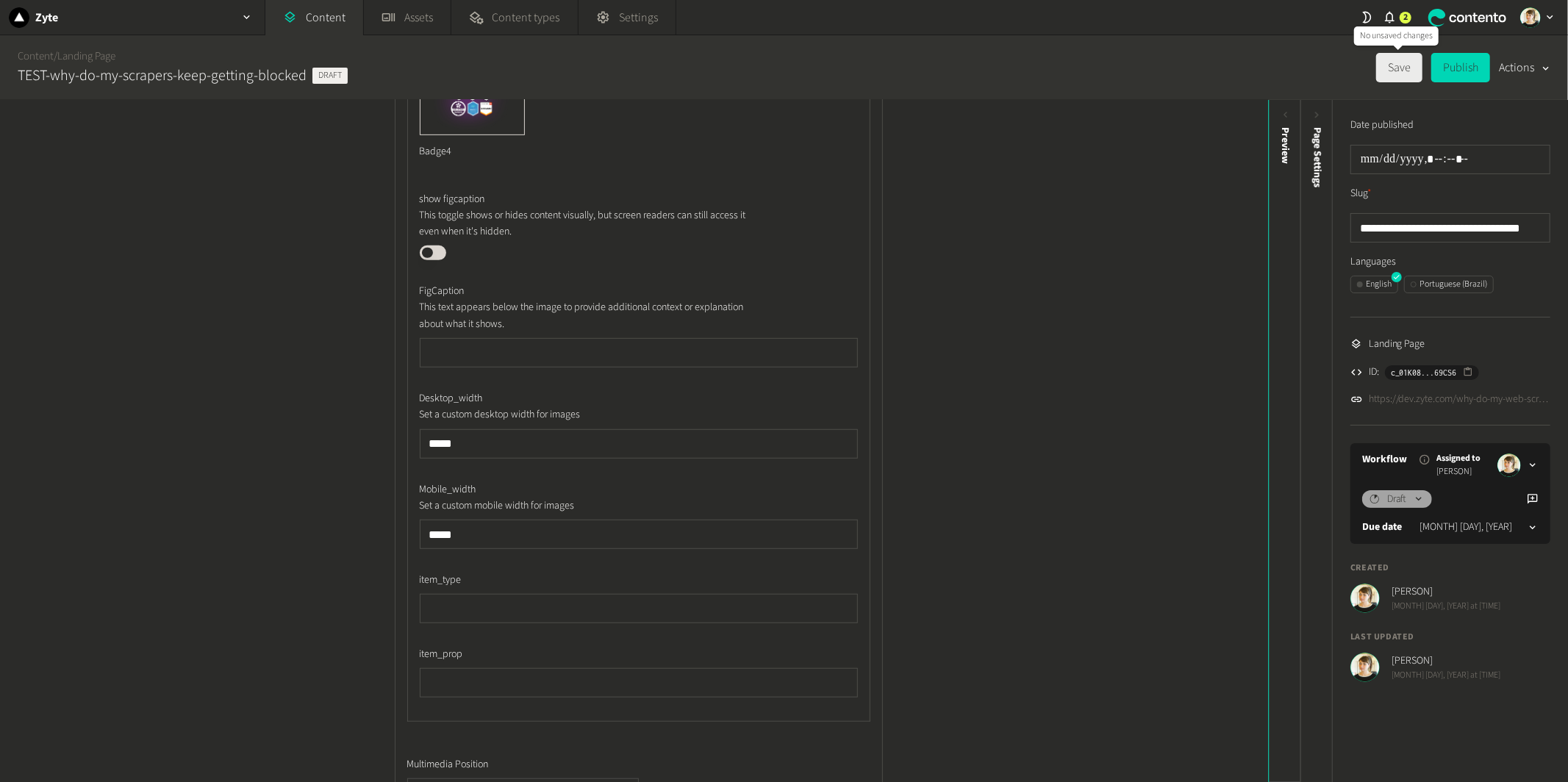 click on "Save" 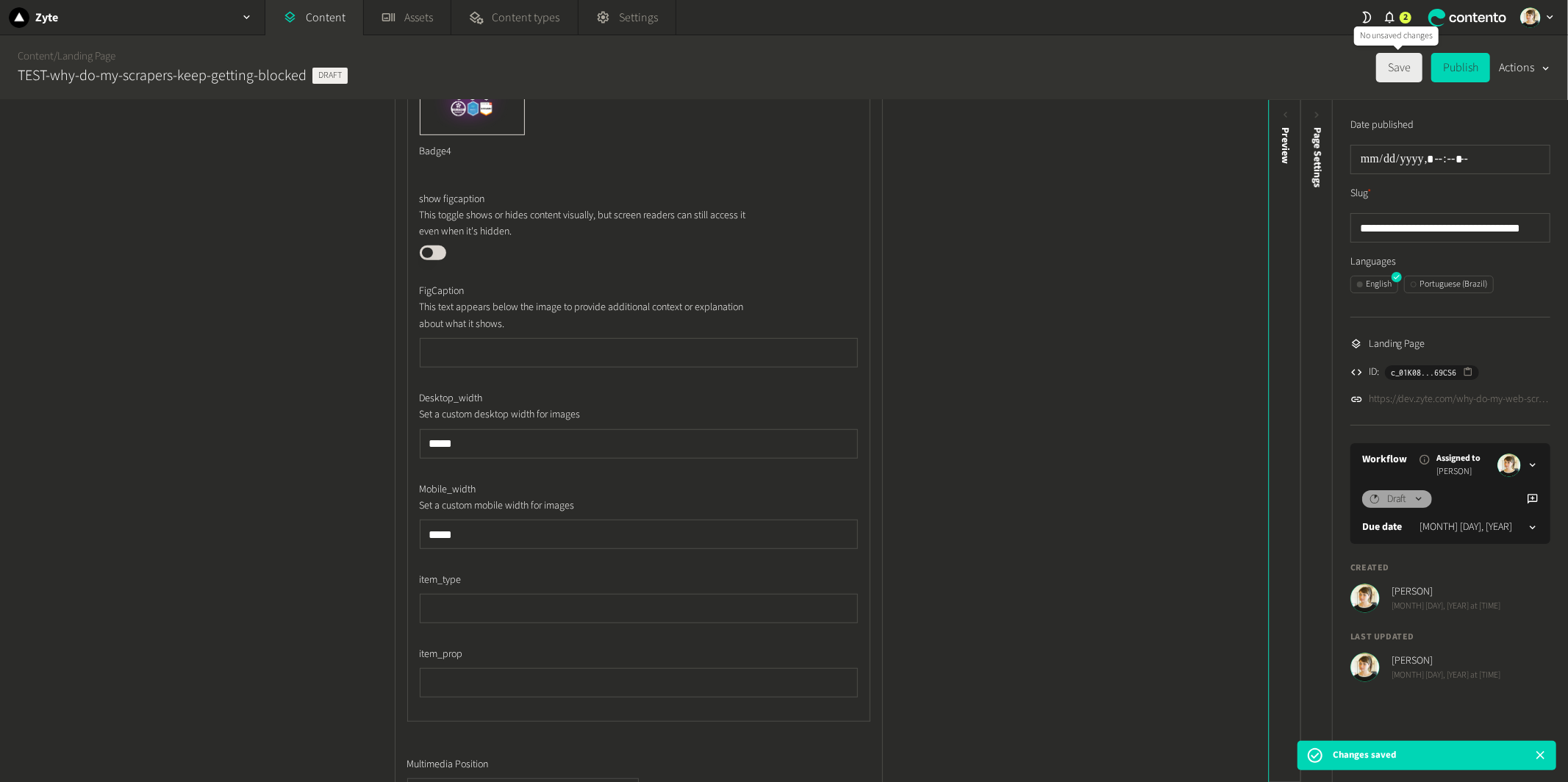 click on "Save" 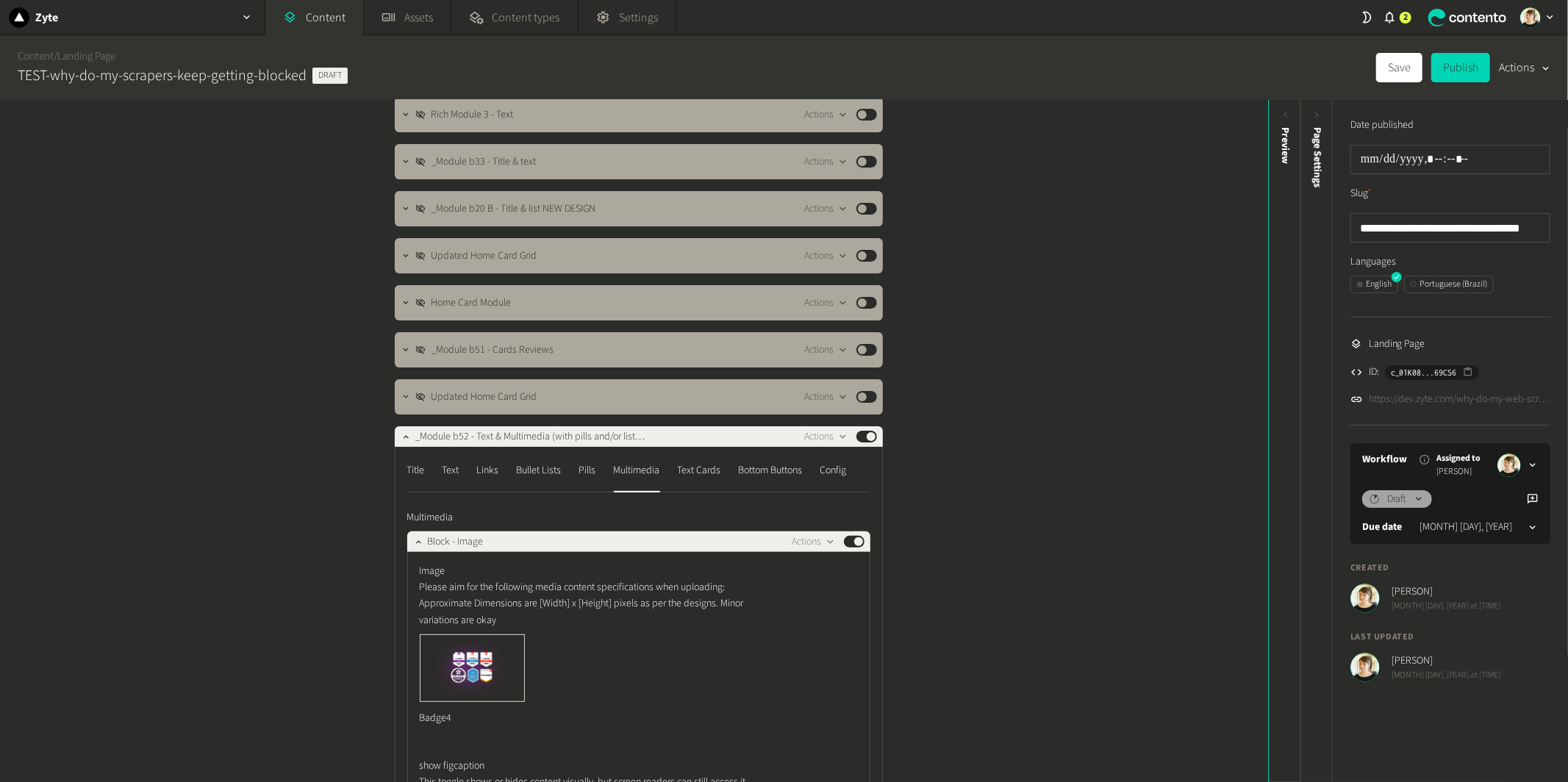 scroll, scrollTop: 0, scrollLeft: 0, axis: both 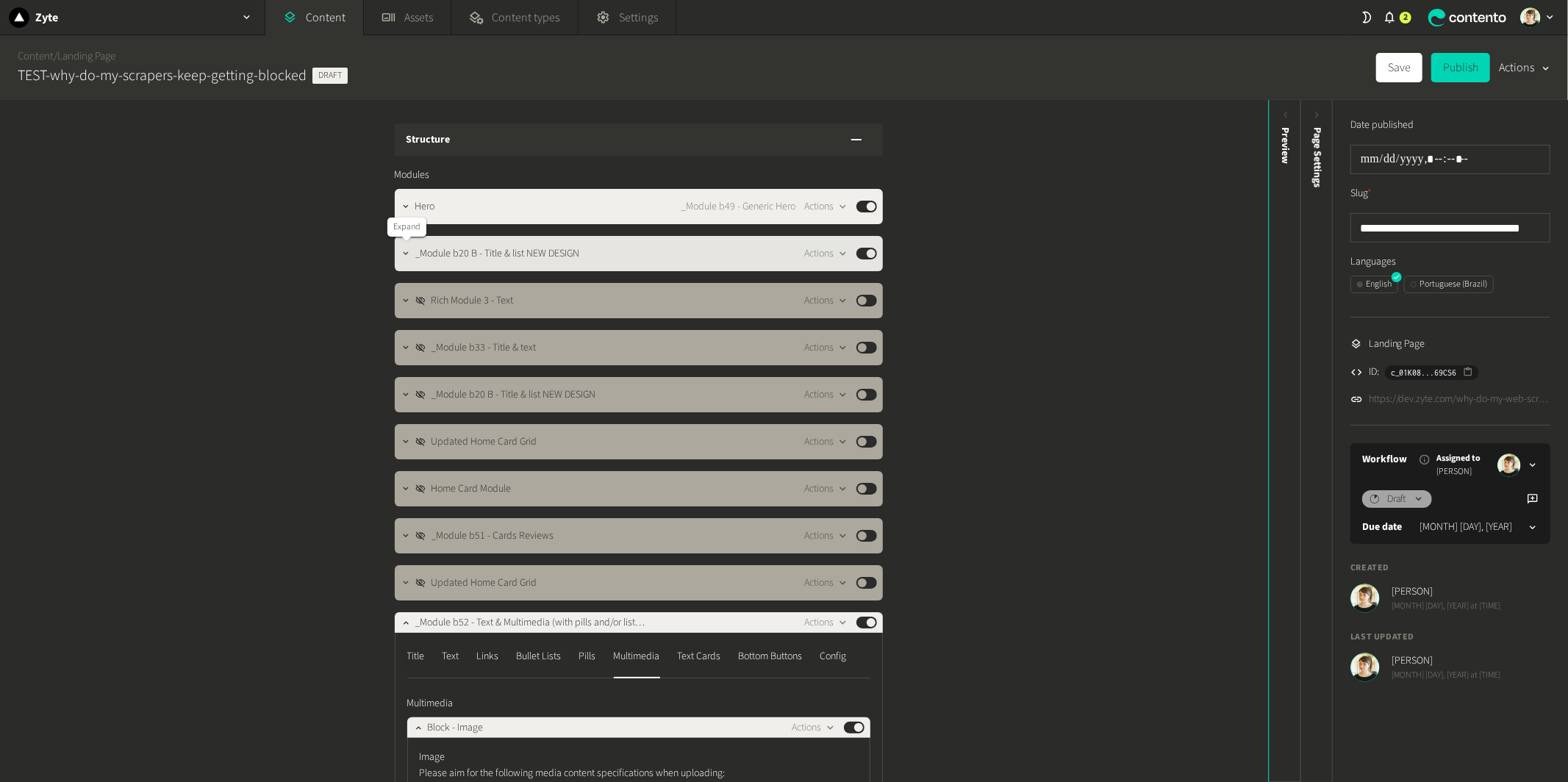 click 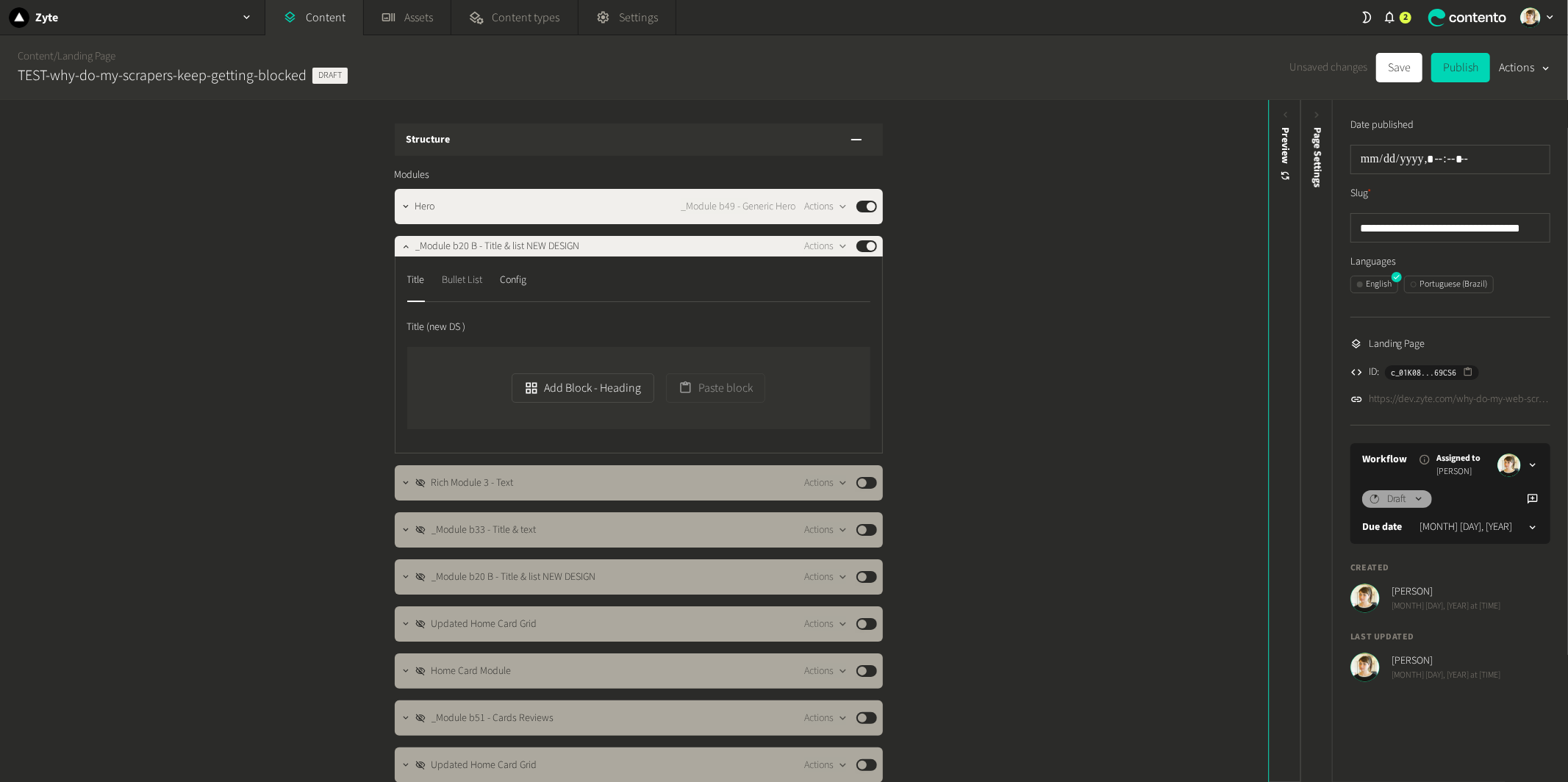 click on "Bullet List" 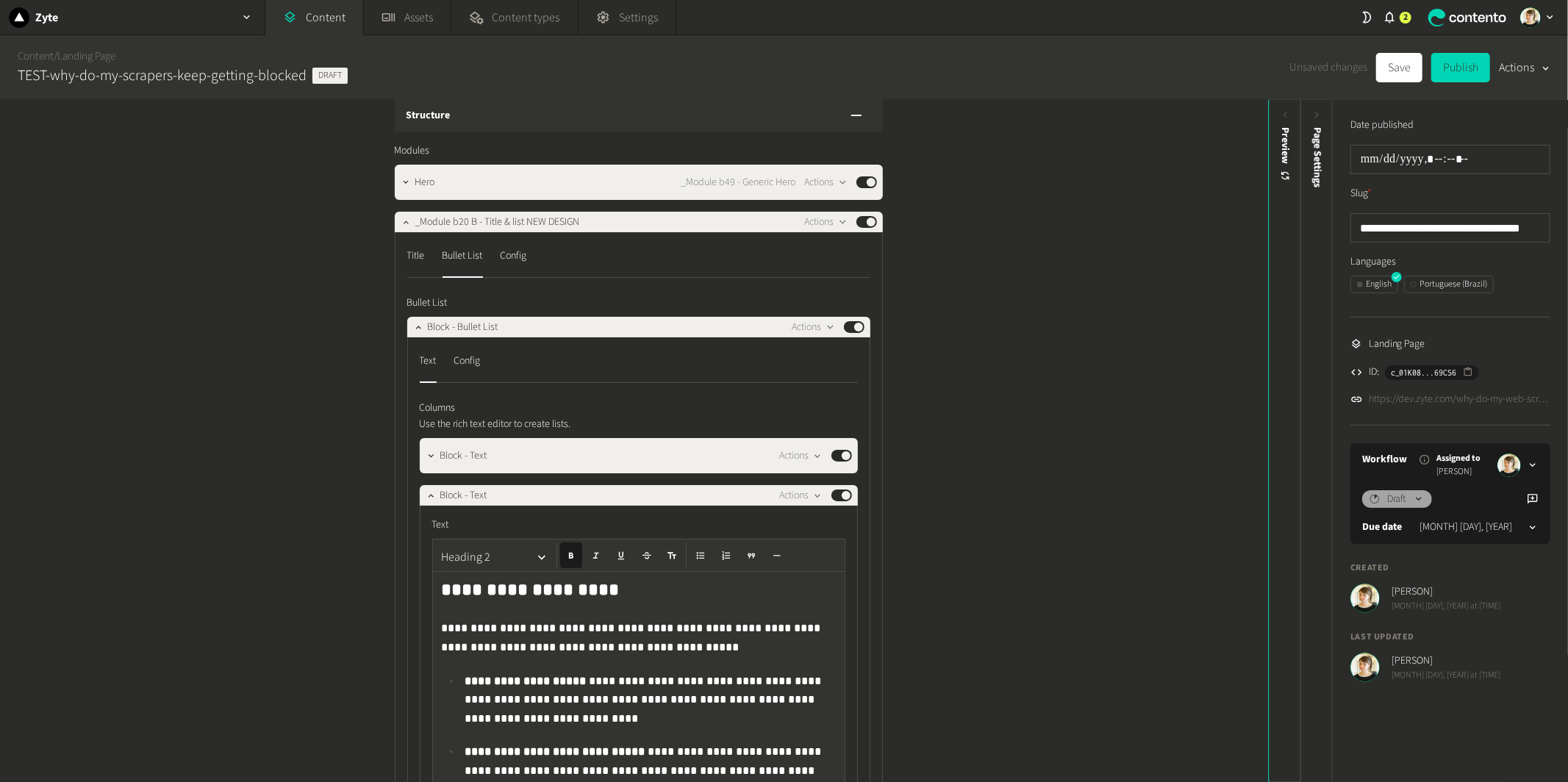 scroll, scrollTop: 29, scrollLeft: 0, axis: vertical 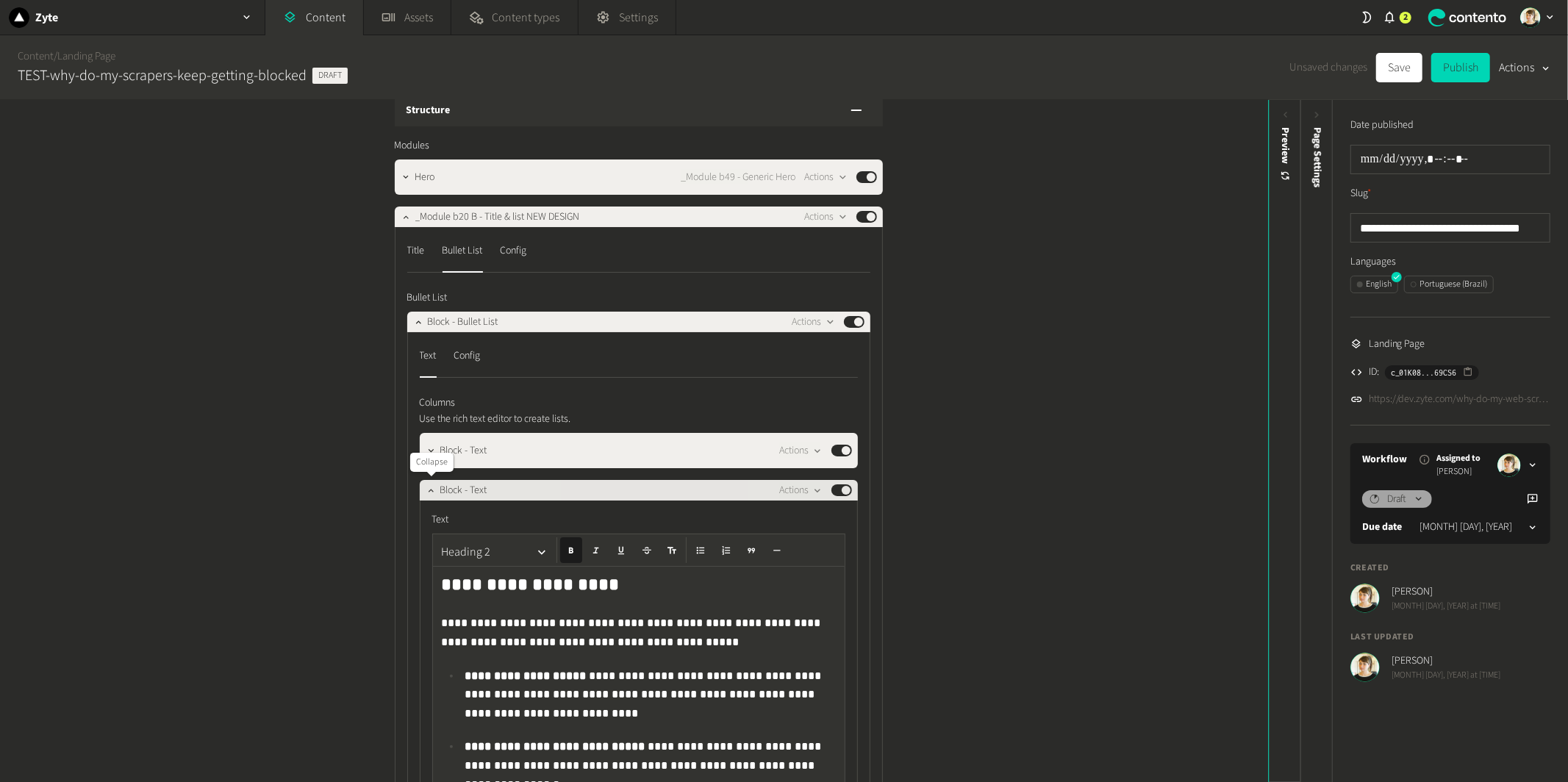 click 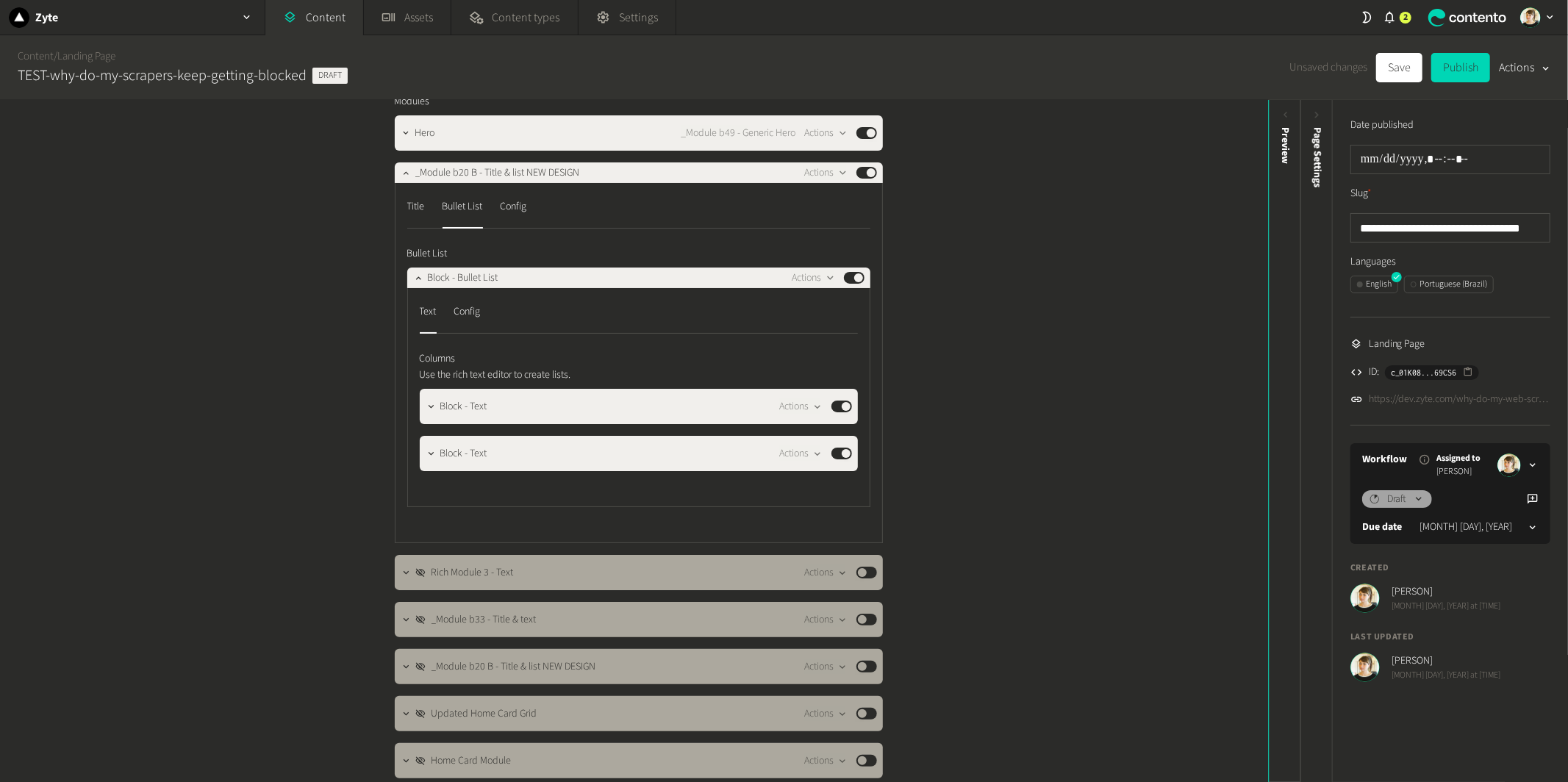 scroll, scrollTop: 77, scrollLeft: 0, axis: vertical 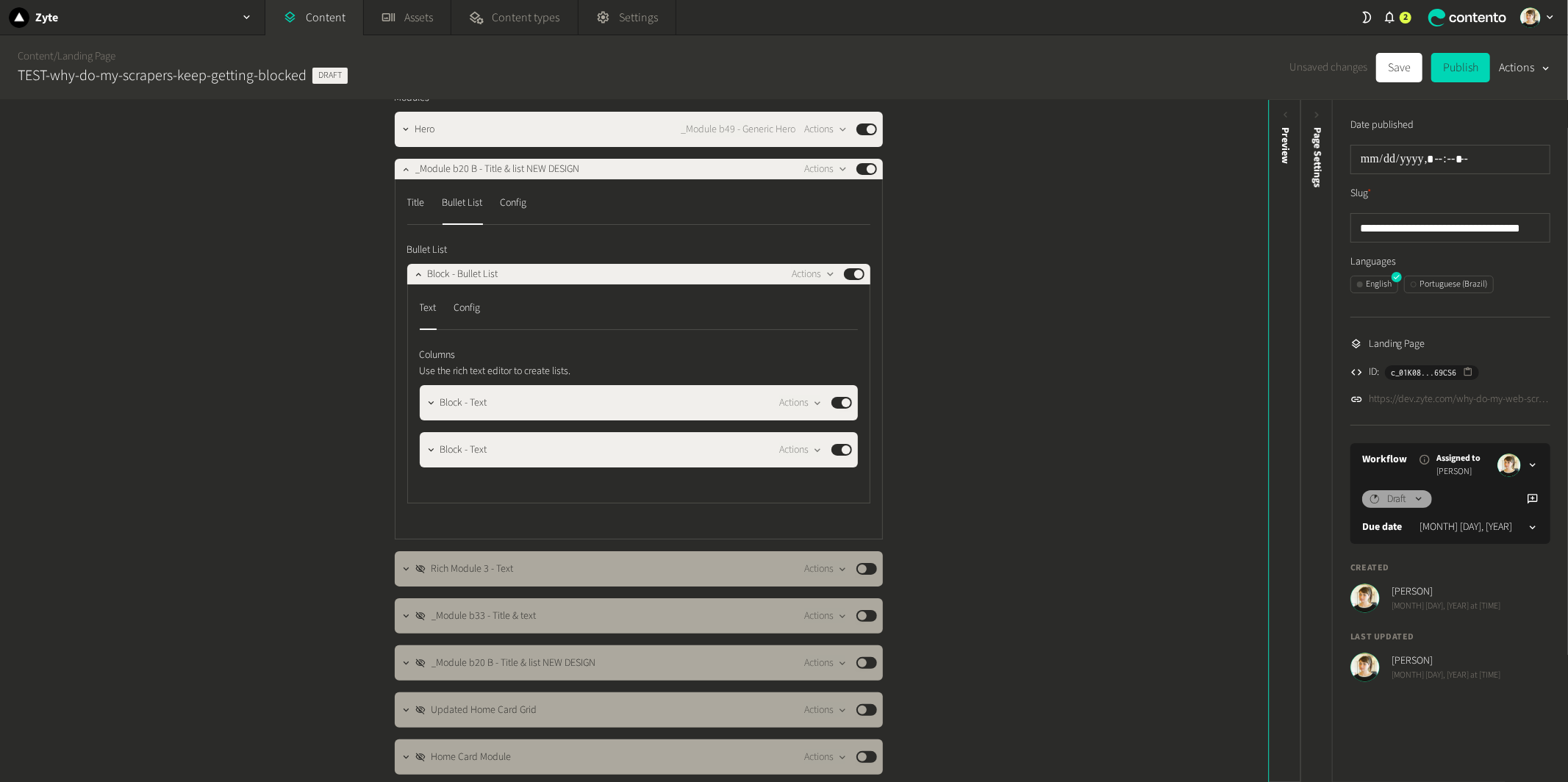 click on "Text  Config" 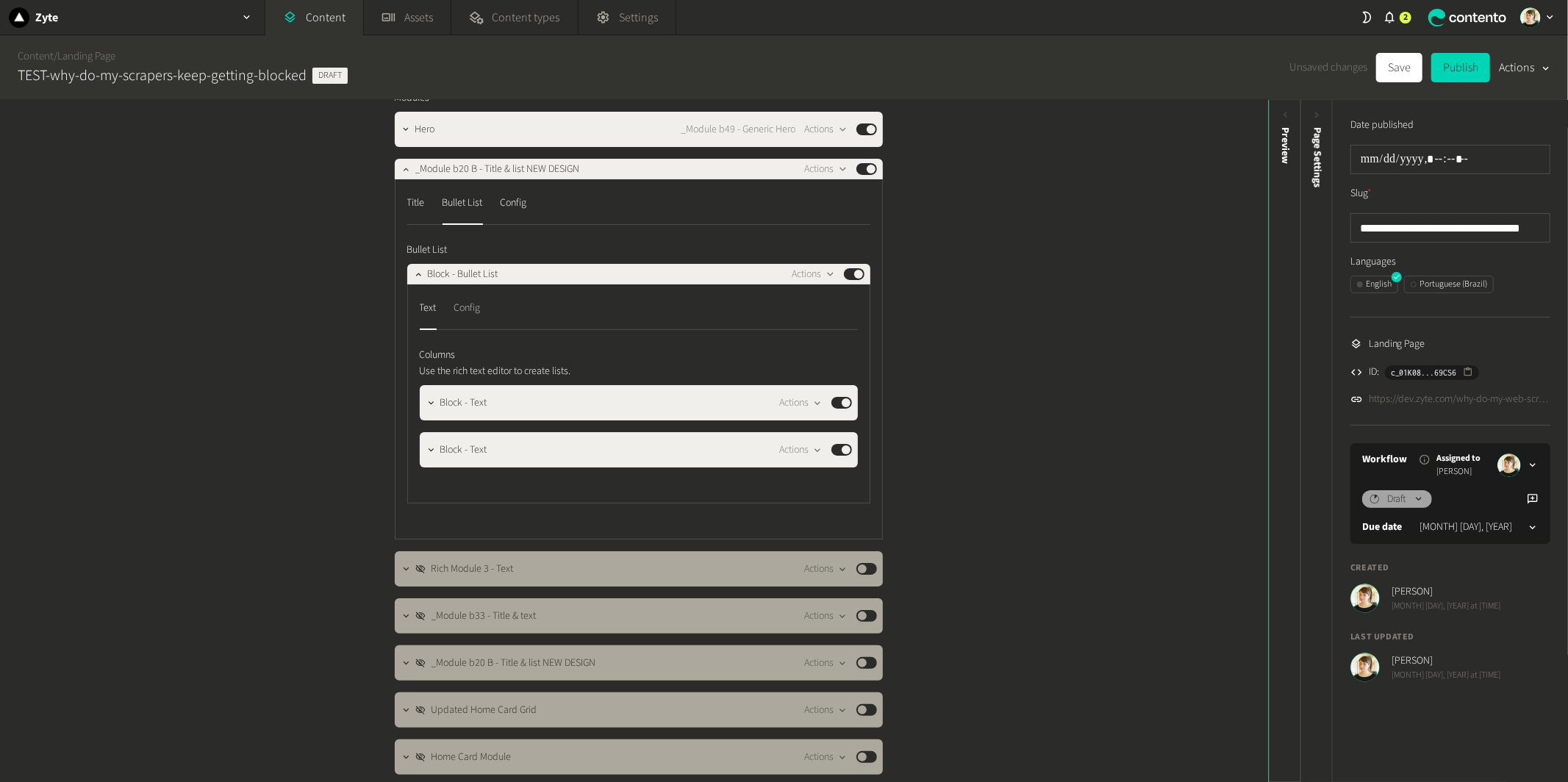 click on "Config" 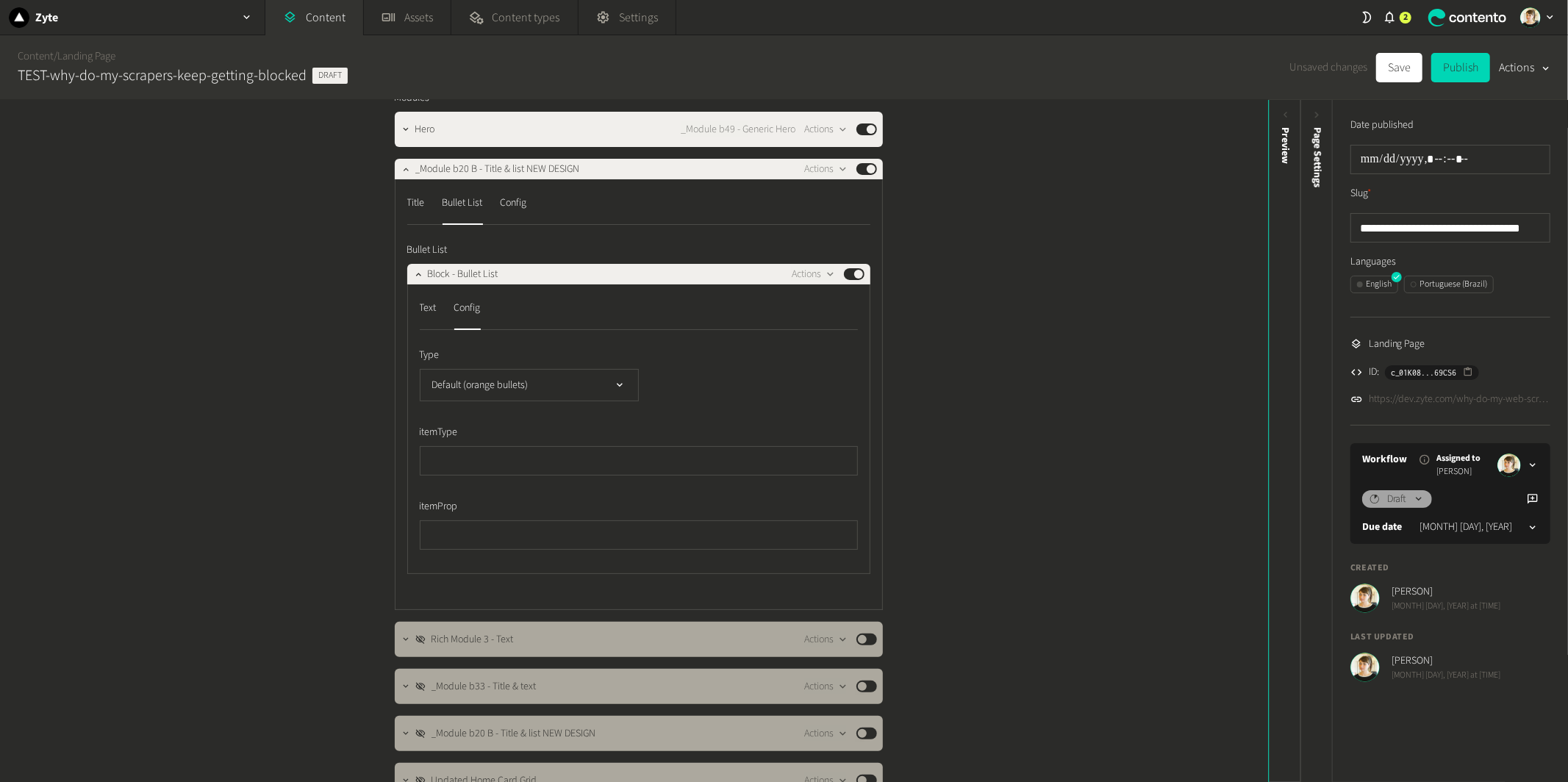 click on "https://dev.zyte.com/why-do-my-web-scrapers-keep-breaking" 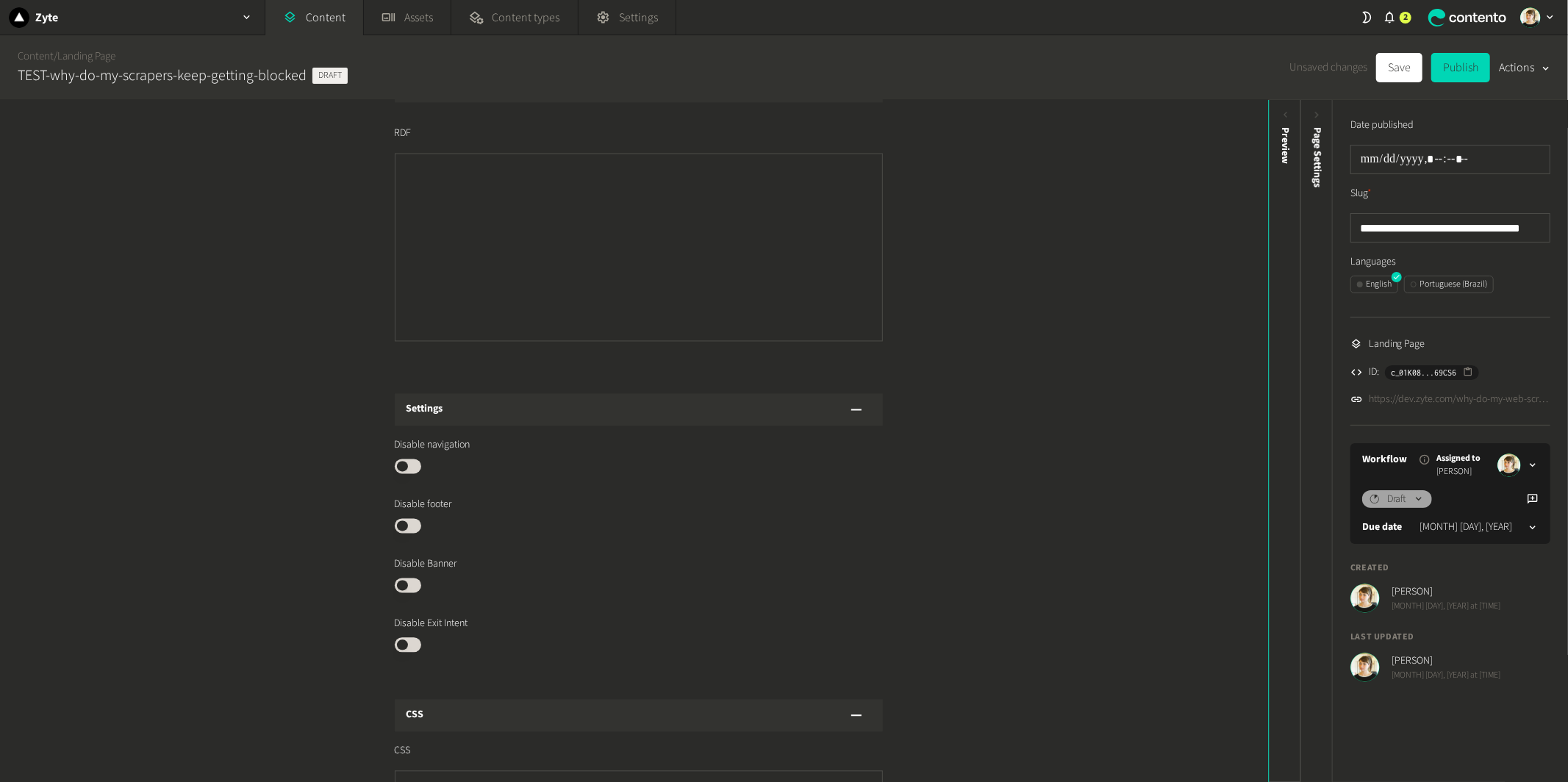 scroll, scrollTop: 2420, scrollLeft: 0, axis: vertical 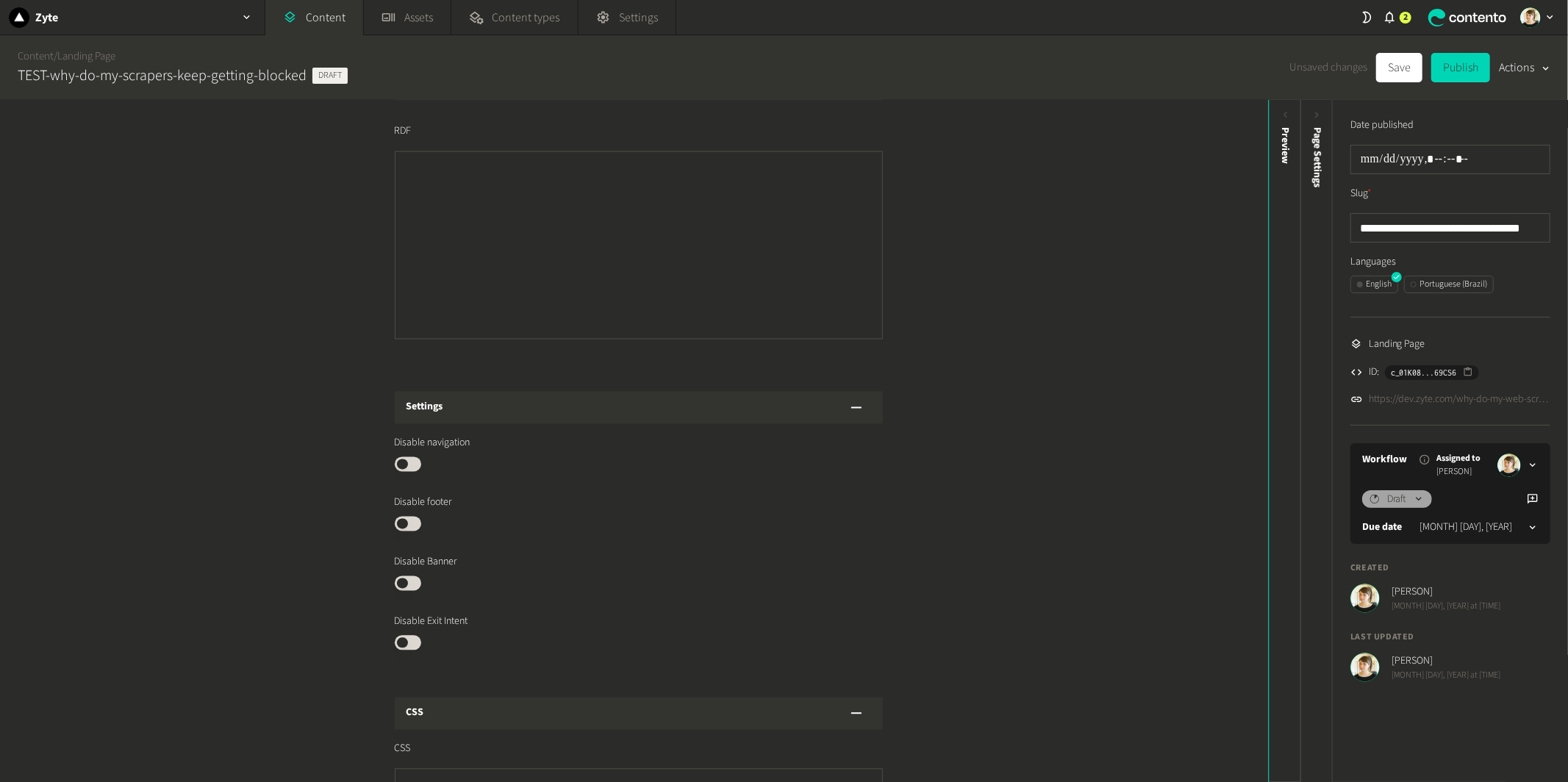 click on "Published" 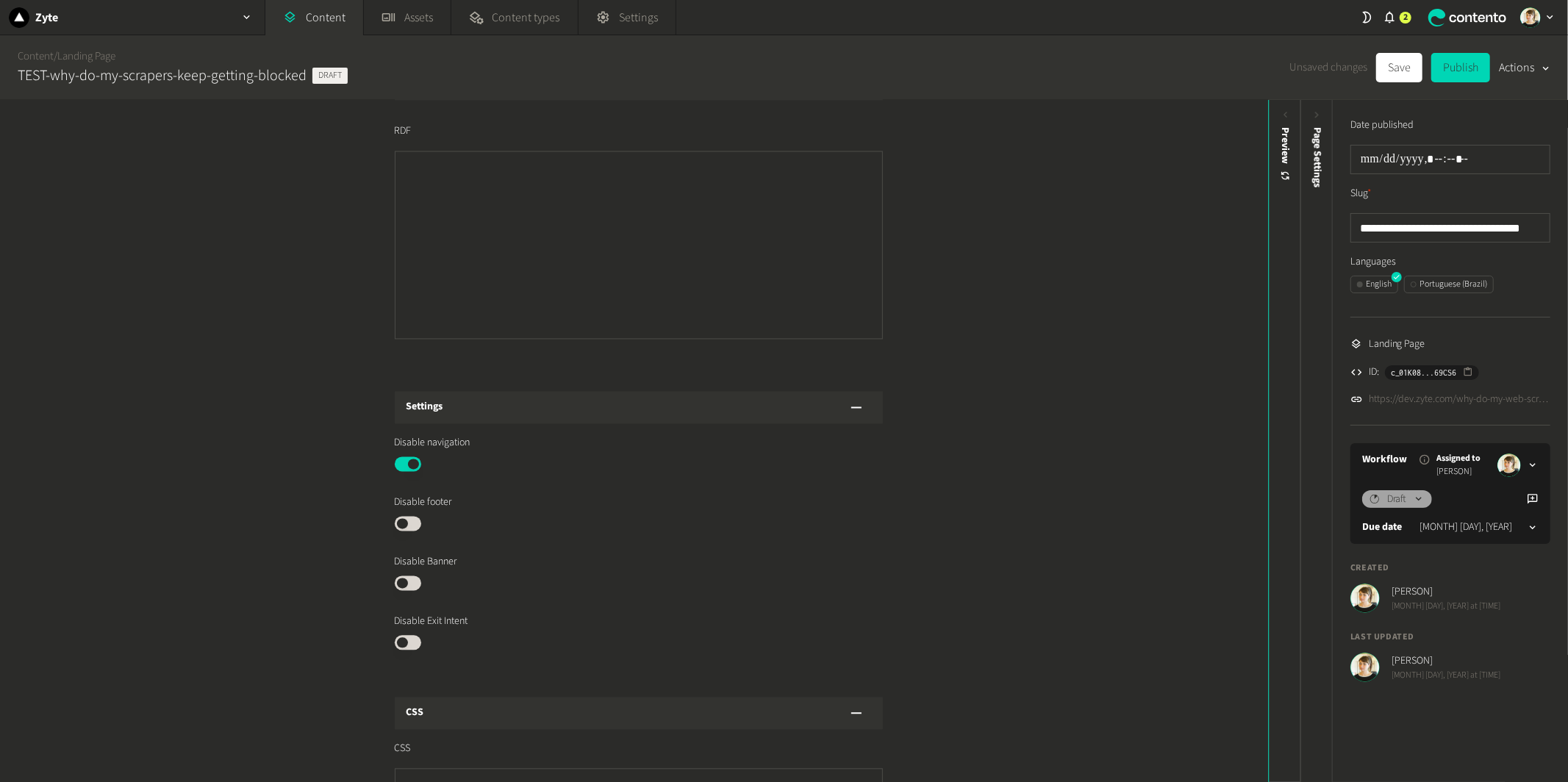 click on "Published" 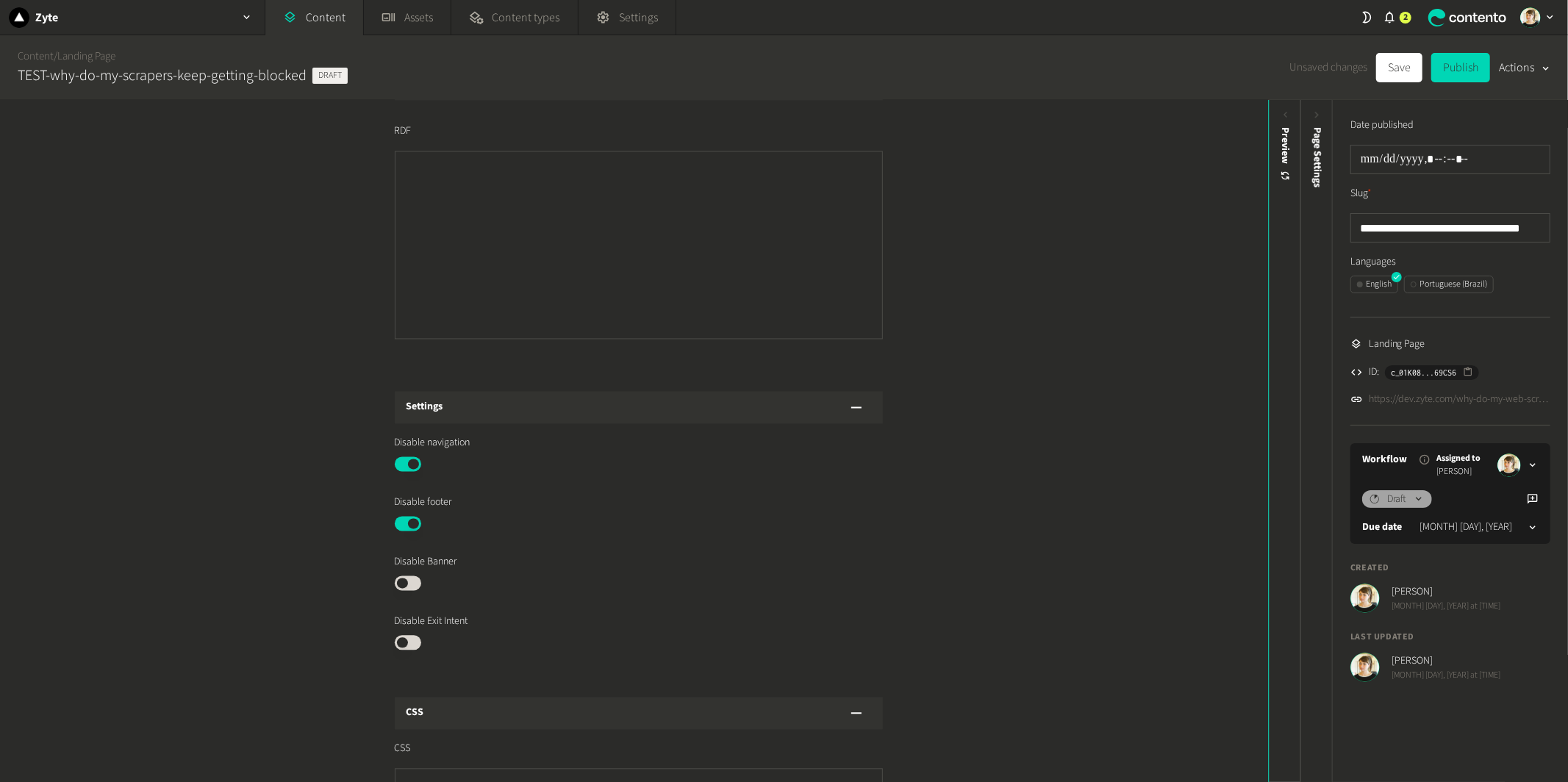 click on "Published" 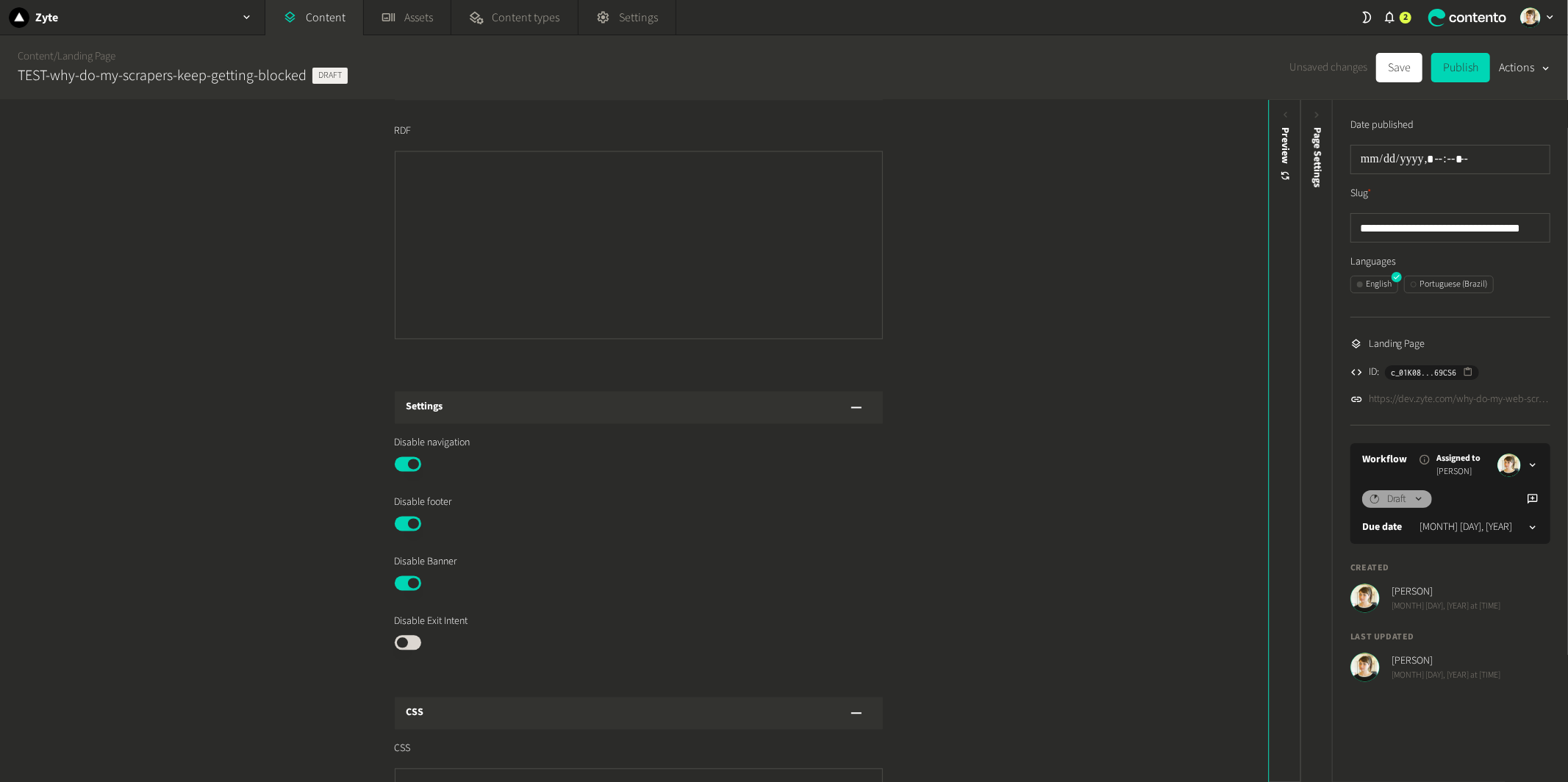 click on "Published" 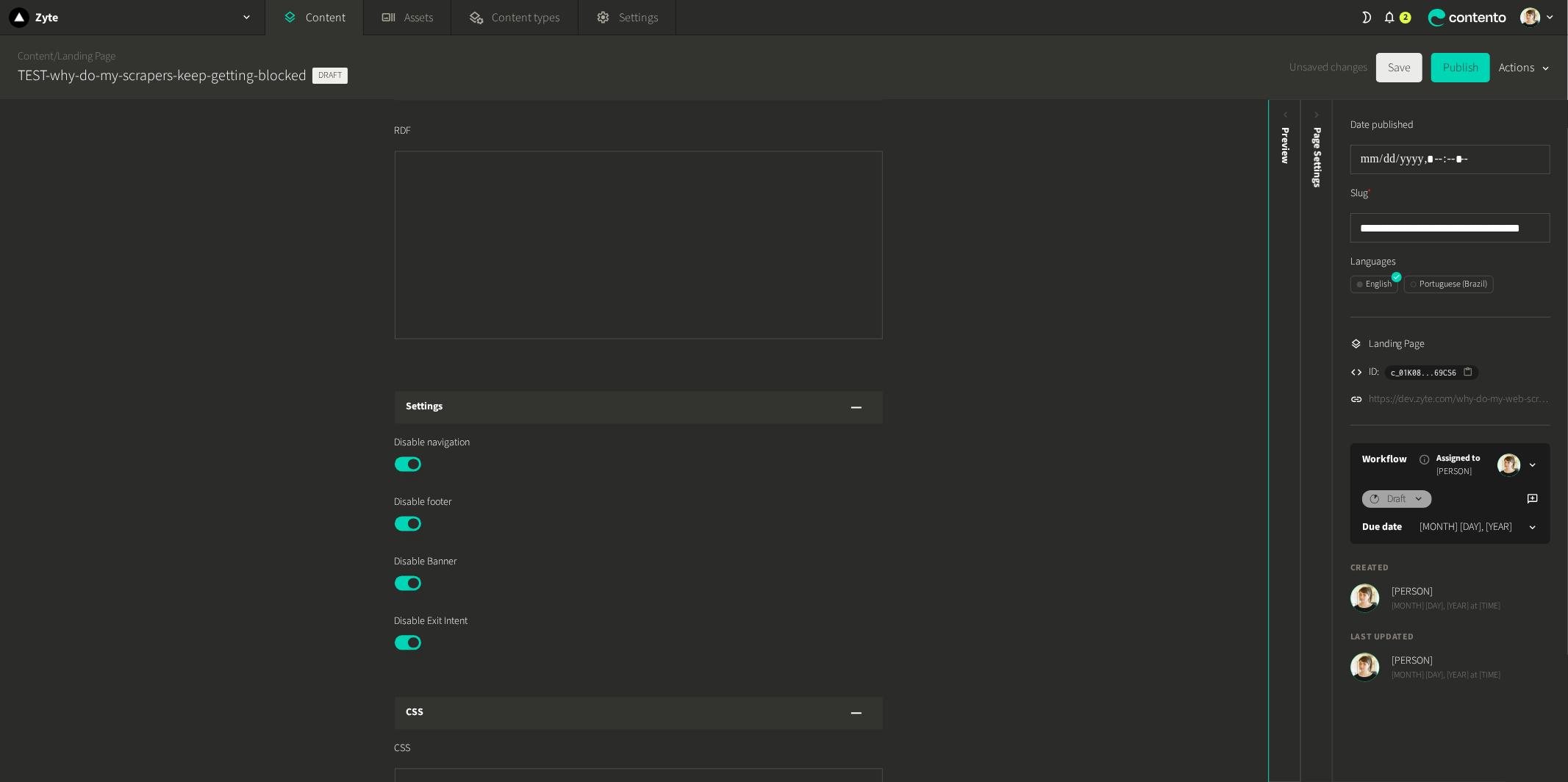 click on "Save" 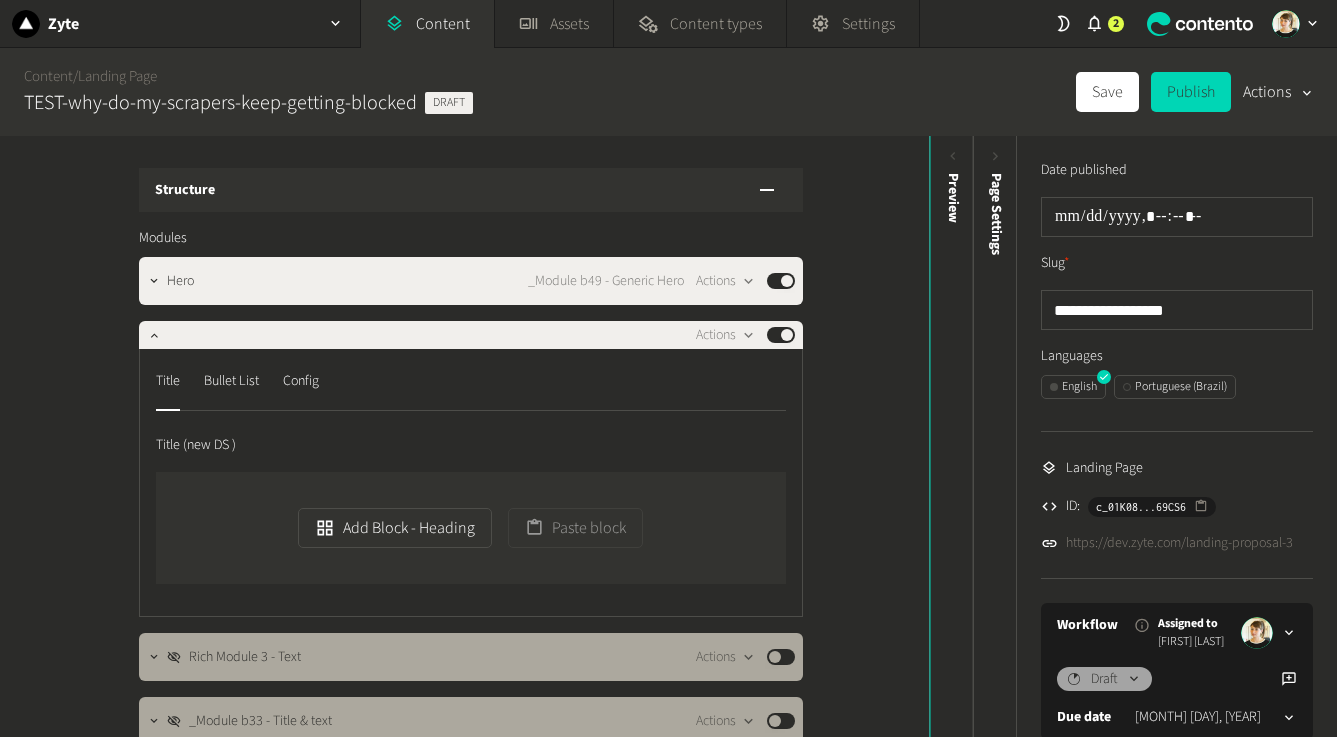 scroll, scrollTop: 0, scrollLeft: 0, axis: both 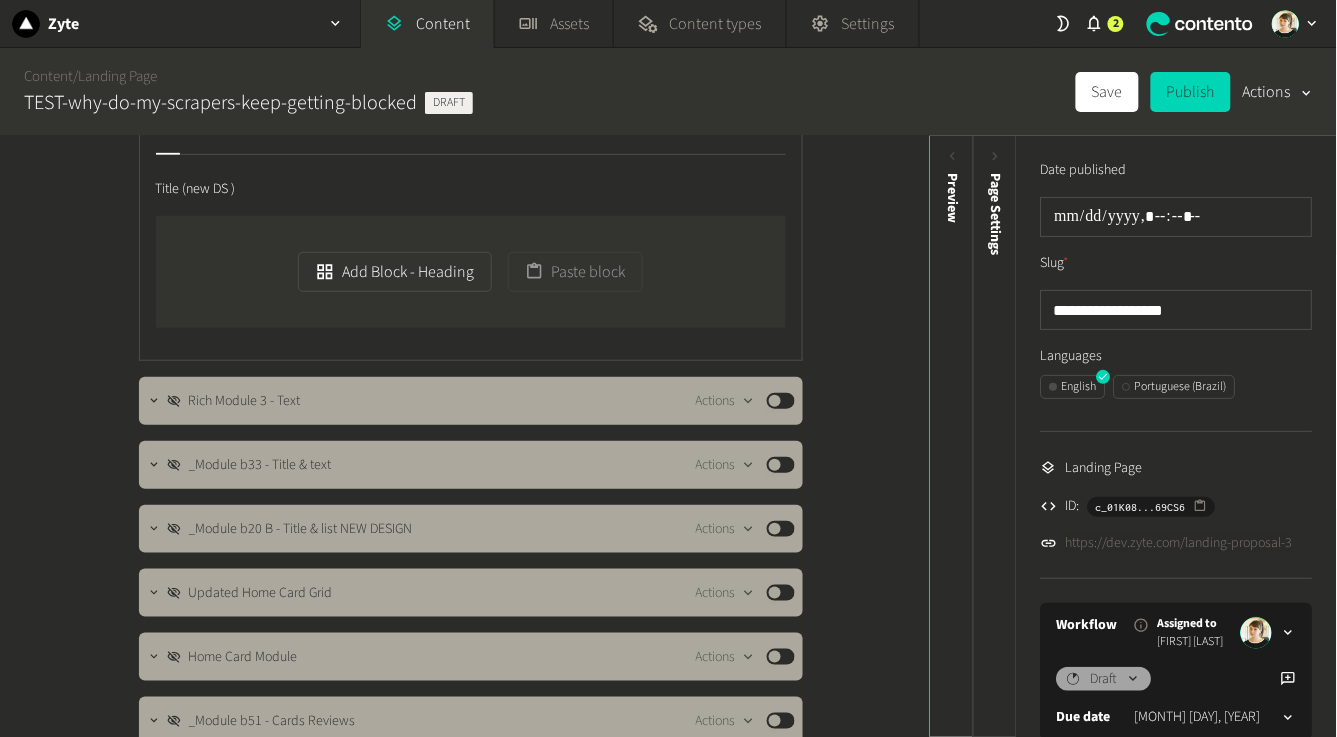click on "https://dev.zyte.com/landing-proposal-3" 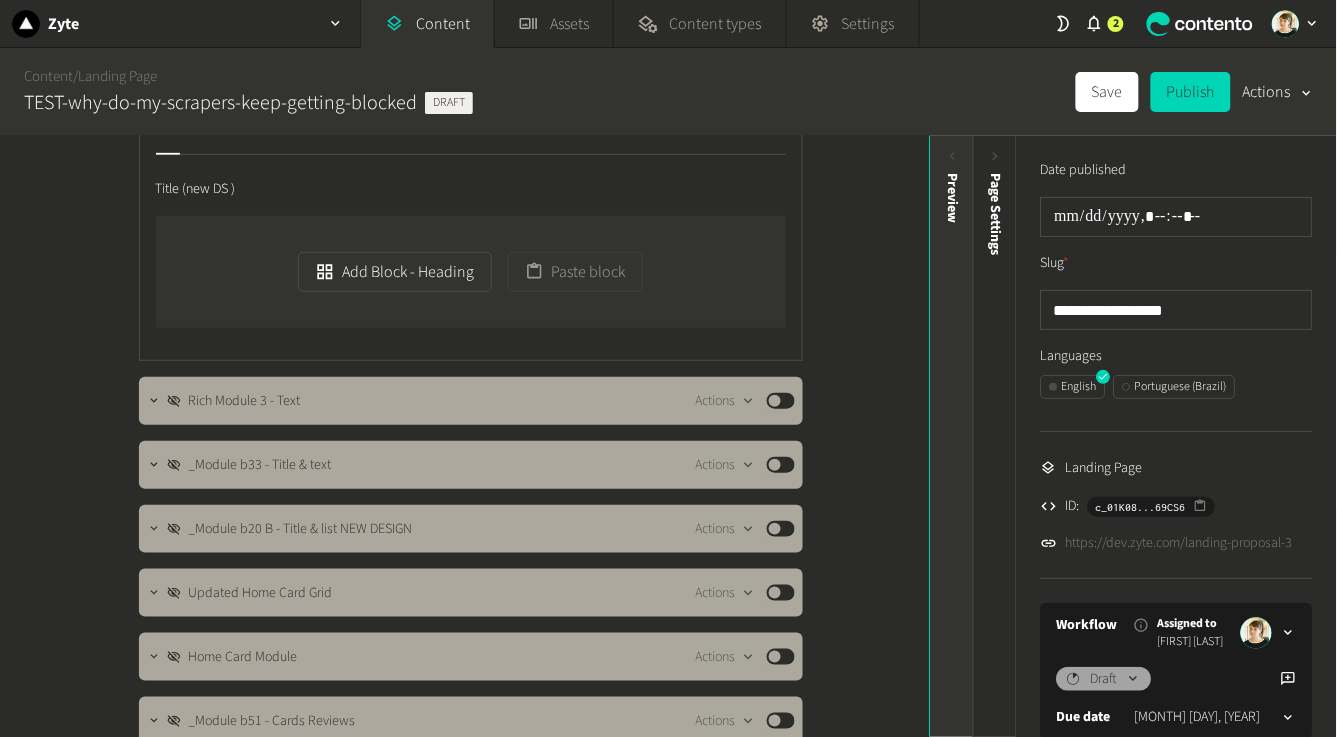 click on "Preview" 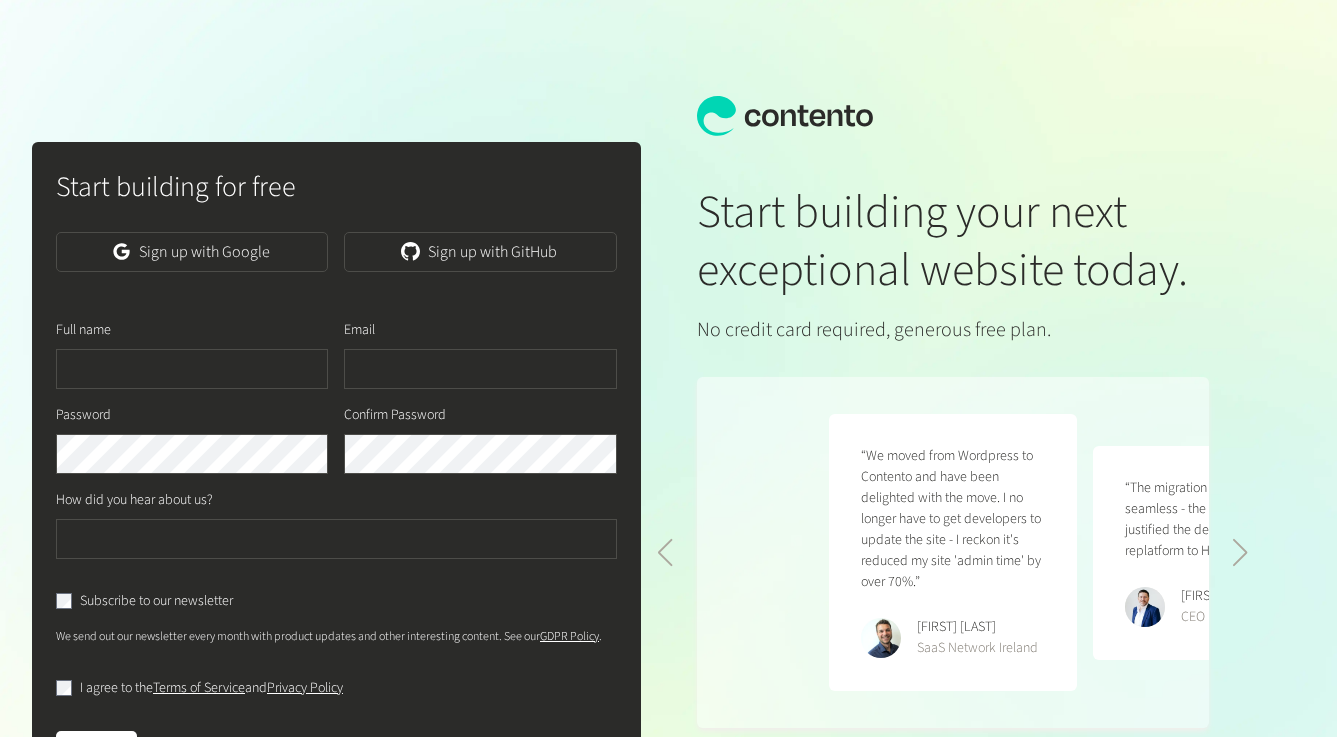 scroll, scrollTop: 0, scrollLeft: 0, axis: both 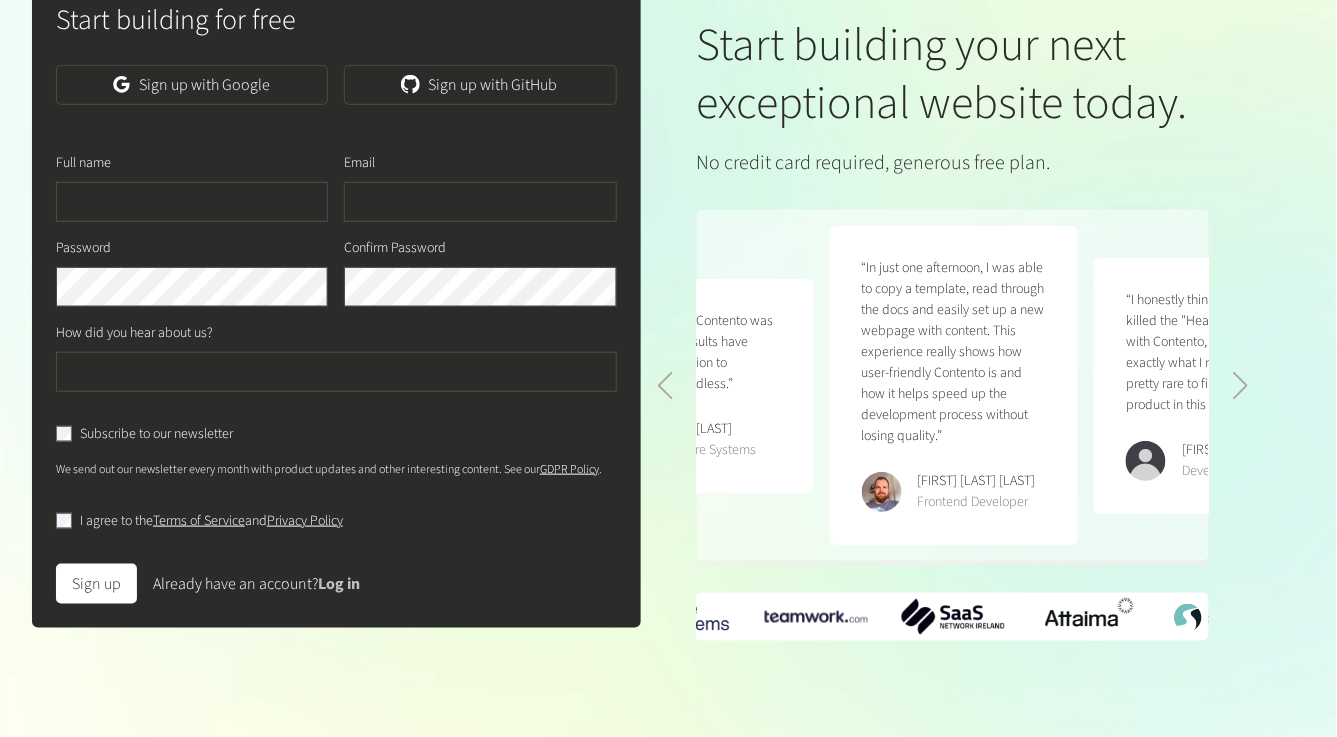 click on "Log in" 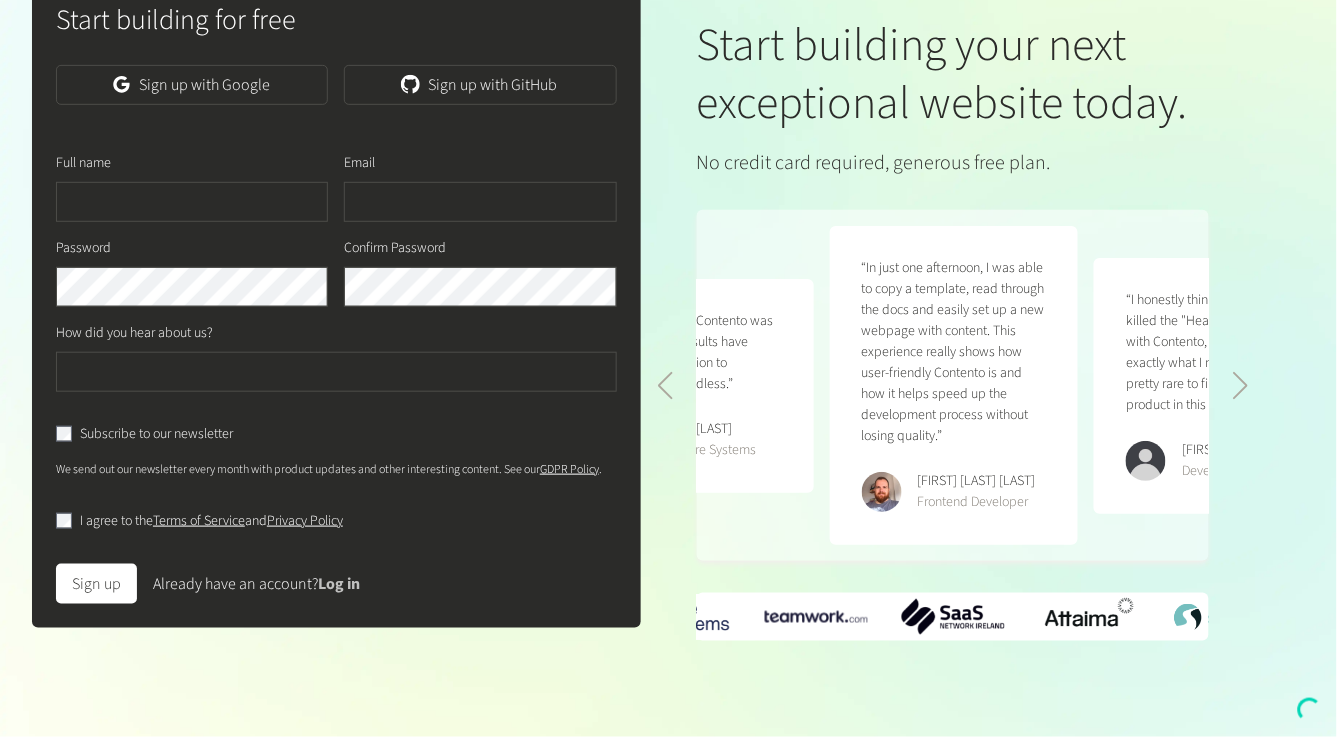 scroll, scrollTop: 0, scrollLeft: 0, axis: both 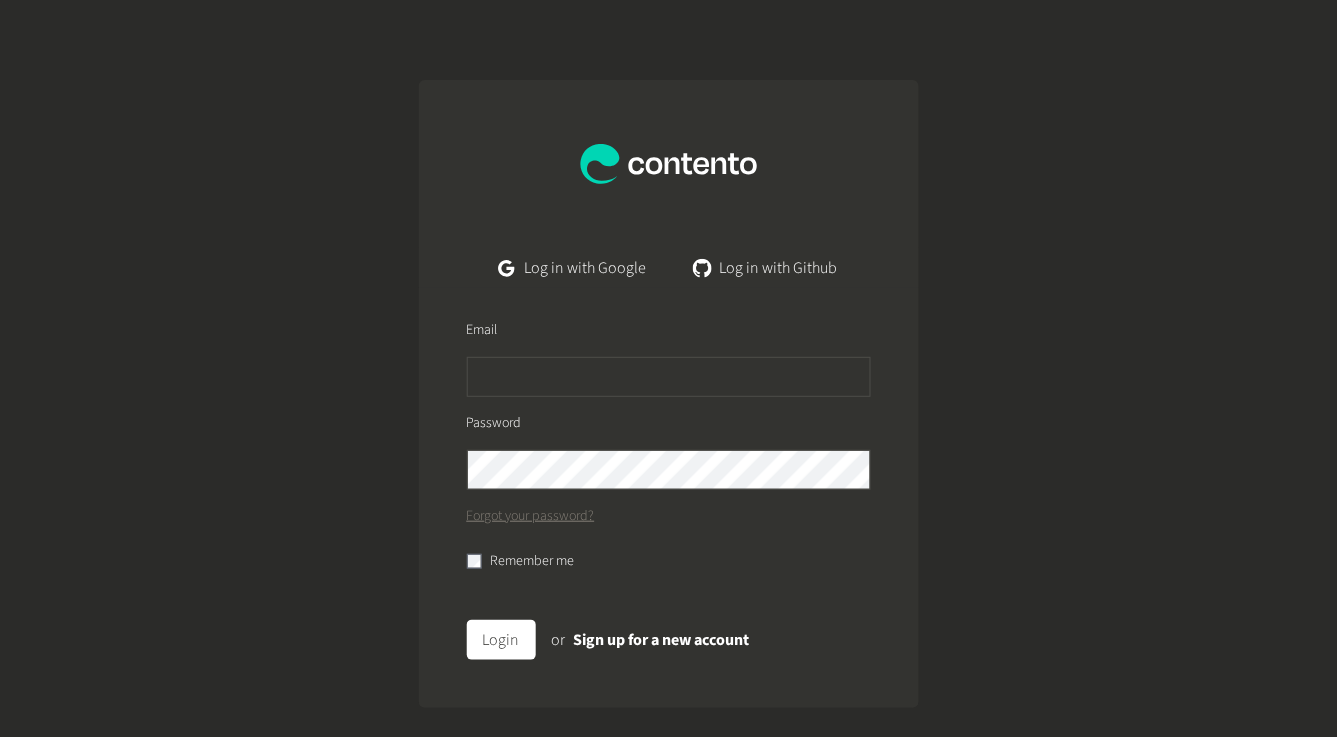 click on "Log in with Google   Log in with Github  Email  Password   Forgot your password?   Remember me  Login  or  Sign up for a new account" 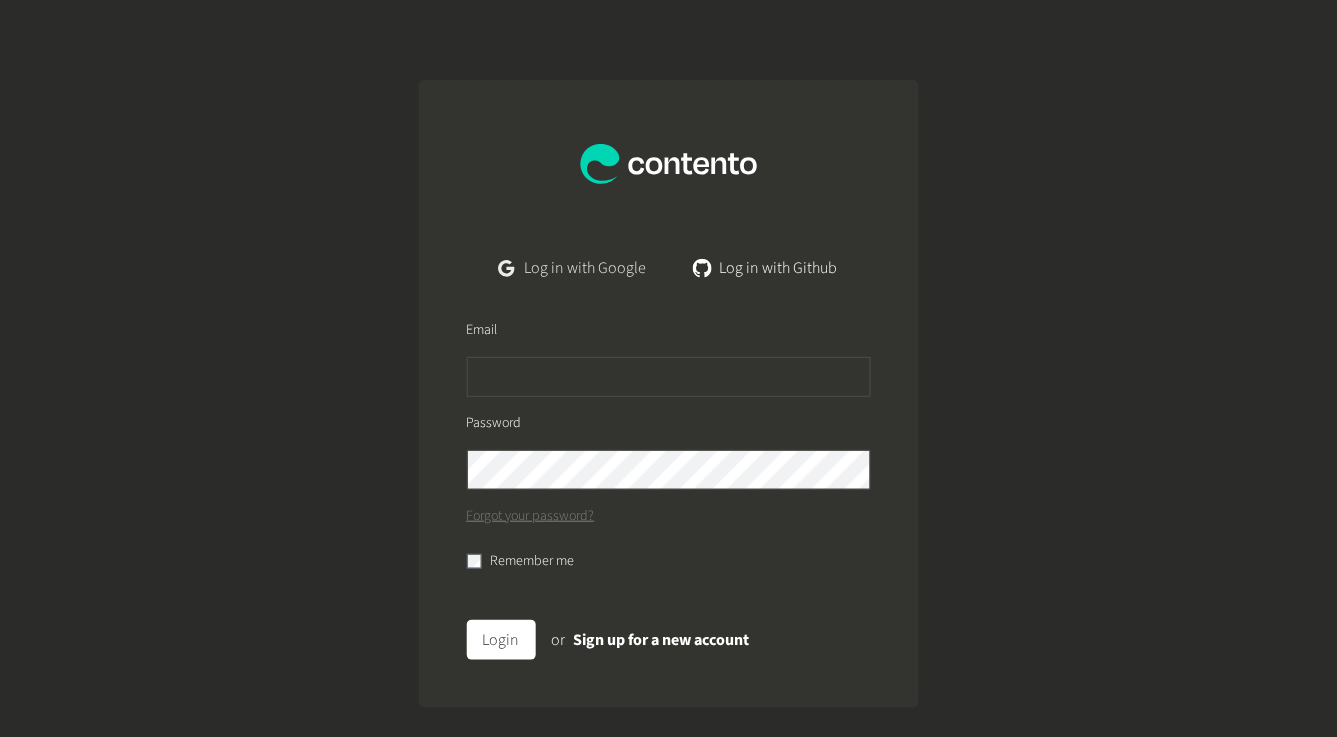 click on "Log in with Google" 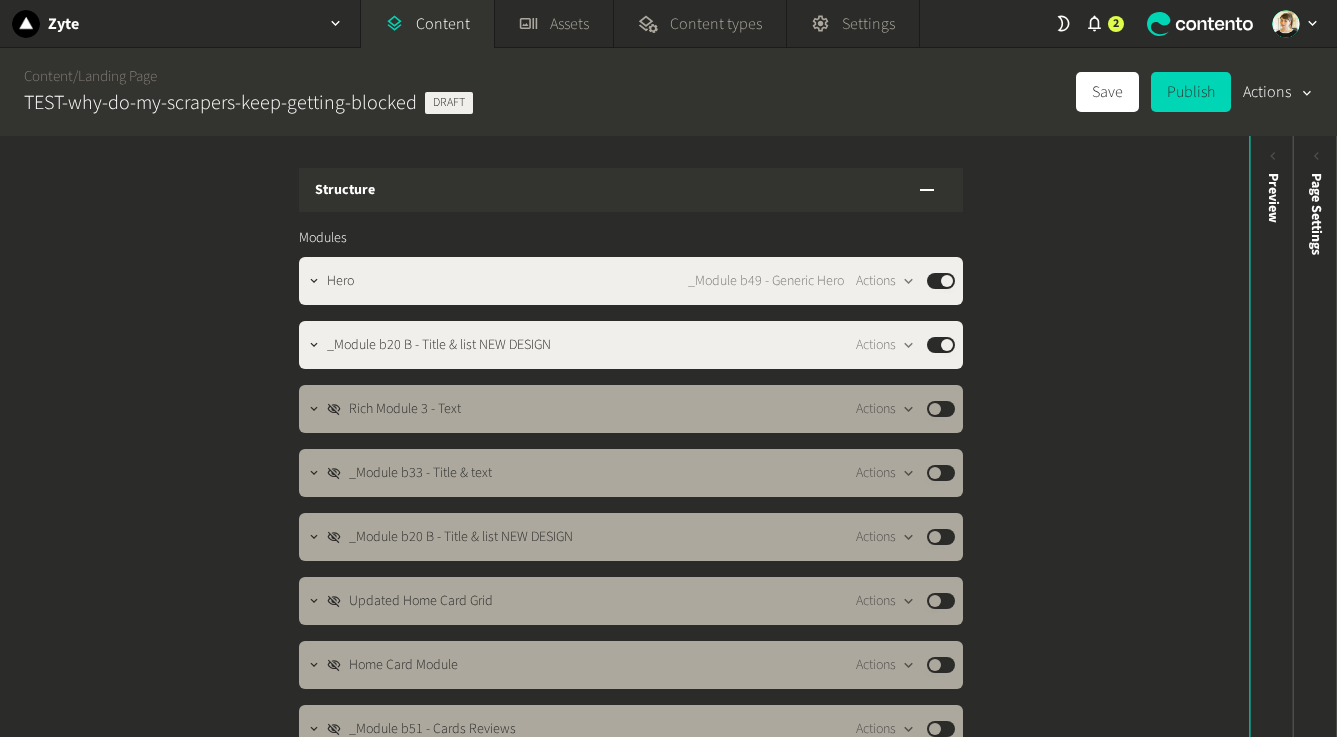 scroll, scrollTop: 0, scrollLeft: 0, axis: both 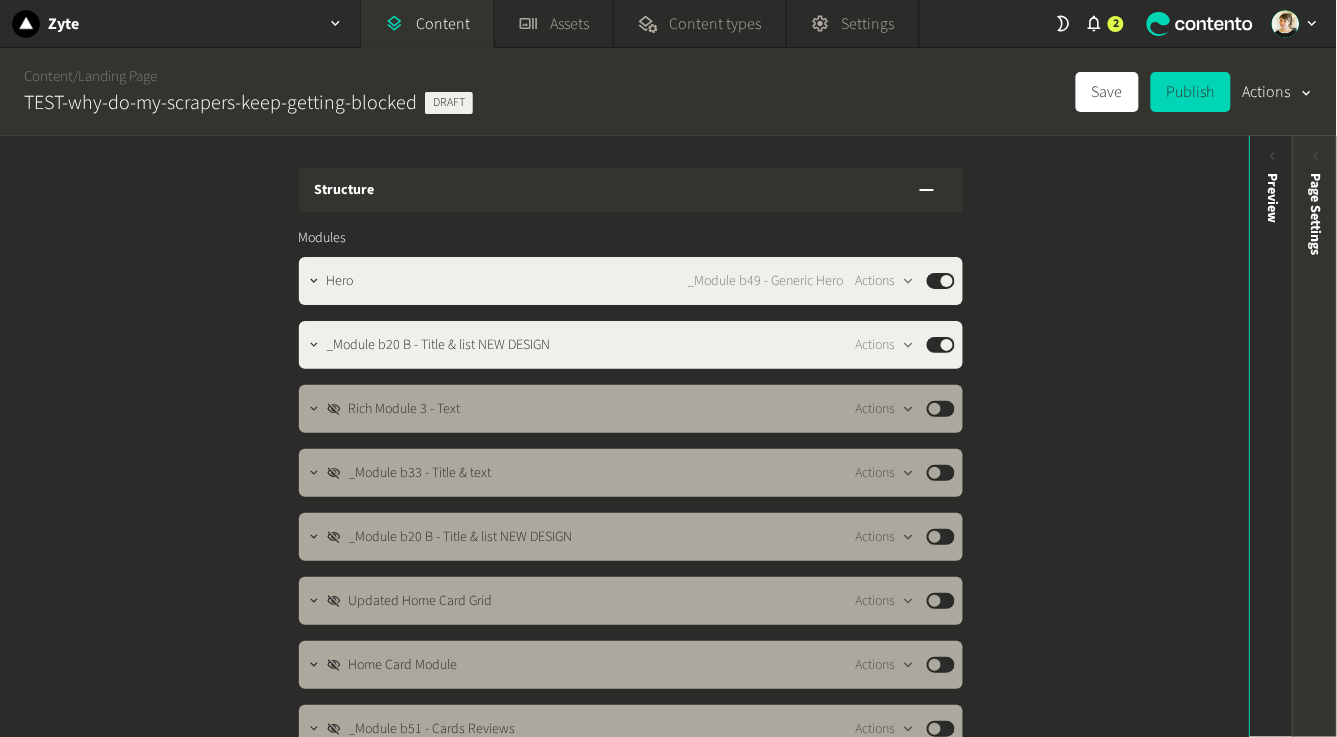 click on "Page Settings" 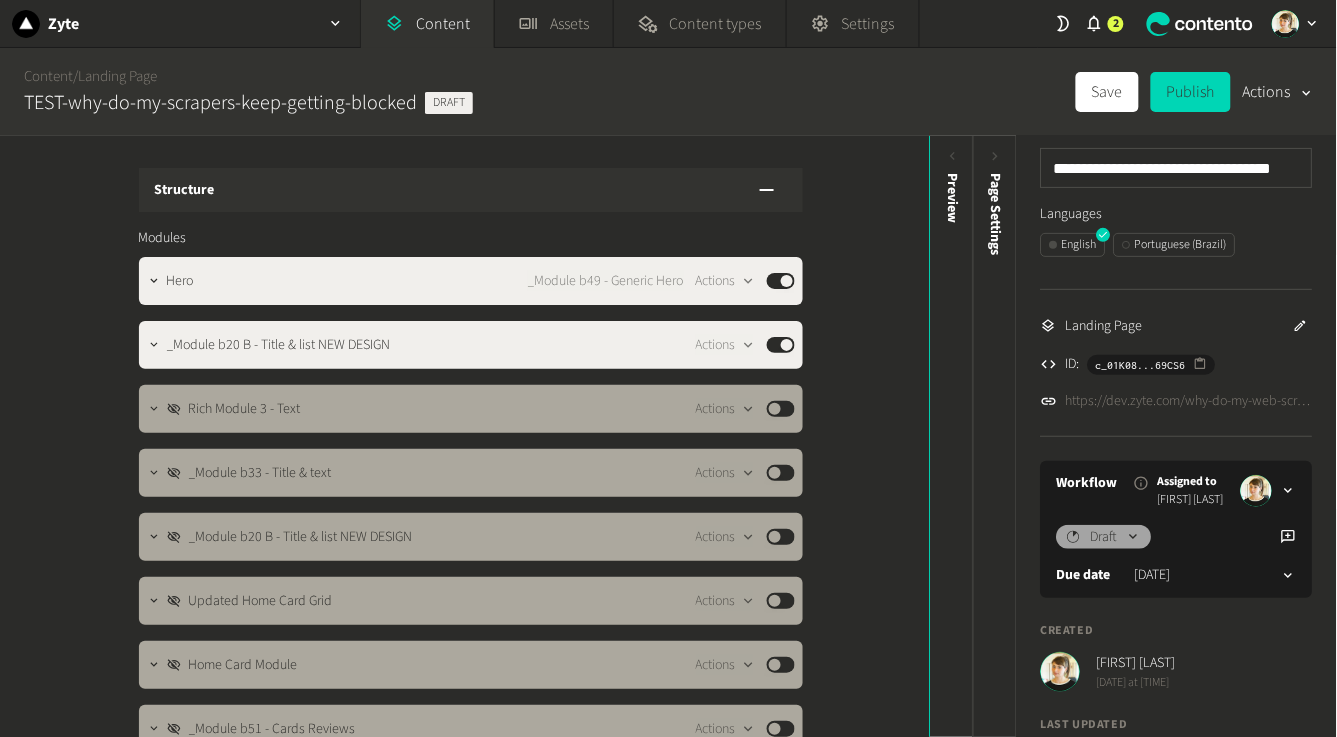 scroll, scrollTop: 213, scrollLeft: 0, axis: vertical 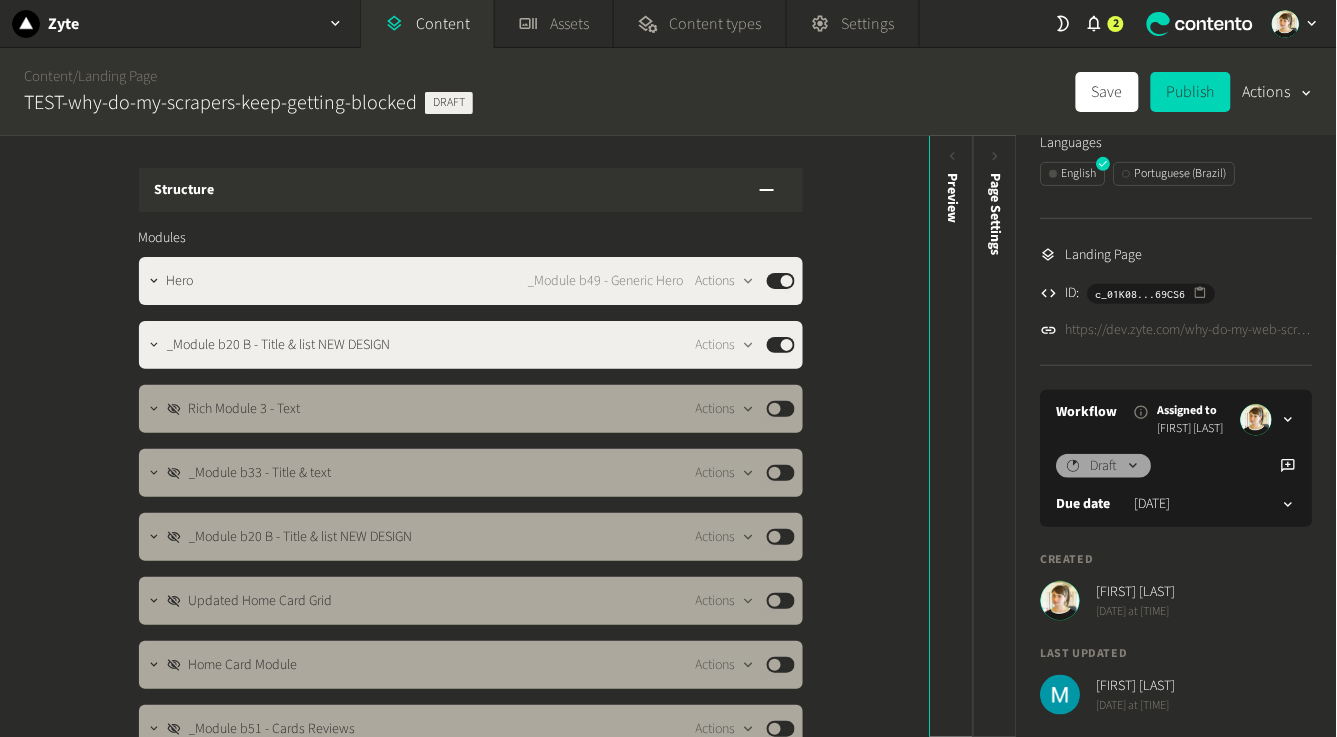 click on "Landing Page ID: c_01K08...69CS6 https://dev.zyte.com/why-do-my-web-scrapers-keep-breaking" 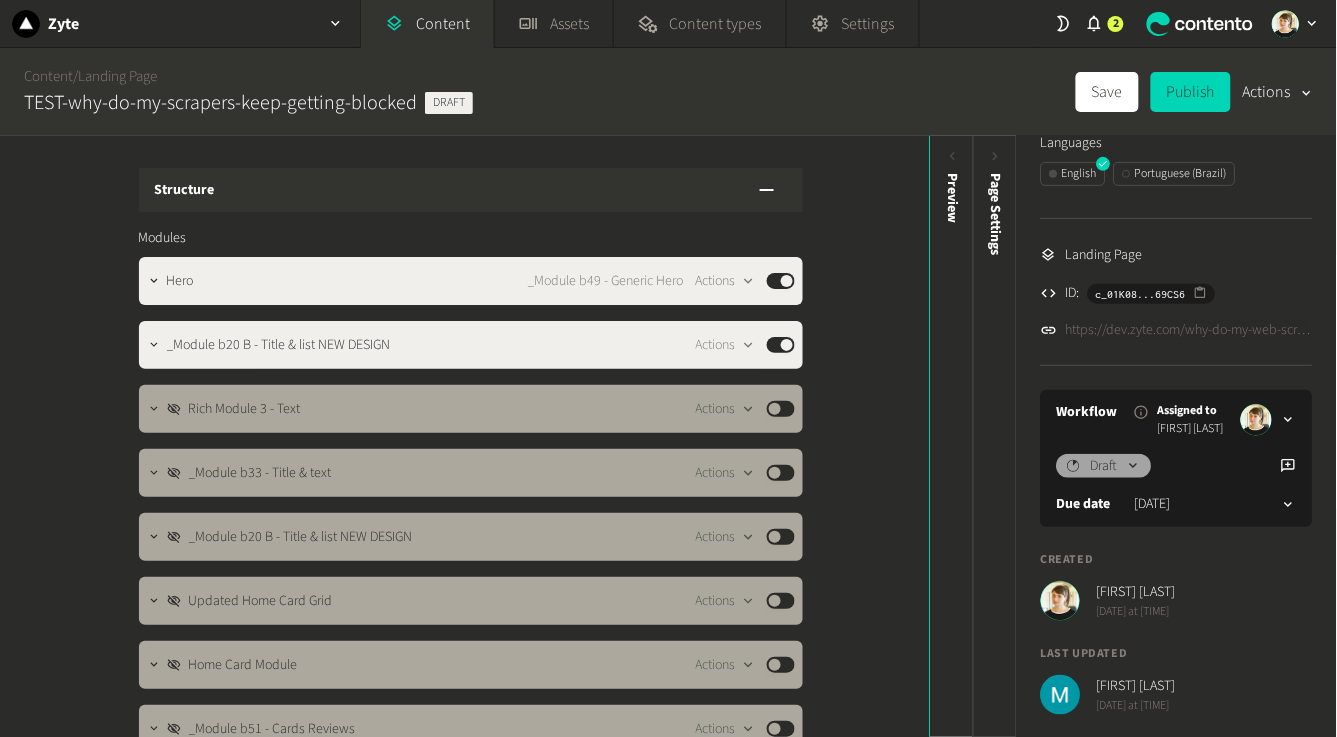 click on "https://dev.zyte.com/why-do-my-web-scrapers-keep-breaking" 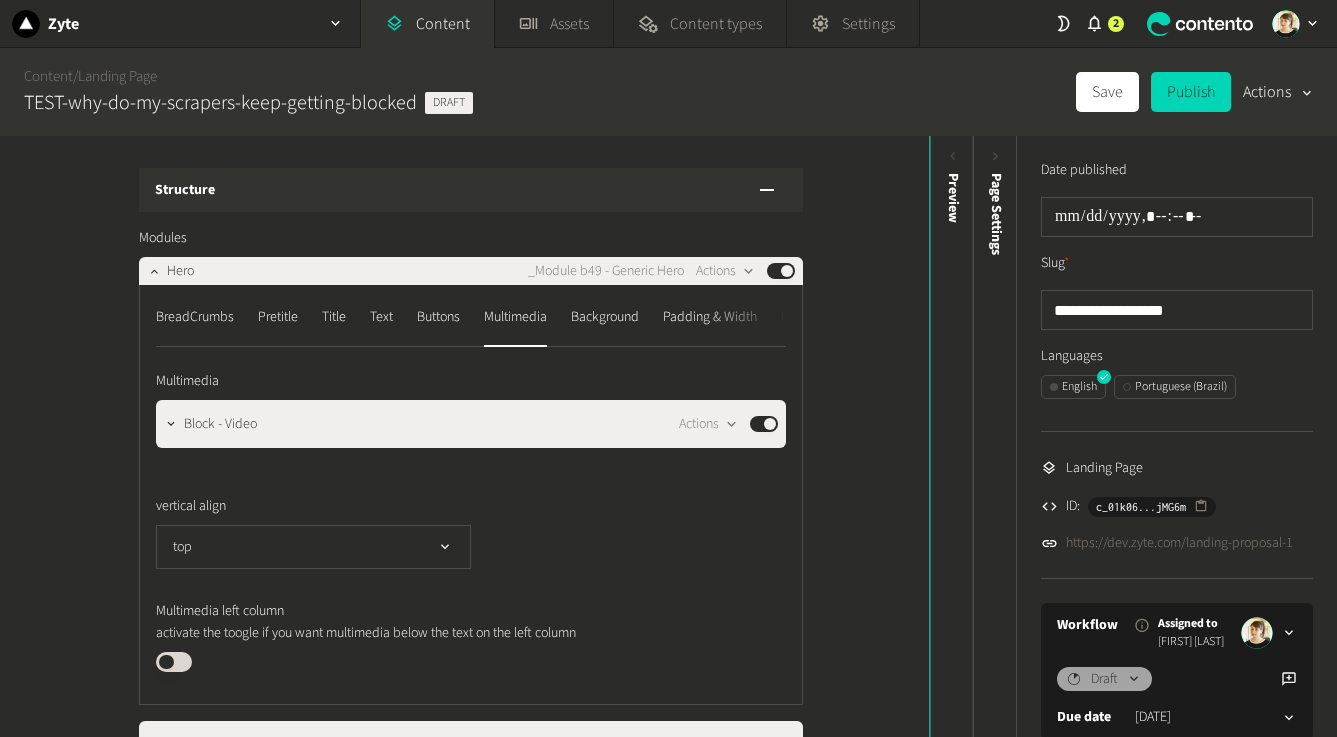 scroll, scrollTop: 0, scrollLeft: 0, axis: both 